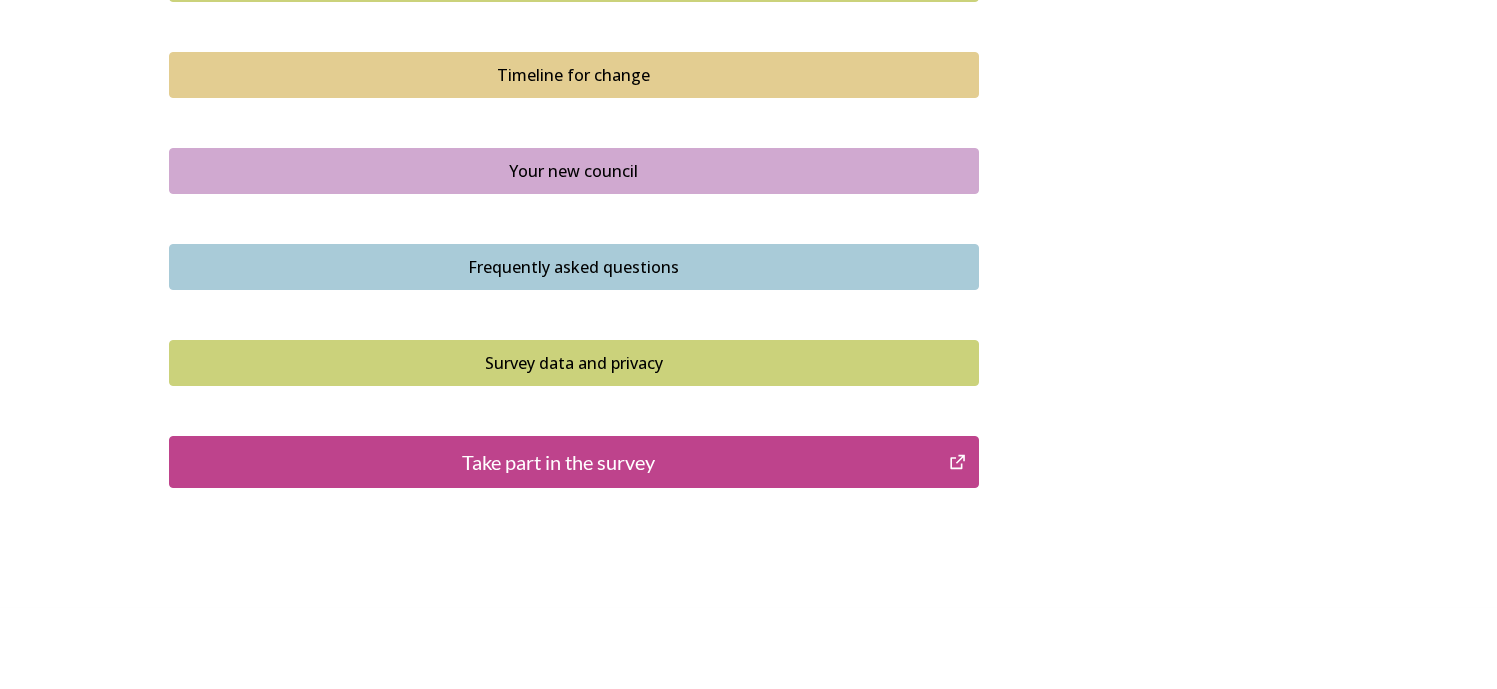 scroll, scrollTop: 1463, scrollLeft: 0, axis: vertical 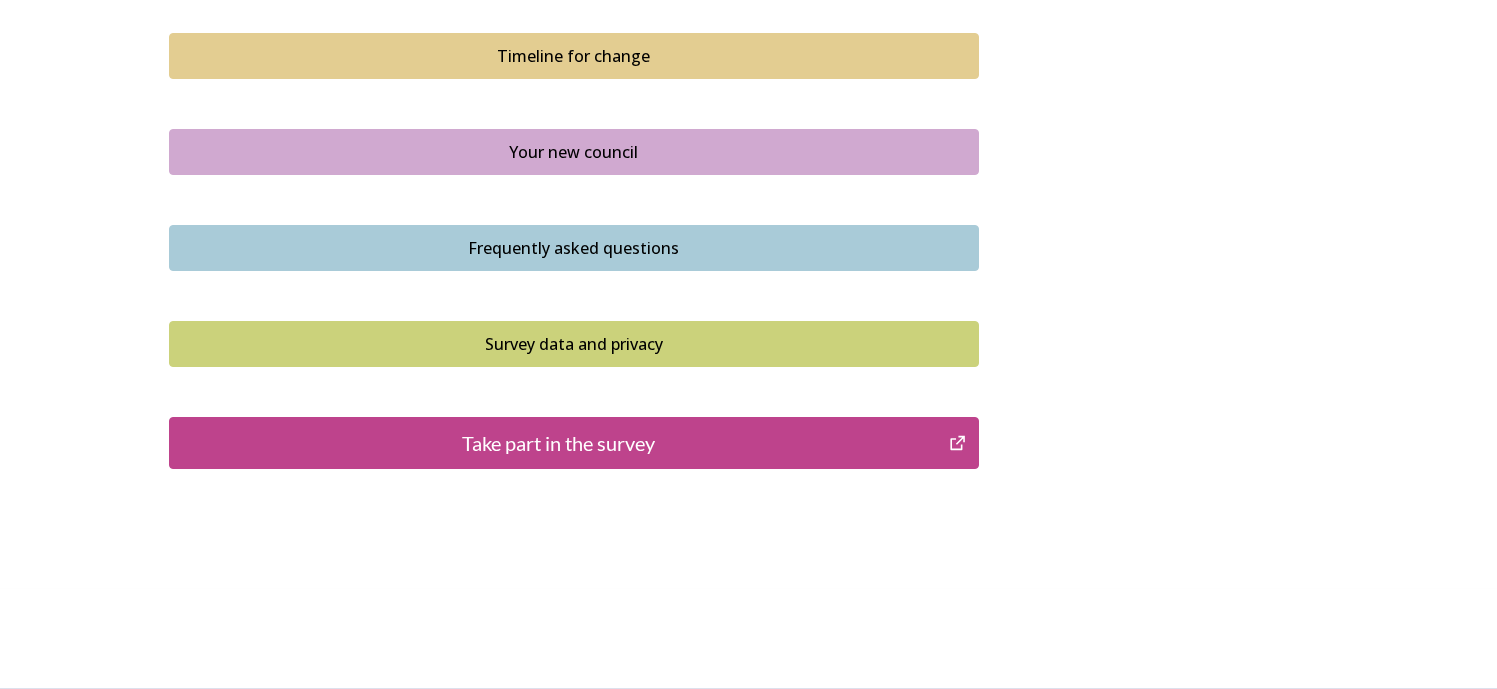 click on "Take part in the survey" at bounding box center [559, 443] 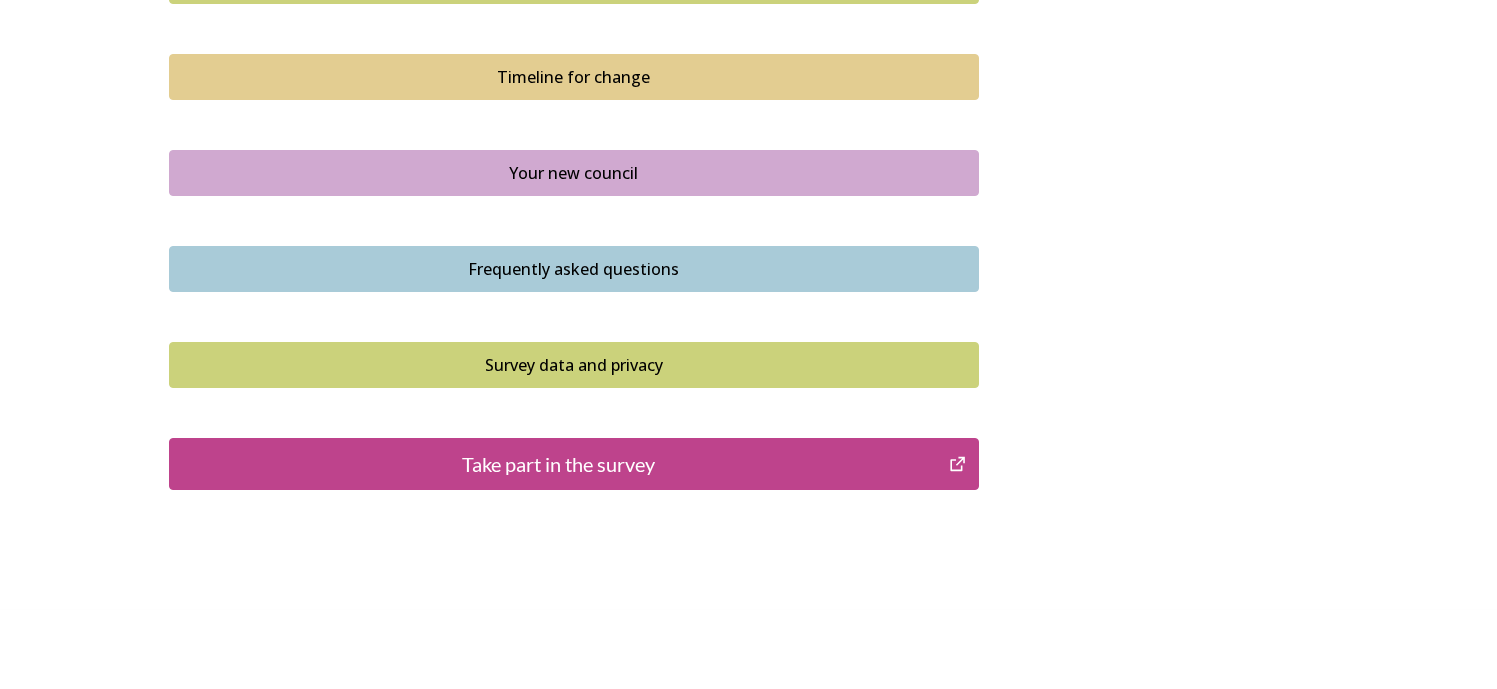 scroll, scrollTop: 1463, scrollLeft: 0, axis: vertical 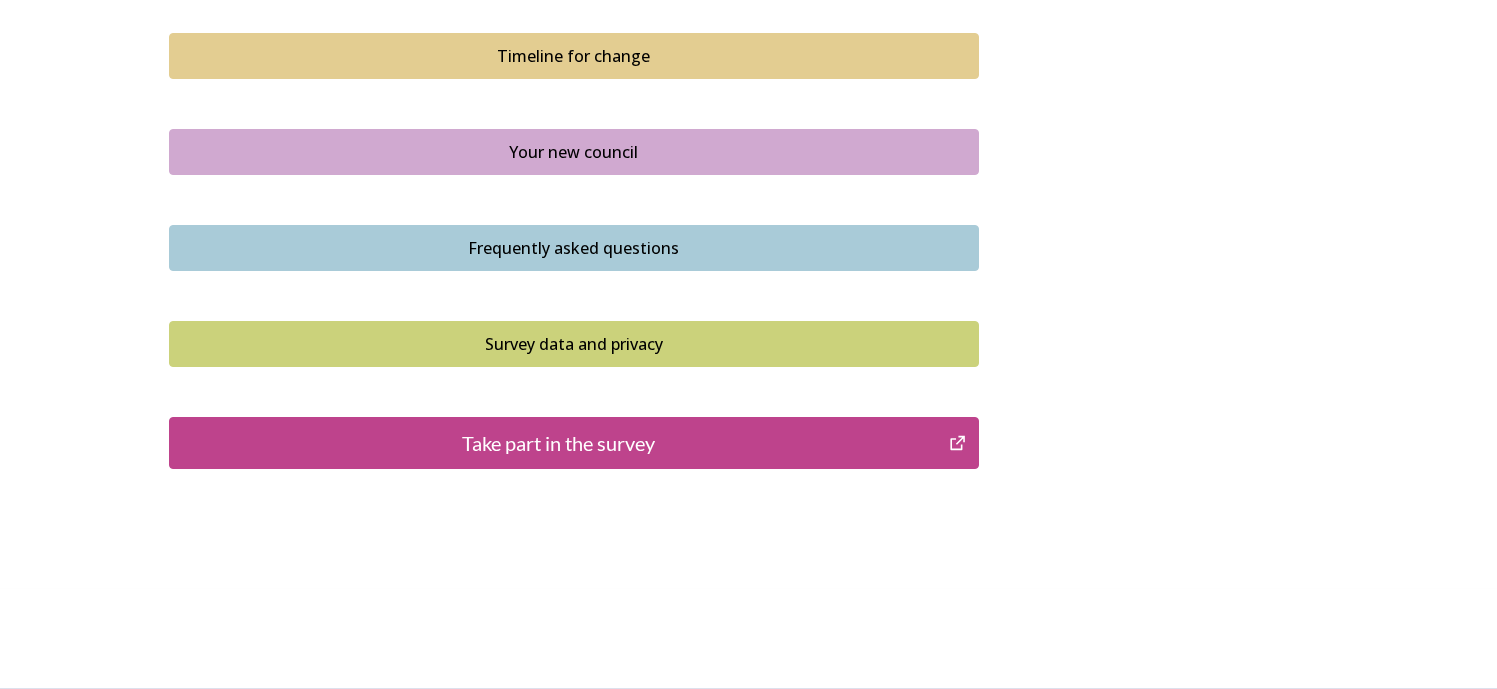 click on "Take part in the survey" at bounding box center [559, 443] 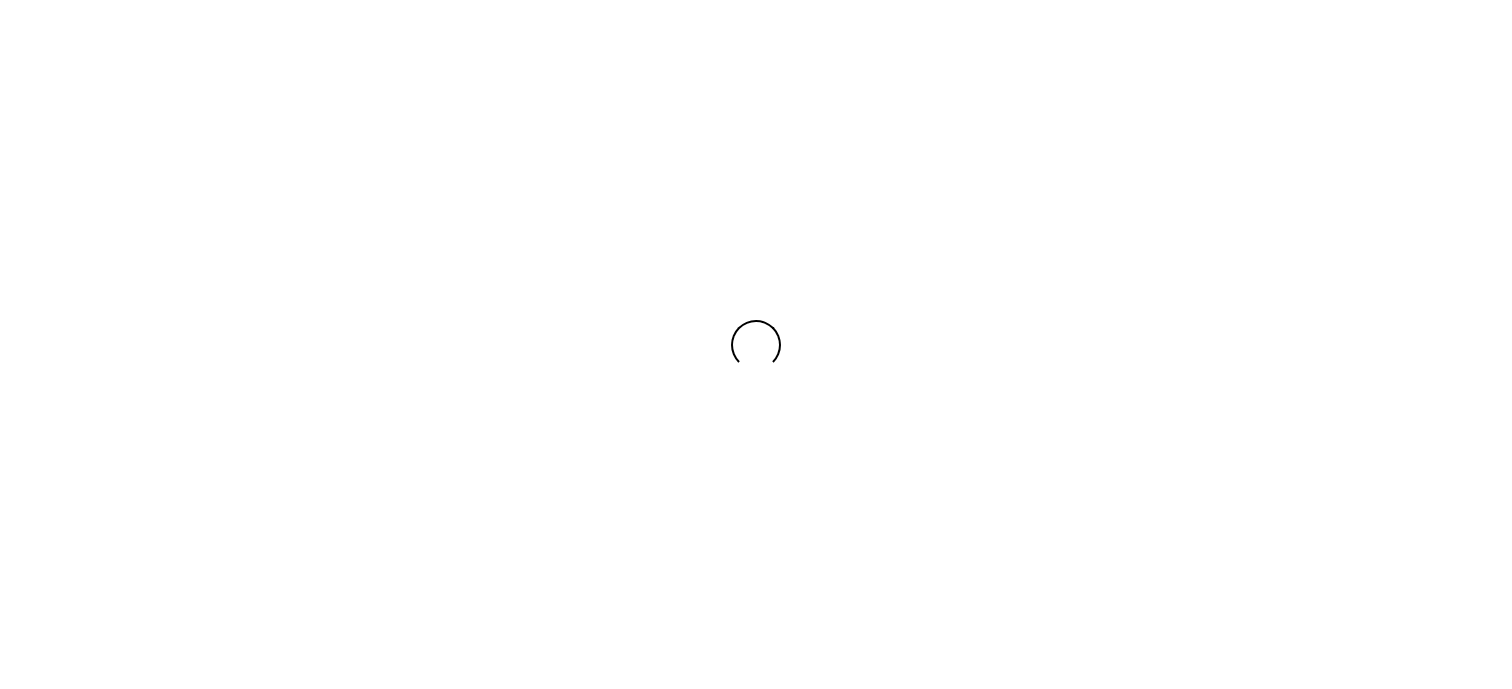 scroll, scrollTop: 0, scrollLeft: 0, axis: both 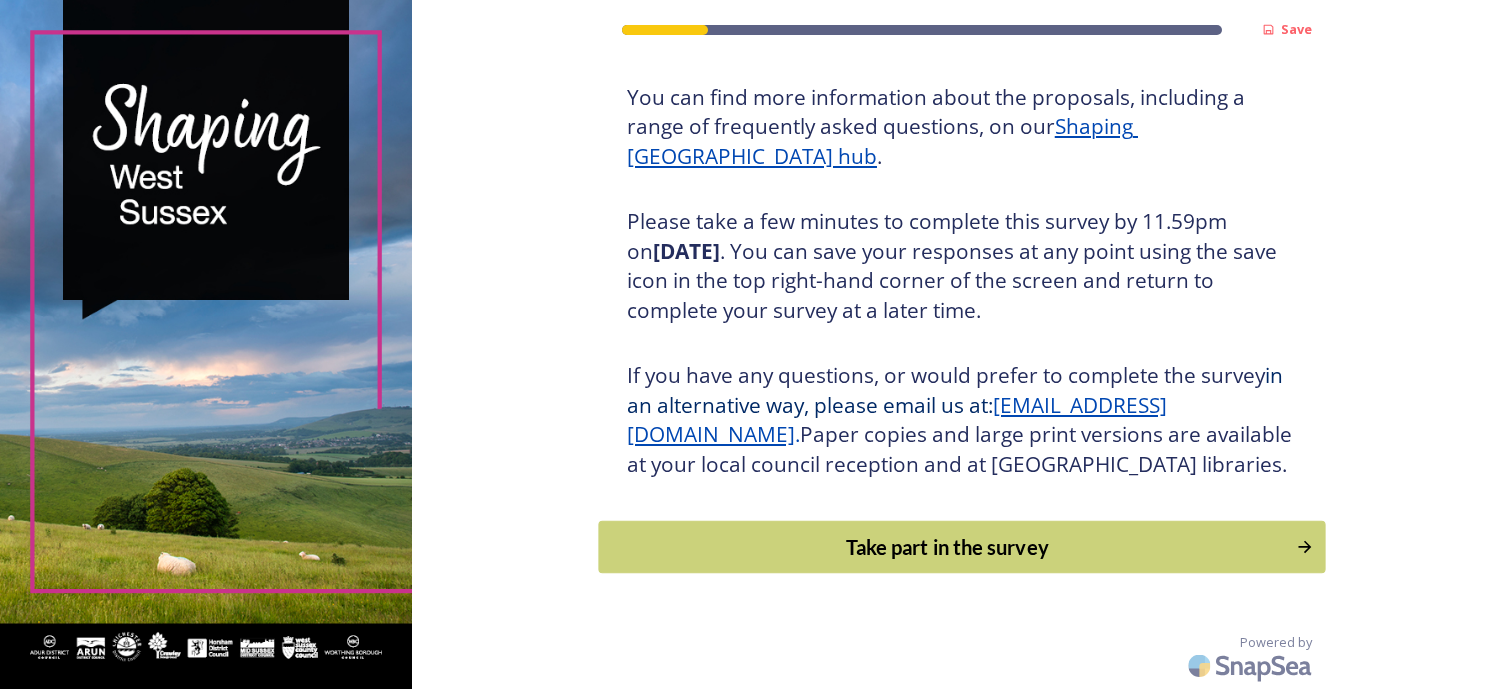 click on "Take part in the survey" at bounding box center (947, 547) 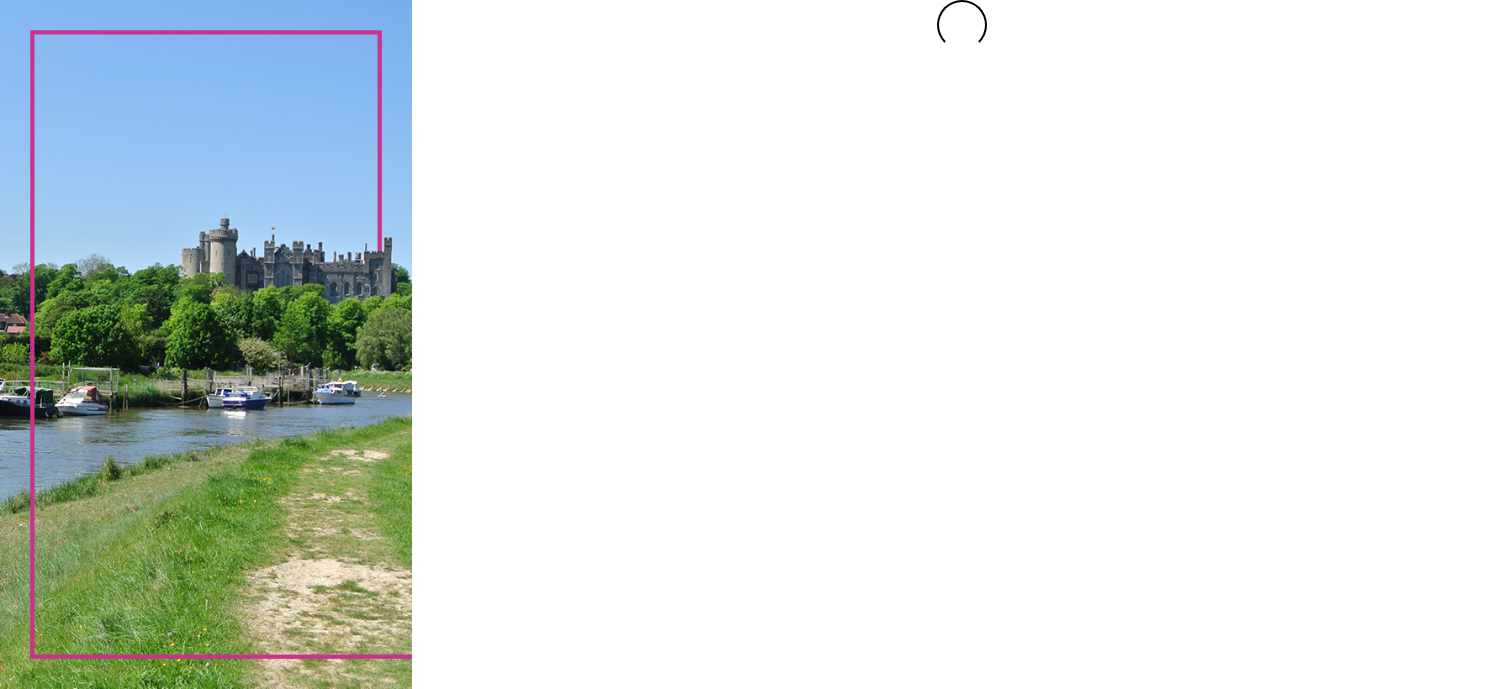 scroll, scrollTop: 0, scrollLeft: 0, axis: both 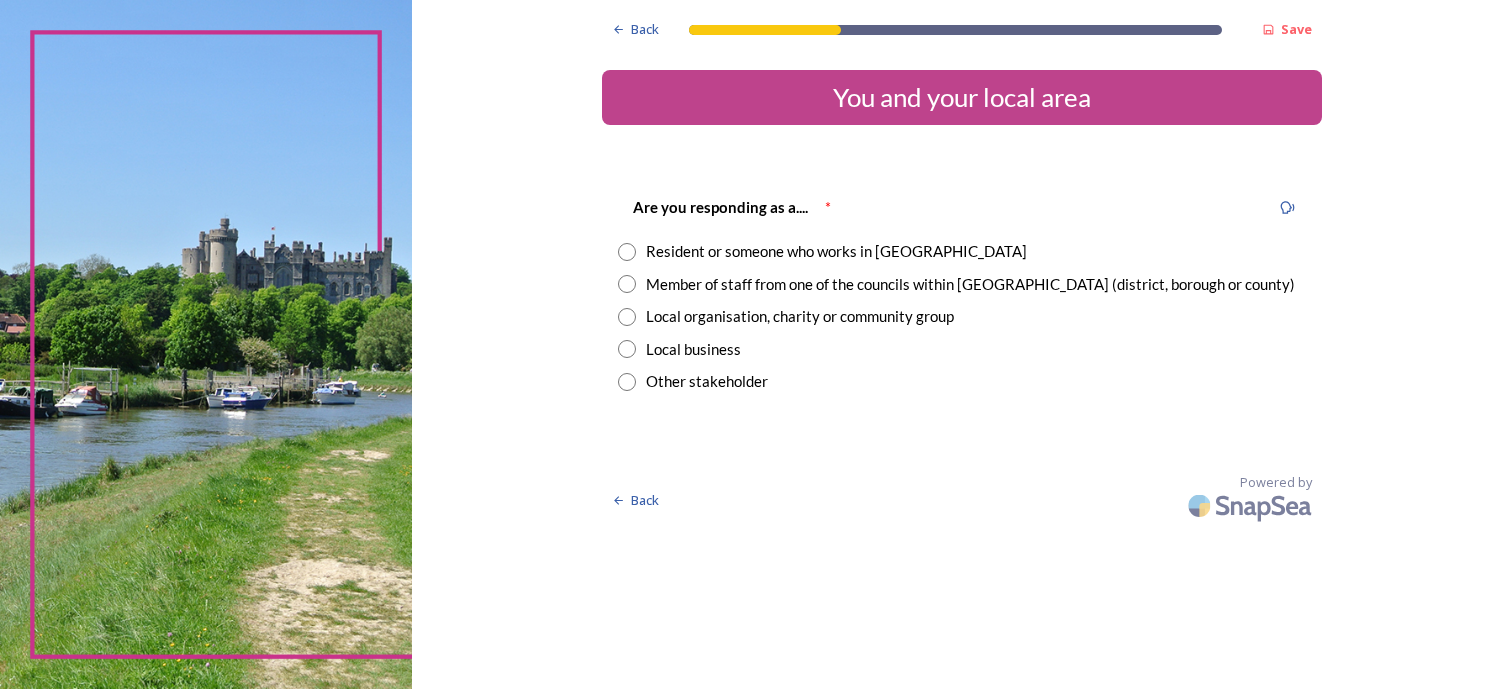 click at bounding box center (627, 252) 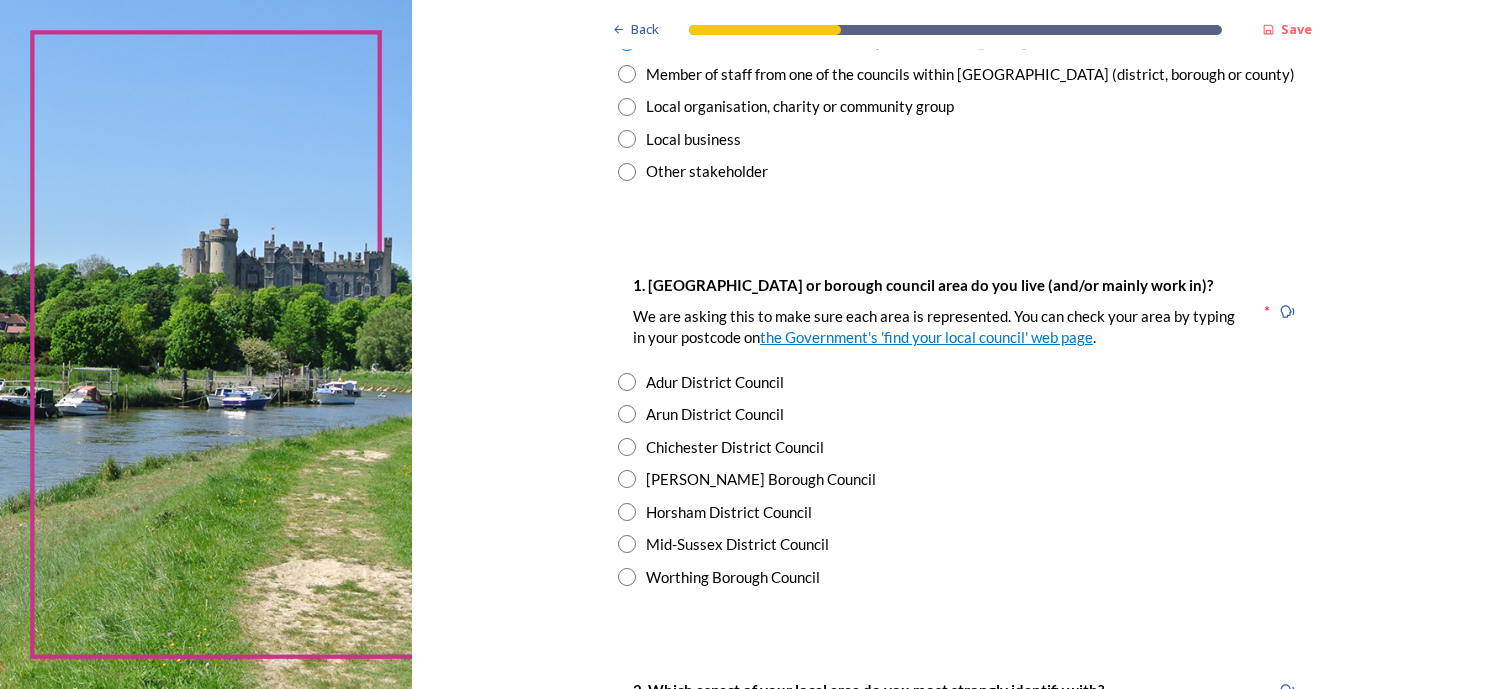 scroll, scrollTop: 300, scrollLeft: 0, axis: vertical 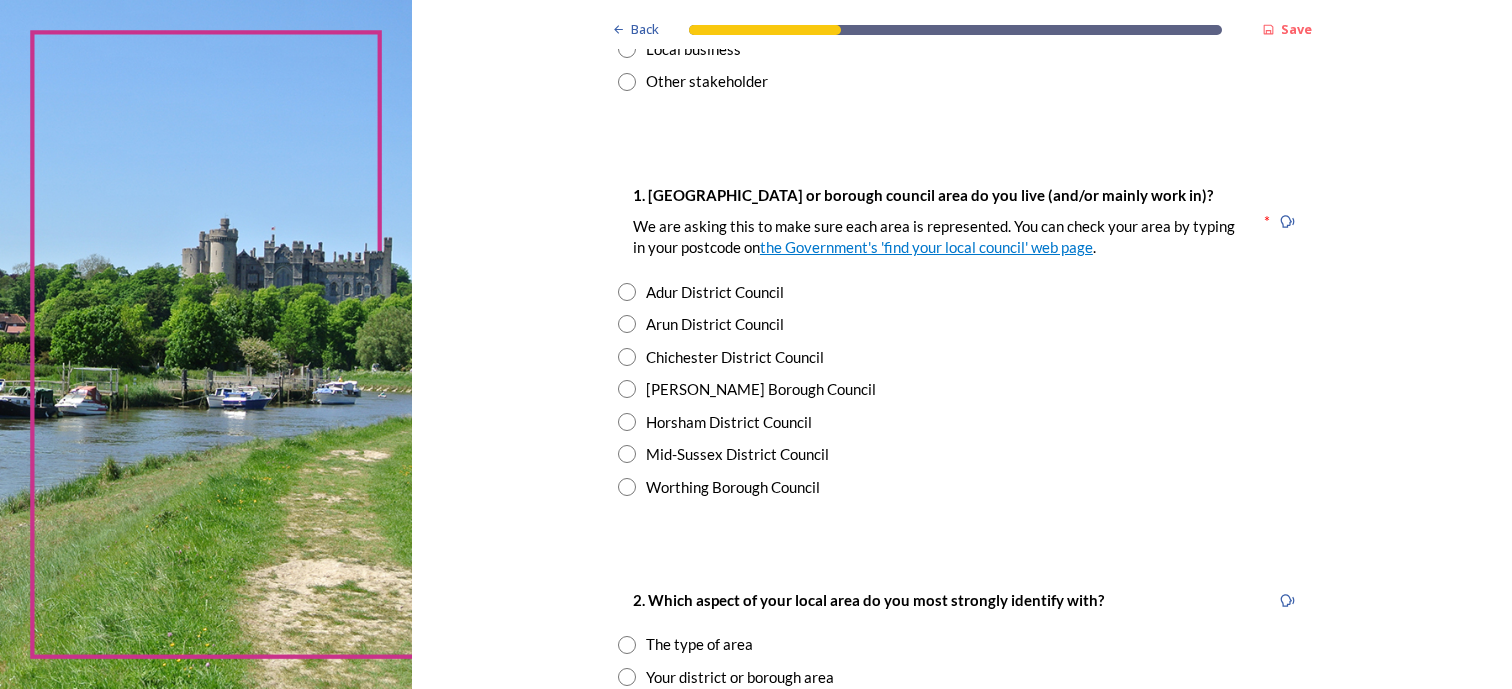 click at bounding box center (627, 324) 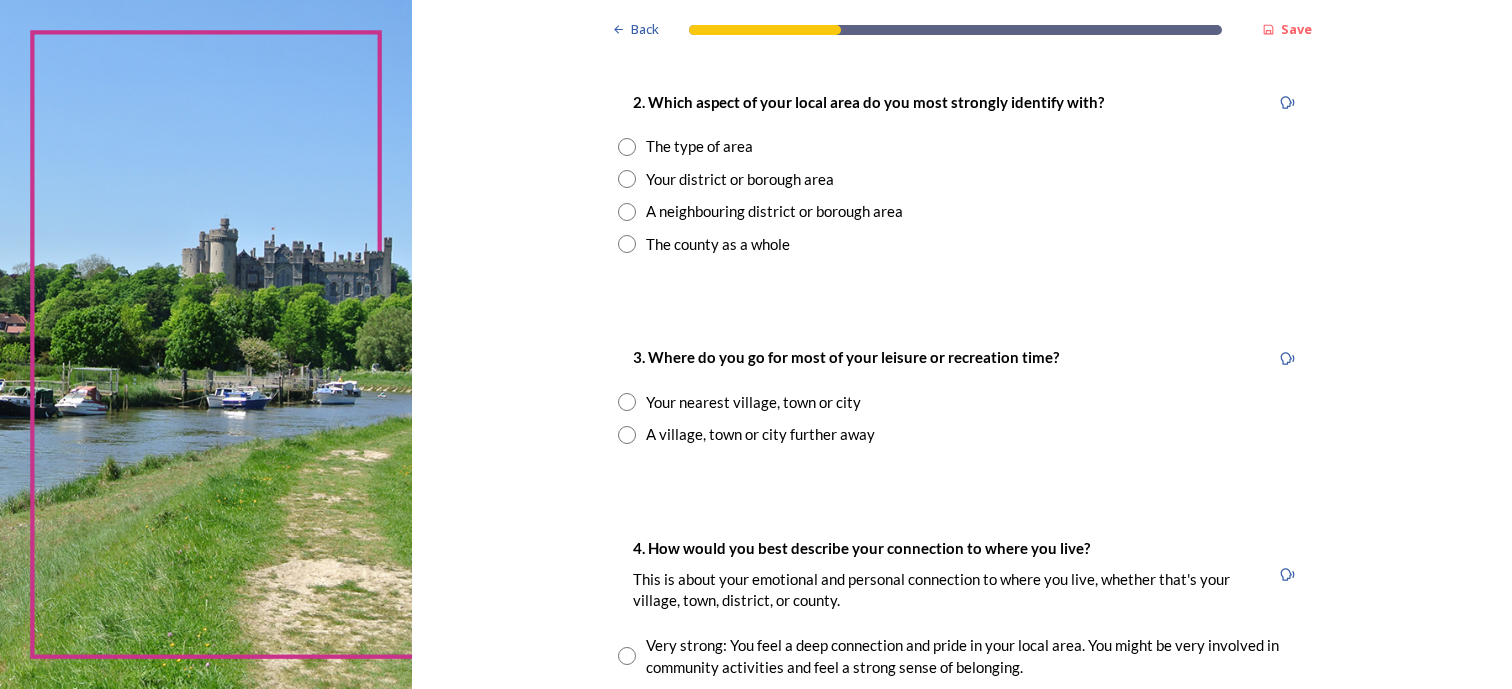 scroll, scrollTop: 800, scrollLeft: 0, axis: vertical 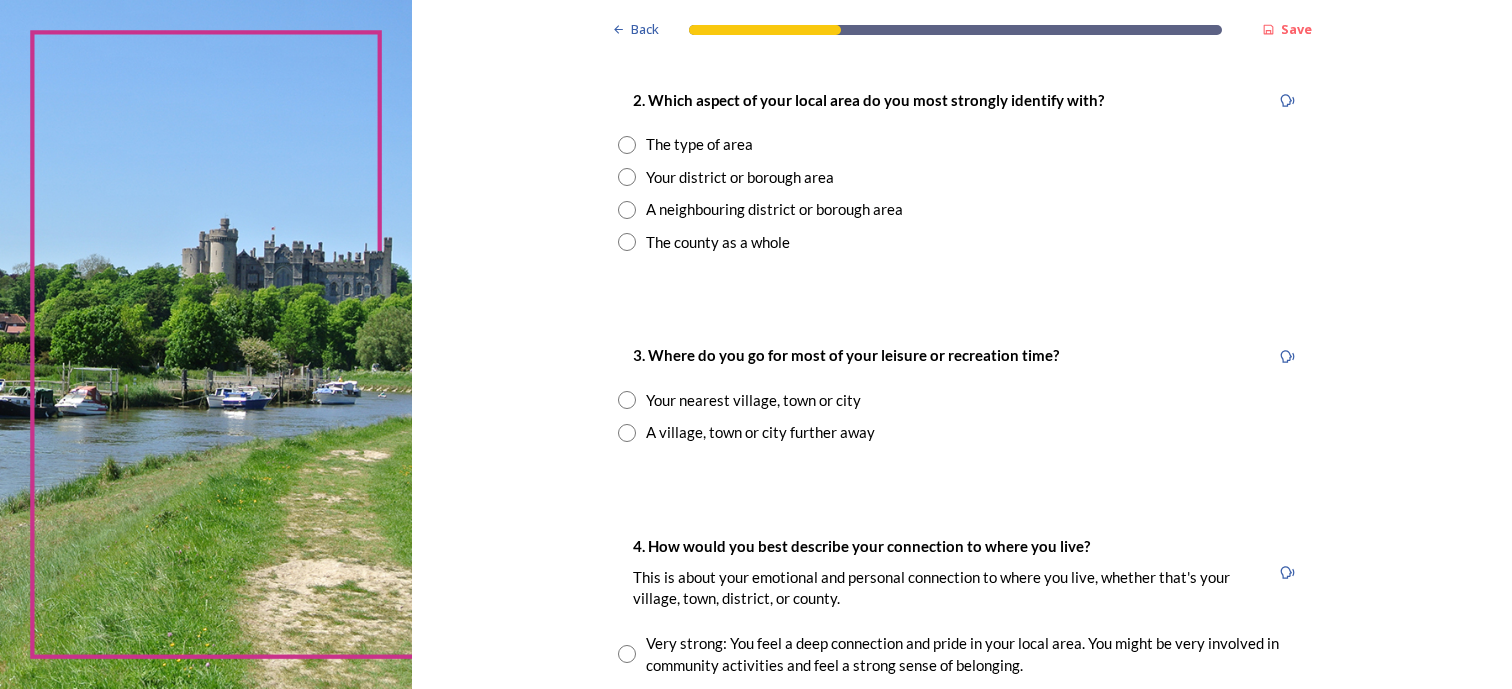 click at bounding box center [627, 210] 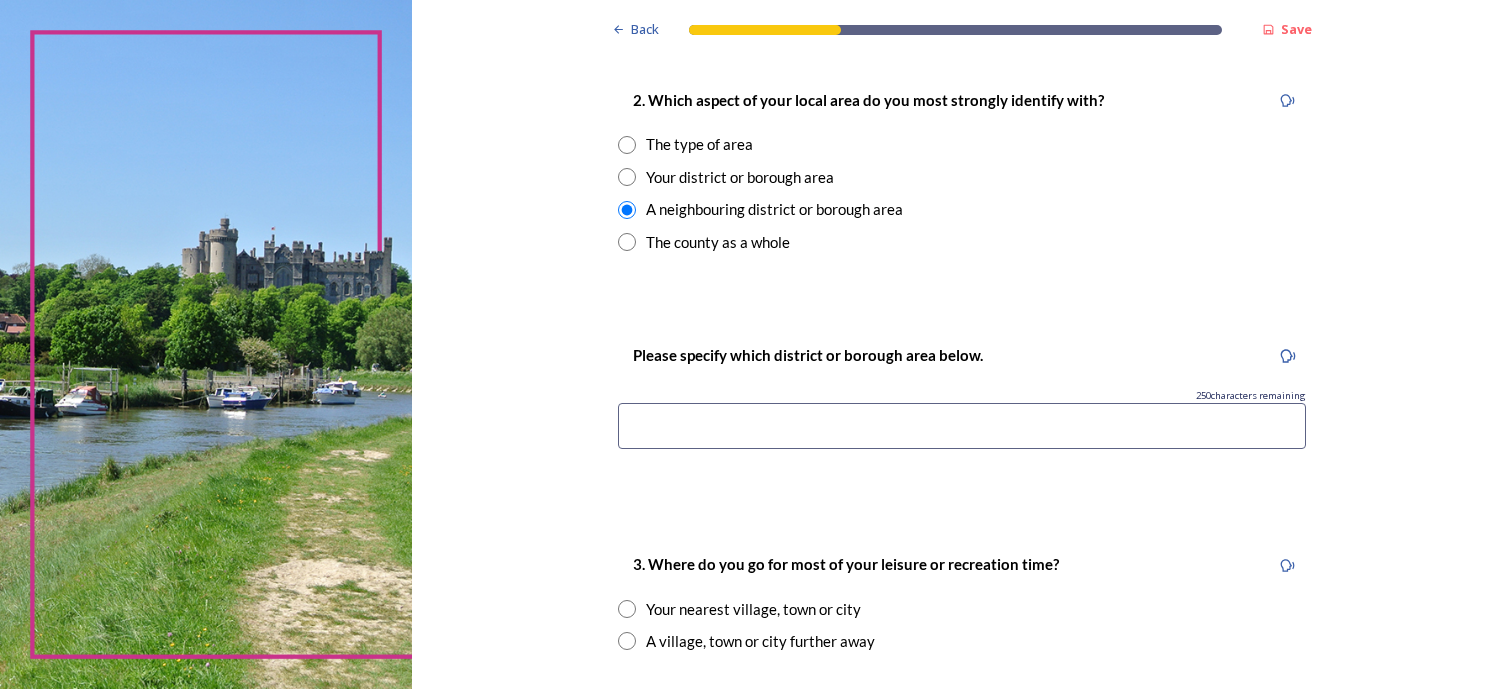 click at bounding box center (627, 177) 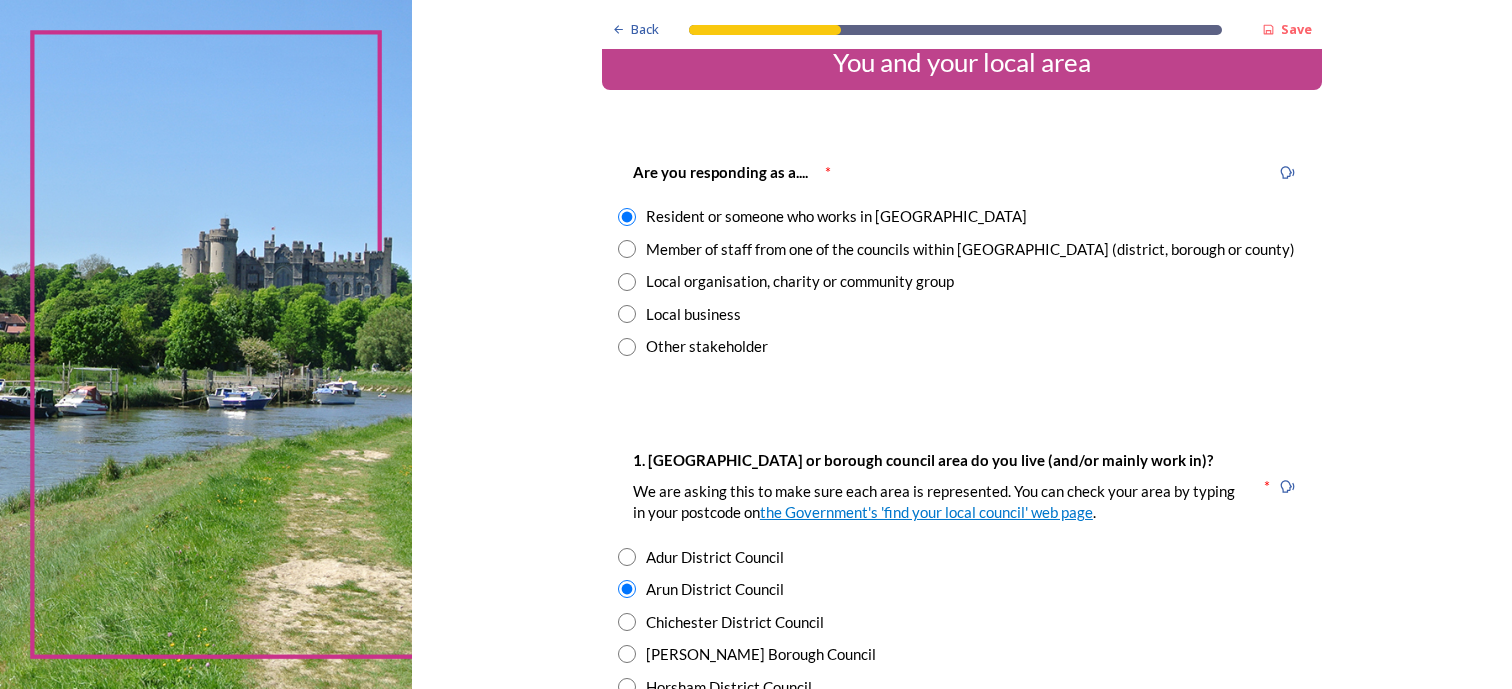scroll, scrollTop: 0, scrollLeft: 0, axis: both 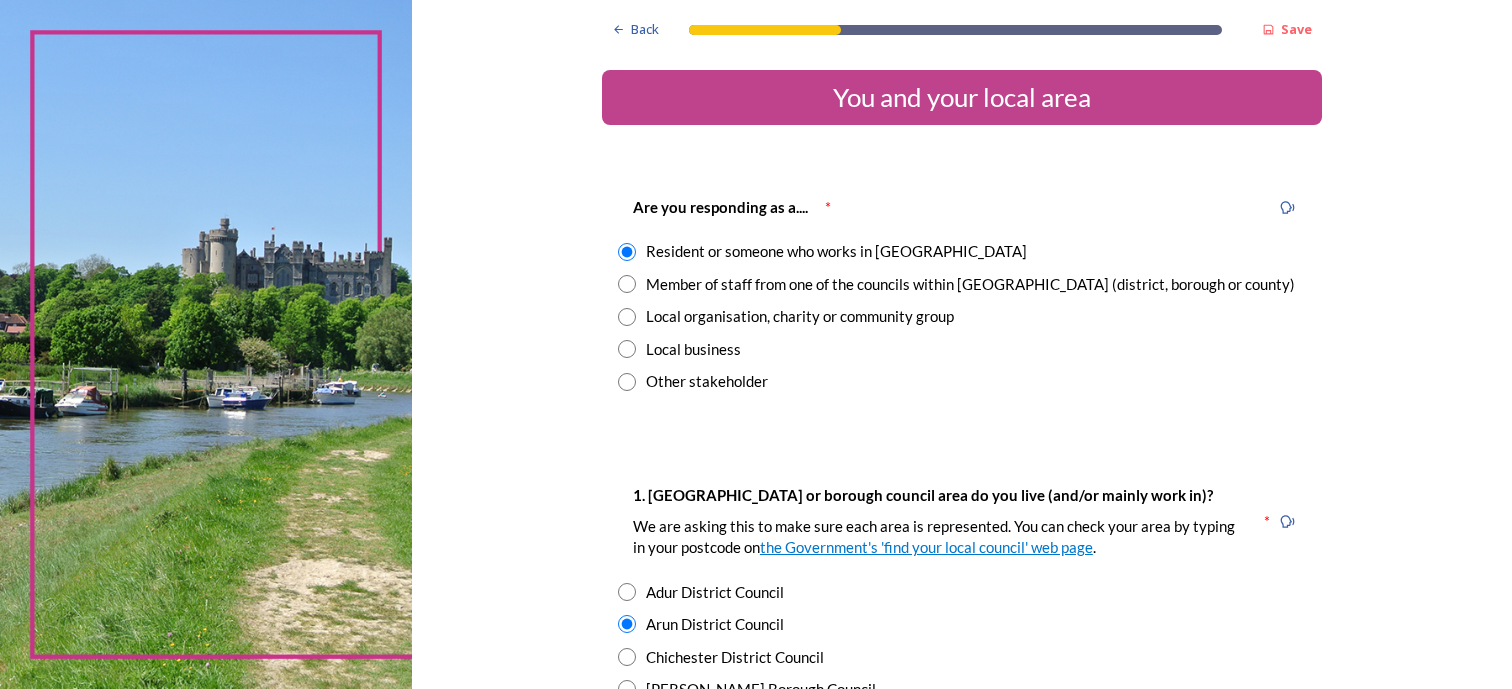 click at bounding box center [627, 284] 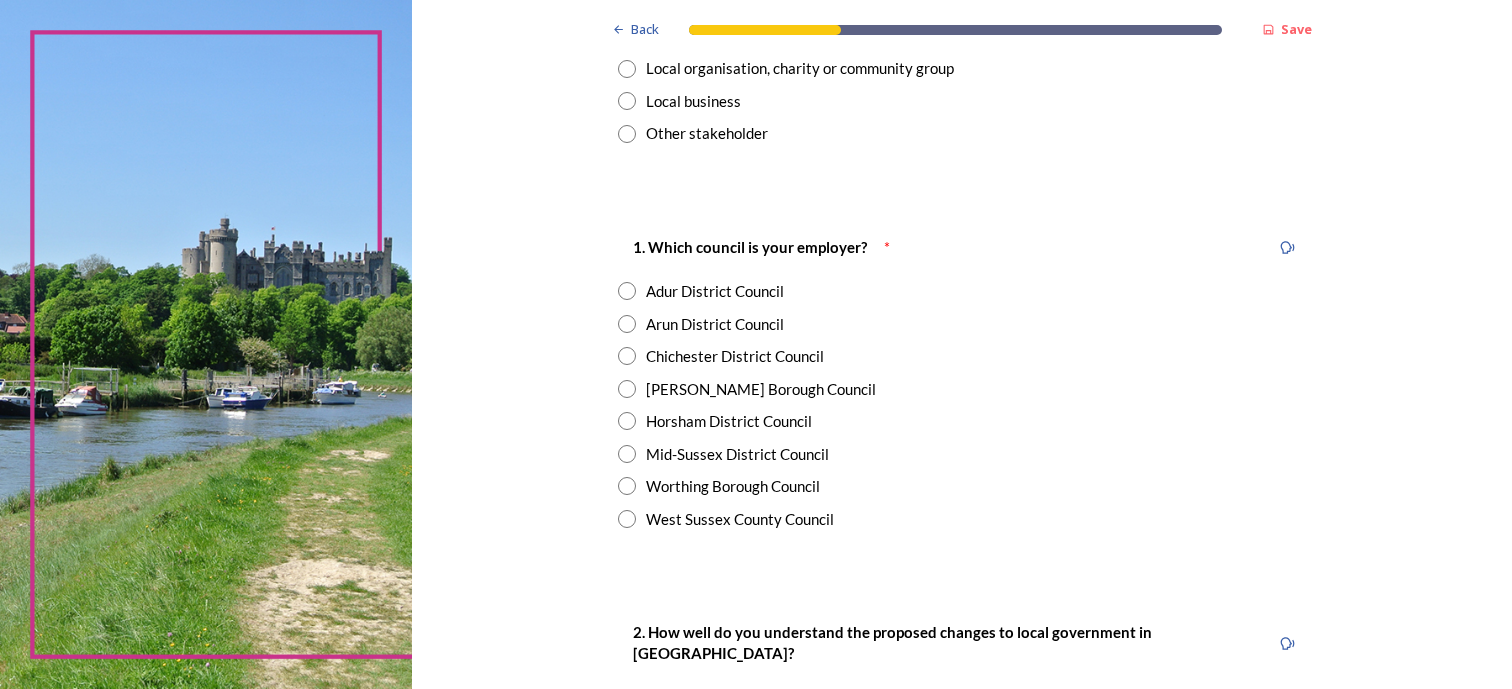 scroll, scrollTop: 300, scrollLeft: 0, axis: vertical 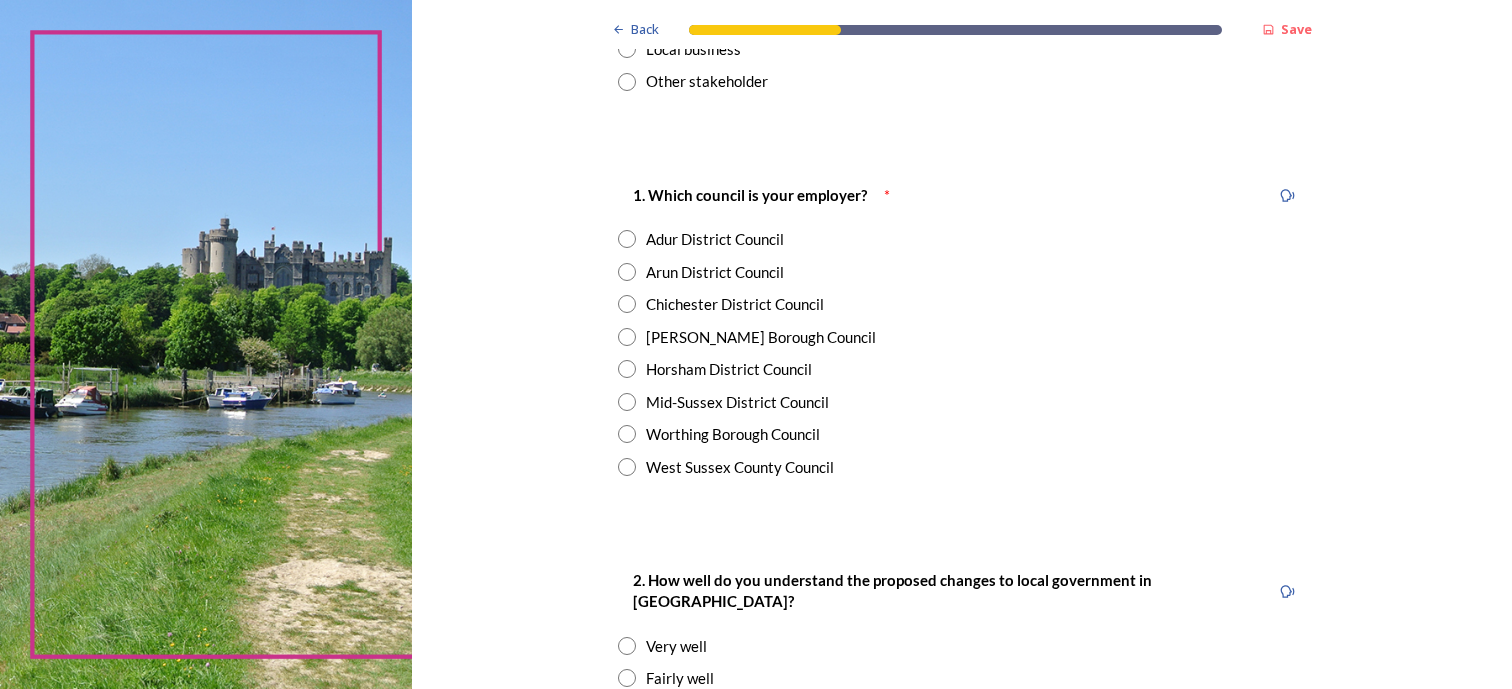 click at bounding box center (627, 304) 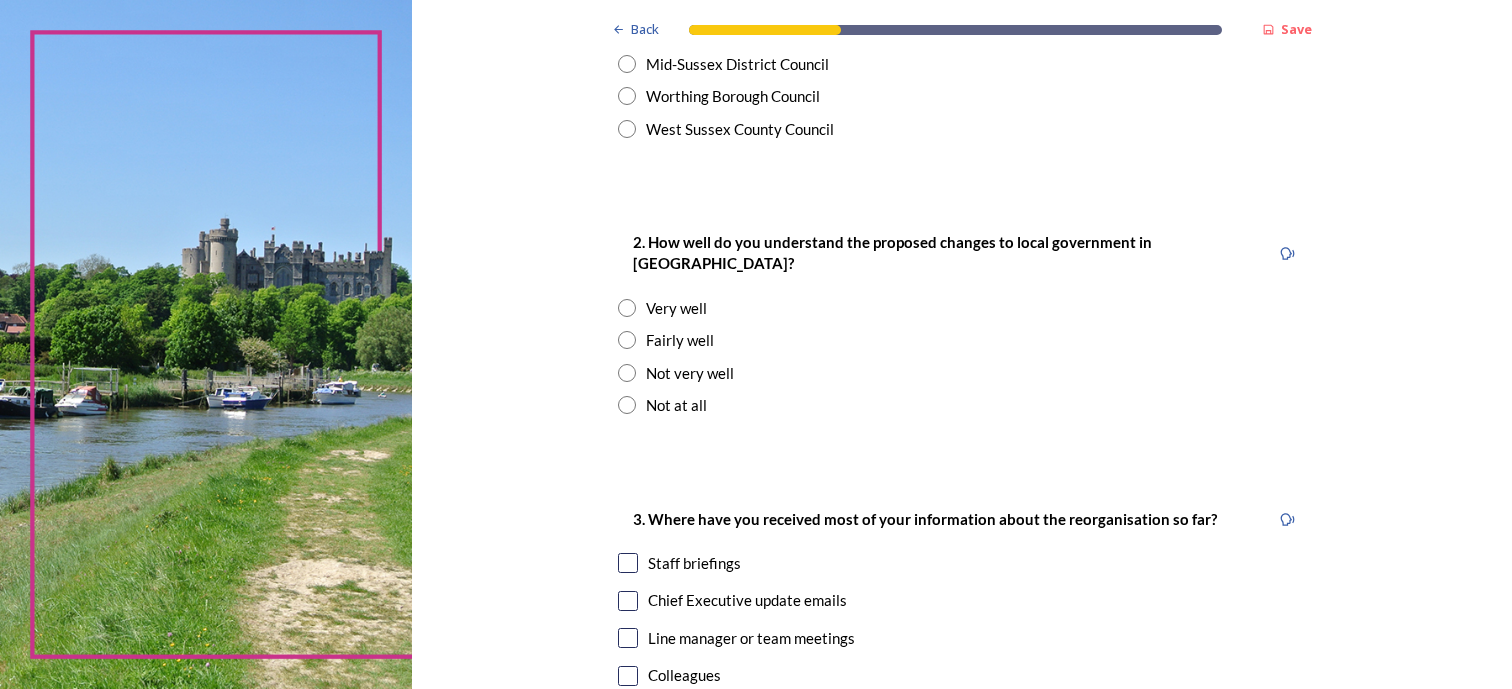 scroll, scrollTop: 700, scrollLeft: 0, axis: vertical 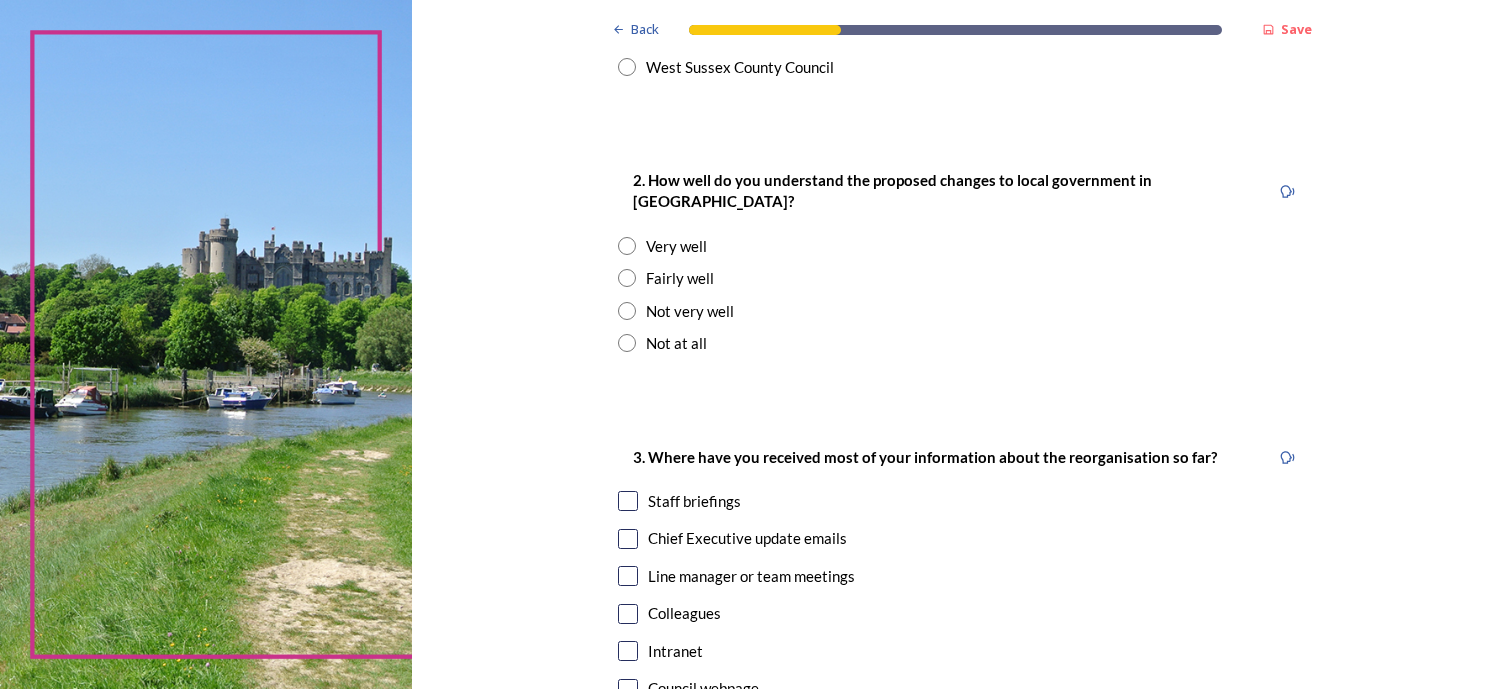 click at bounding box center [627, 278] 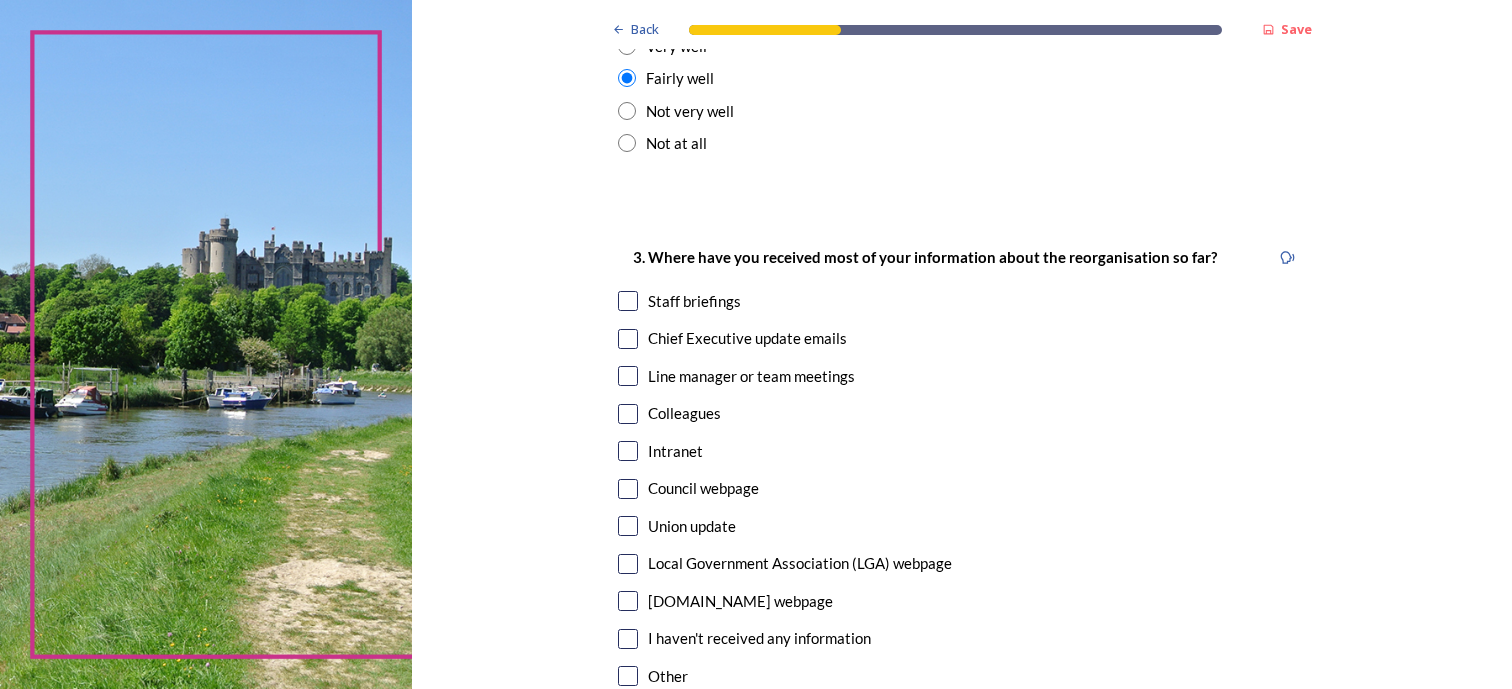 scroll, scrollTop: 1000, scrollLeft: 0, axis: vertical 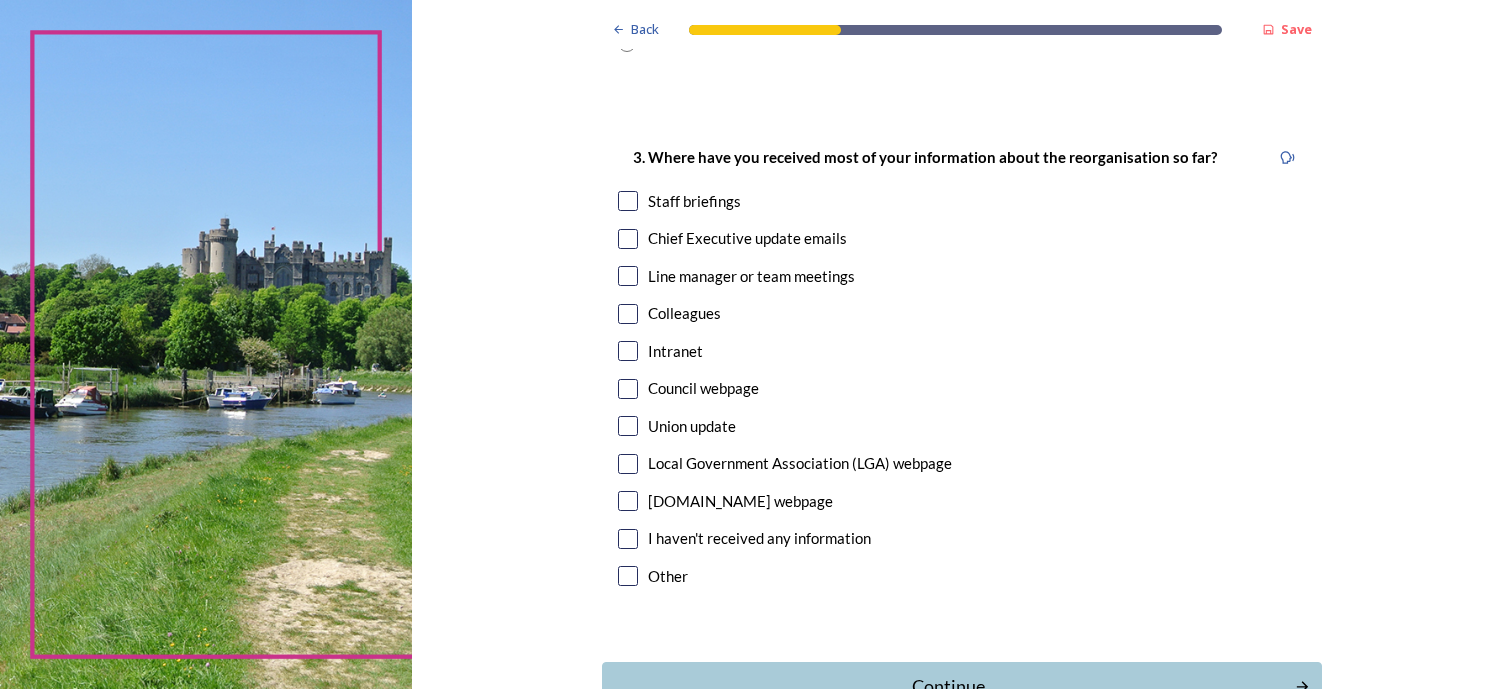 click at bounding box center [628, 201] 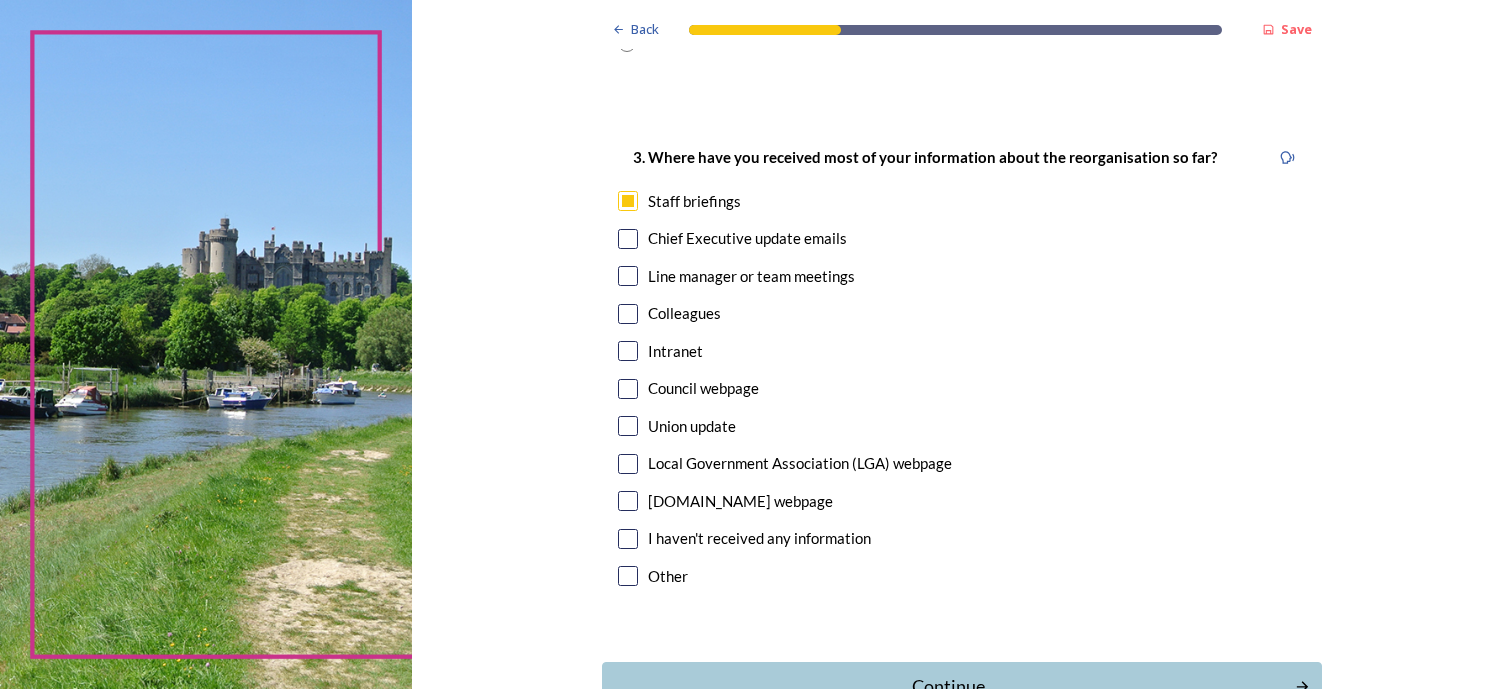 click at bounding box center (628, 239) 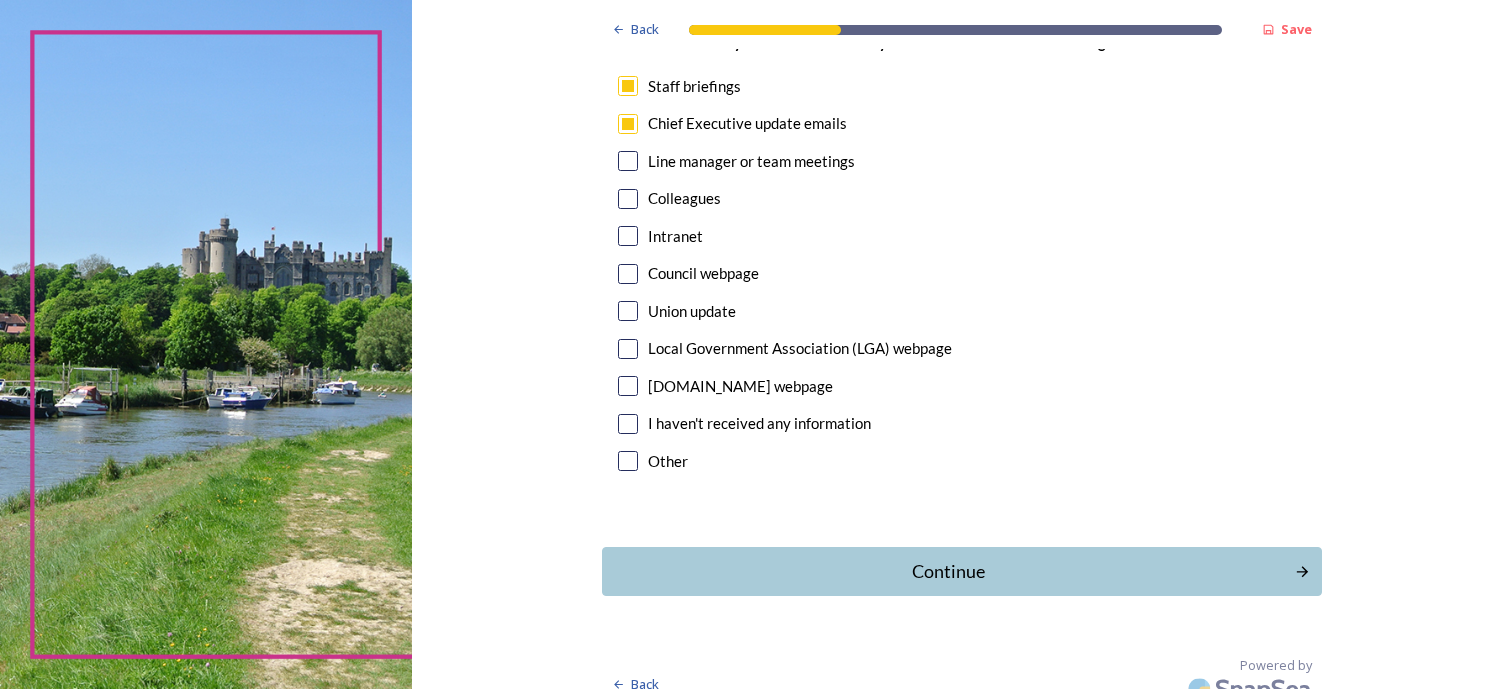 scroll, scrollTop: 1117, scrollLeft: 0, axis: vertical 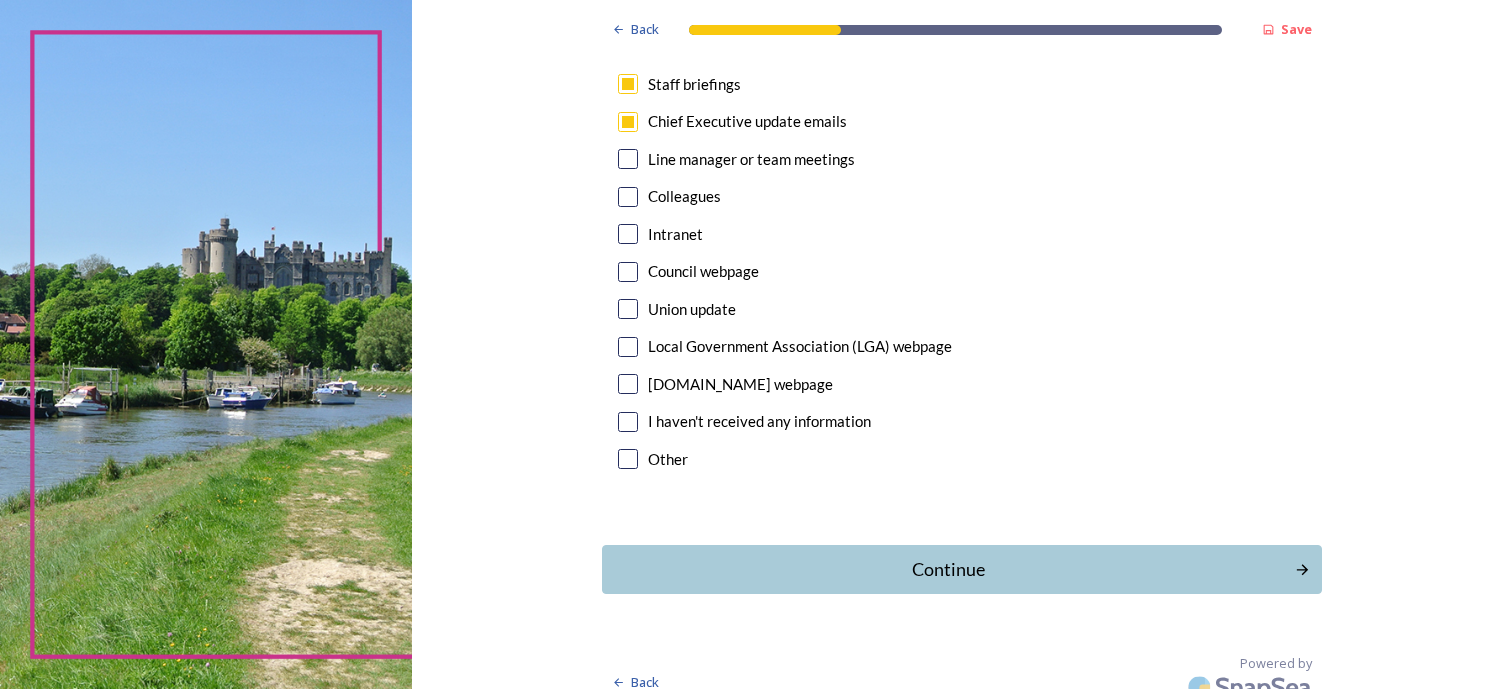 click at bounding box center [628, 459] 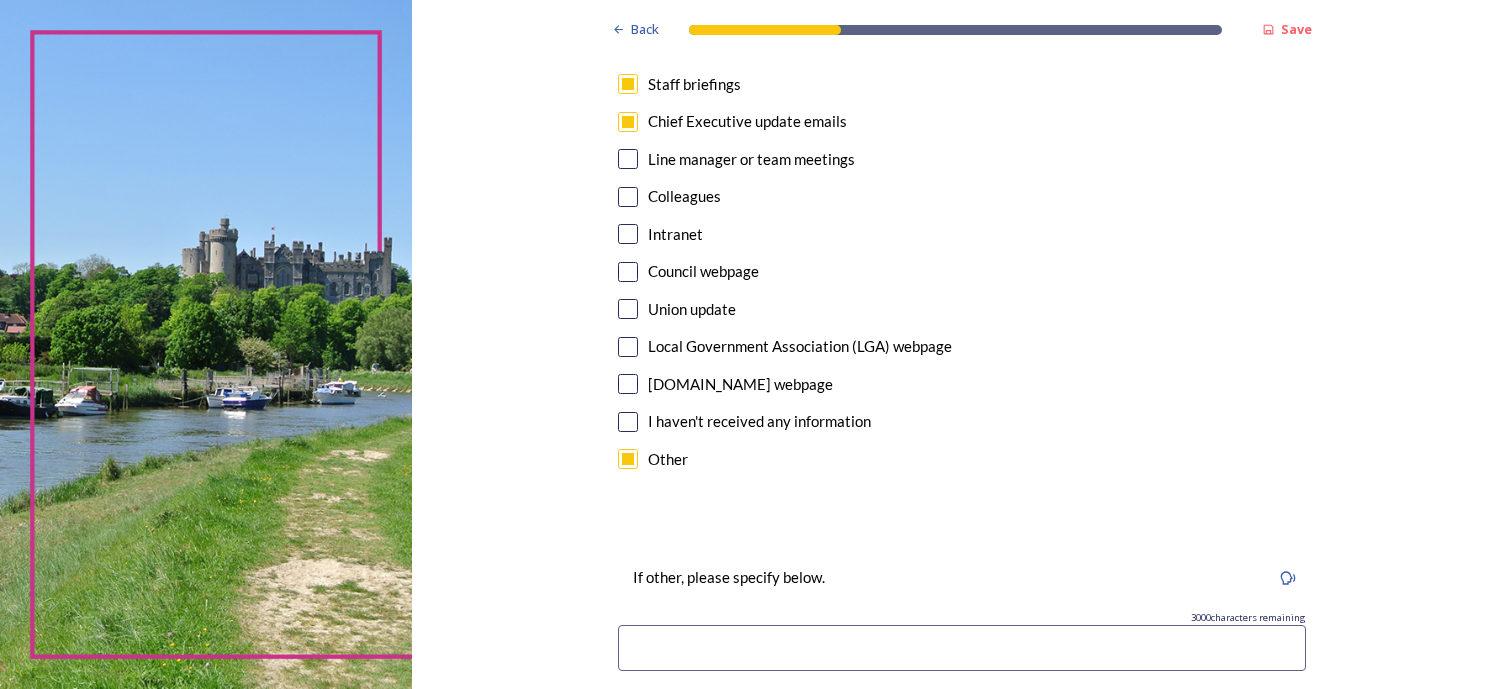 click at bounding box center [962, 648] 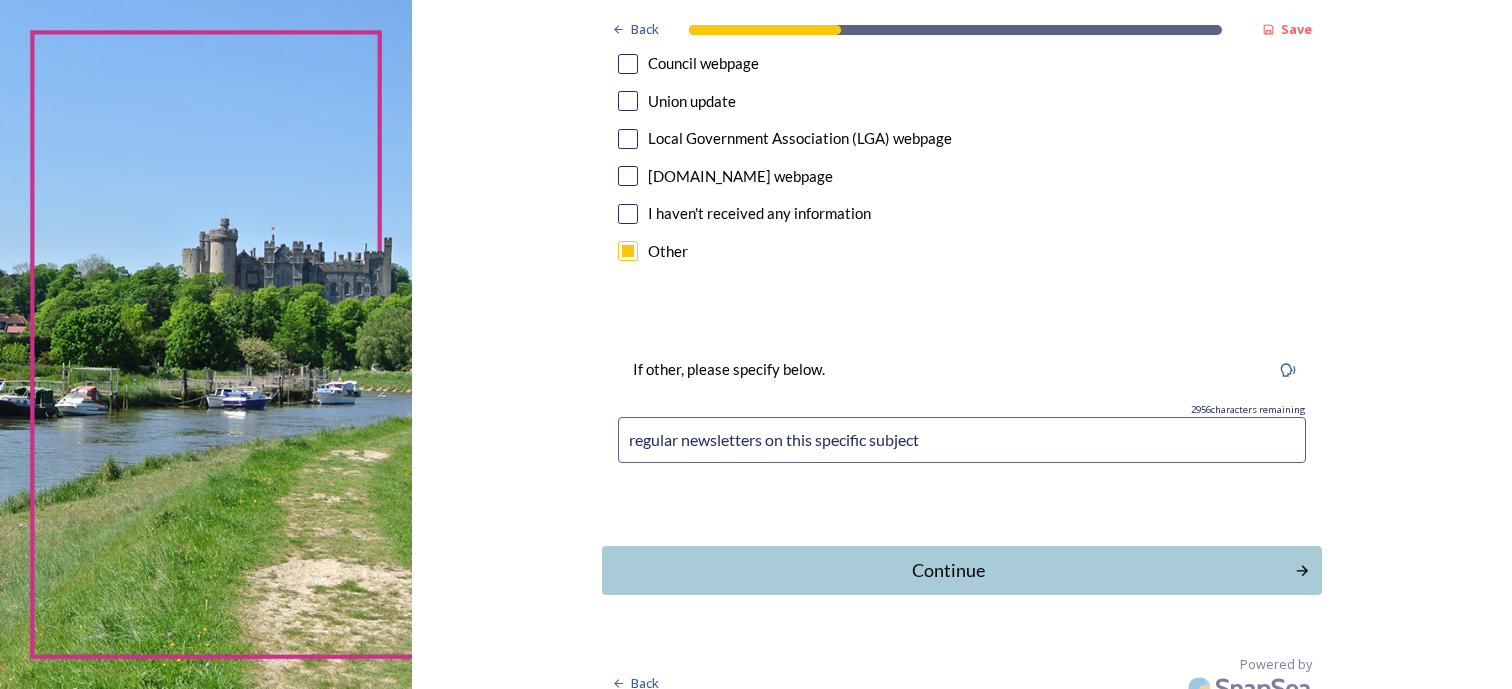 scroll, scrollTop: 1326, scrollLeft: 0, axis: vertical 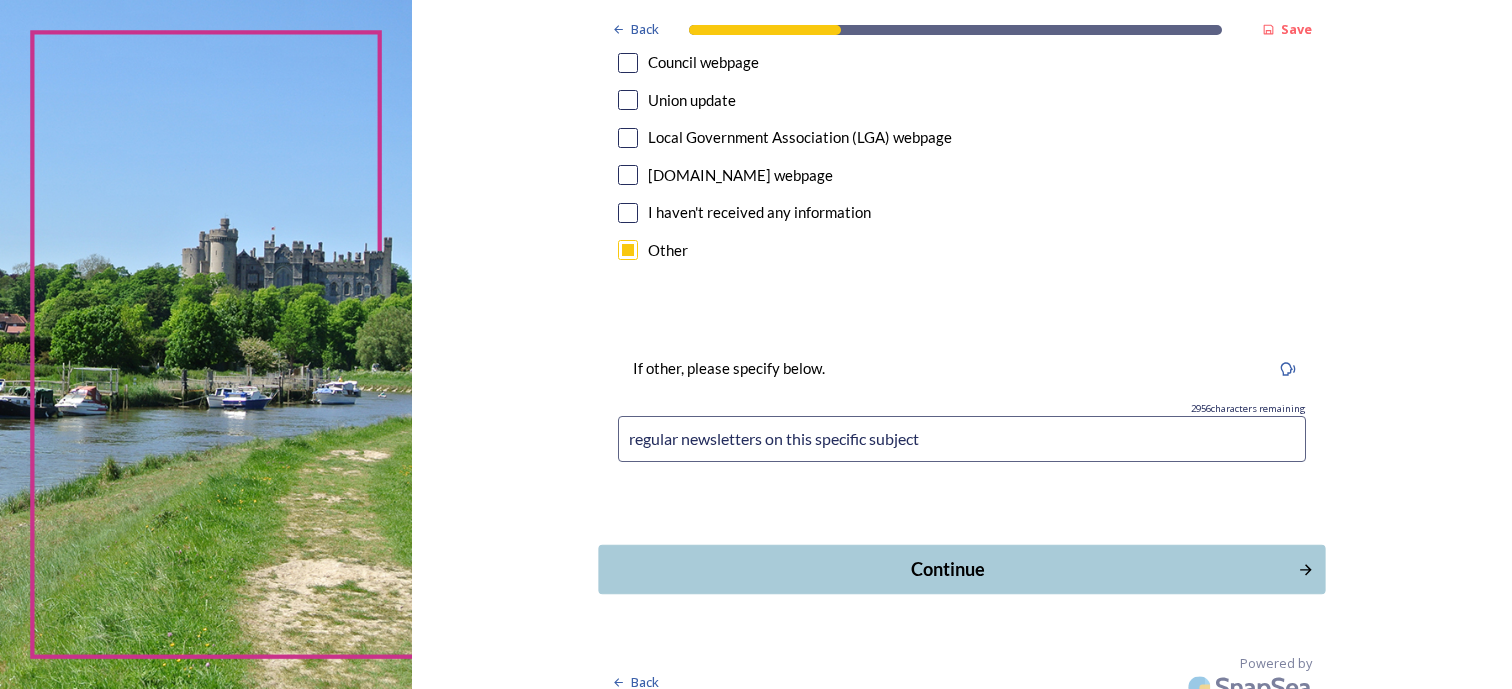 type on "regular newsletters on this specific subject" 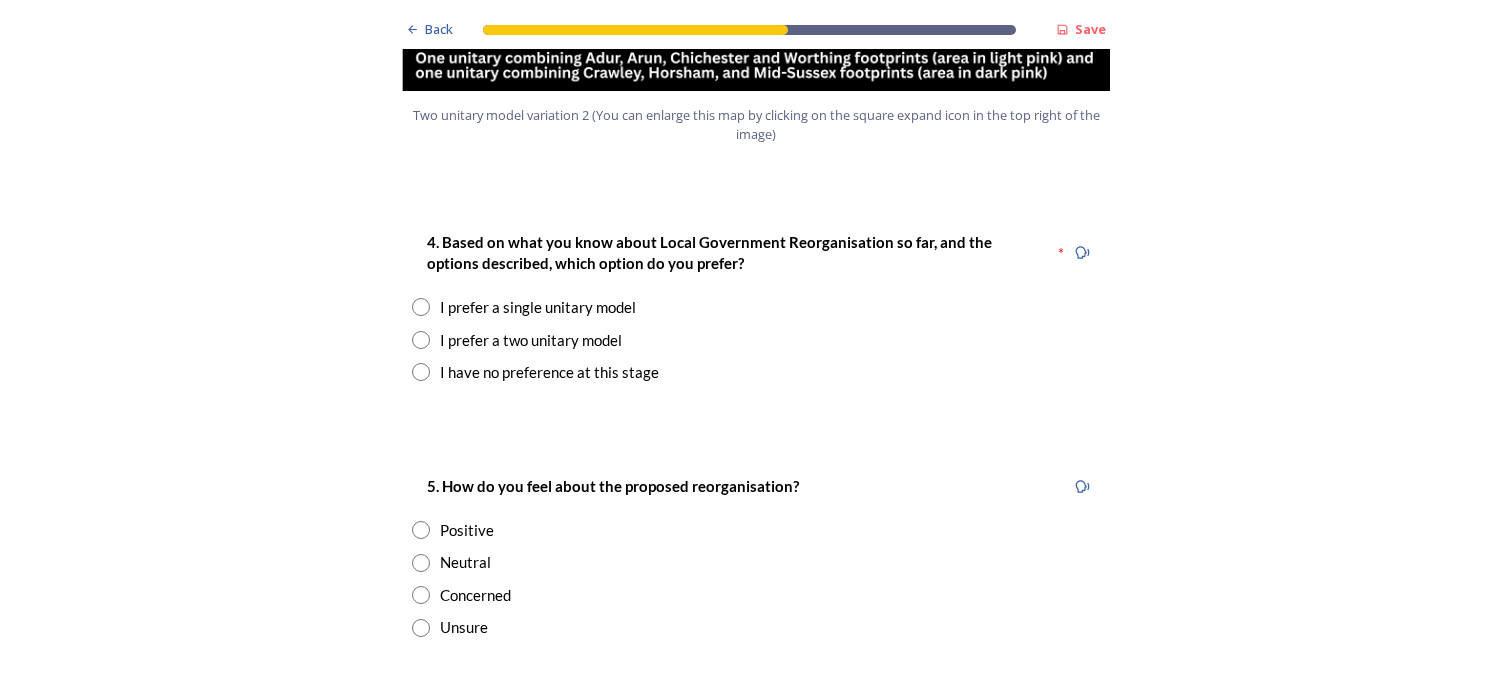 scroll, scrollTop: 2600, scrollLeft: 0, axis: vertical 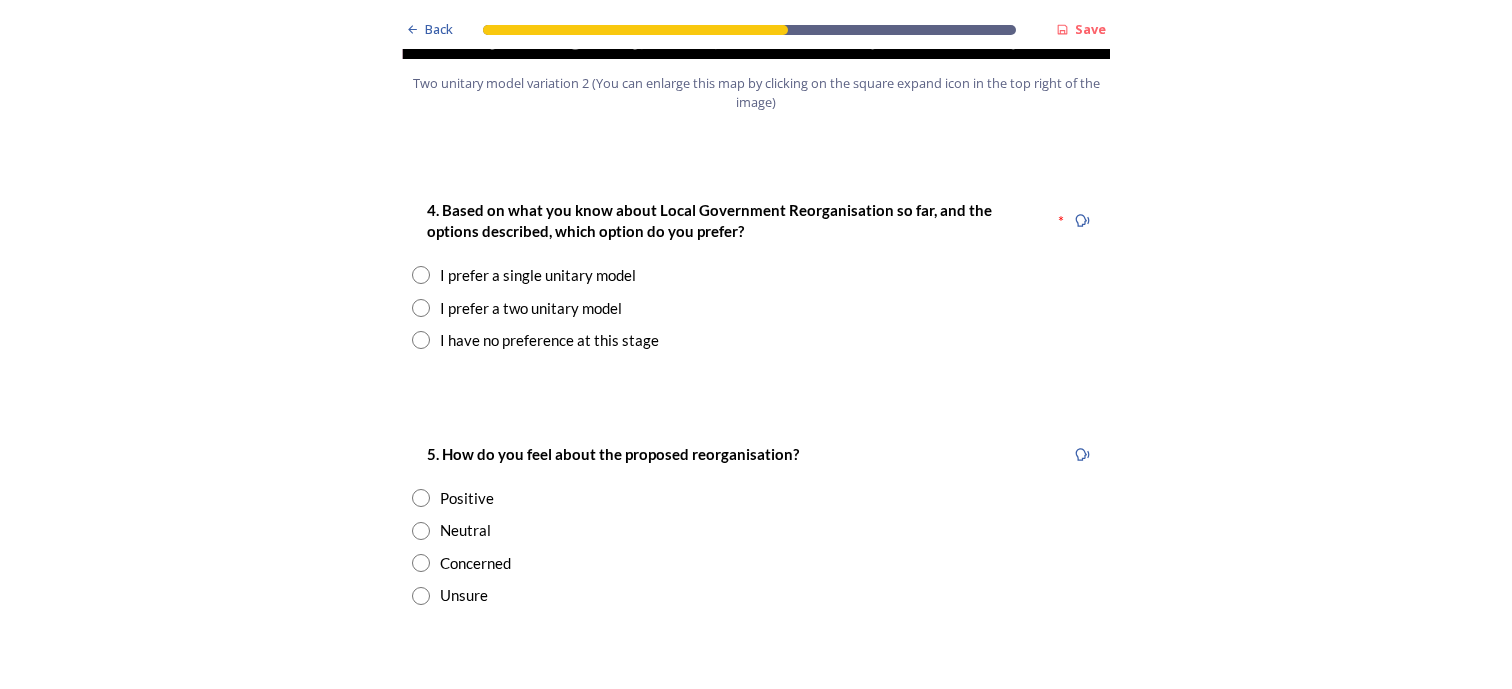 click at bounding box center (421, 308) 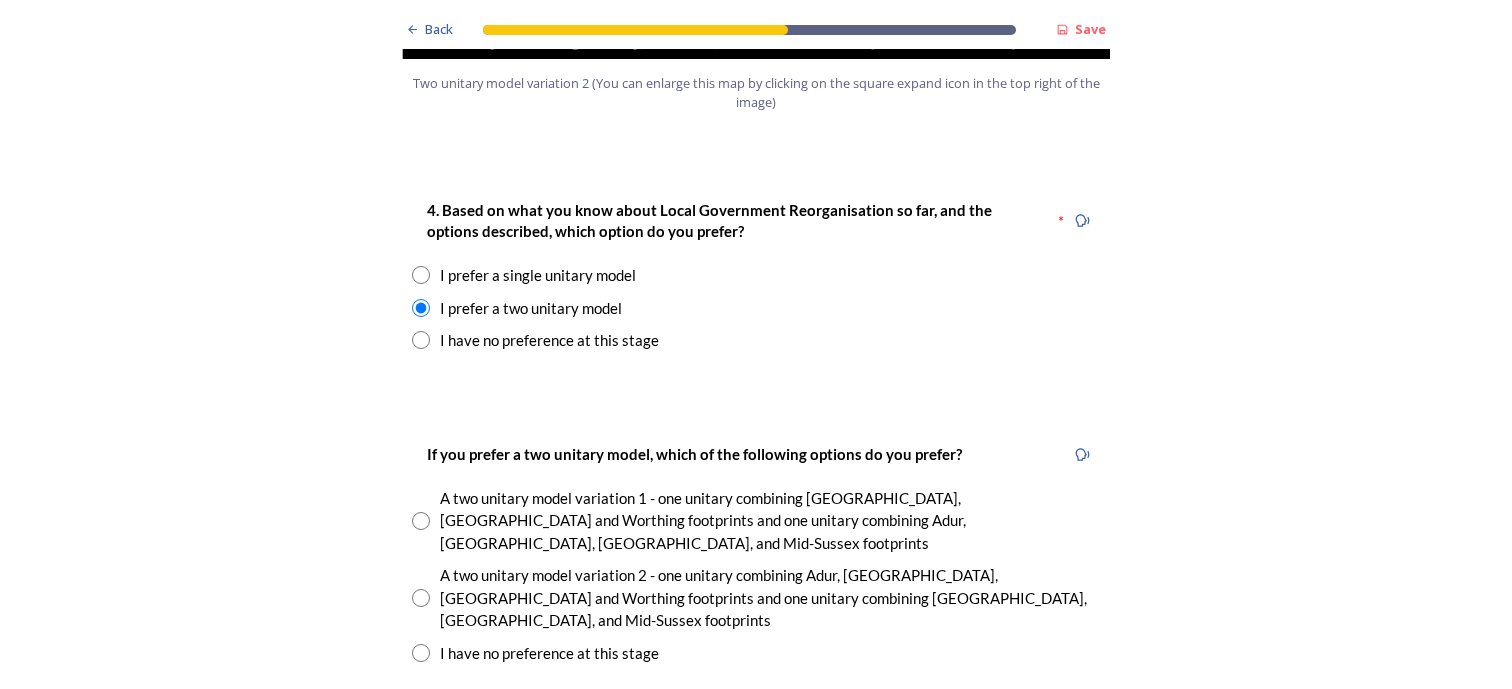 click at bounding box center [421, 598] 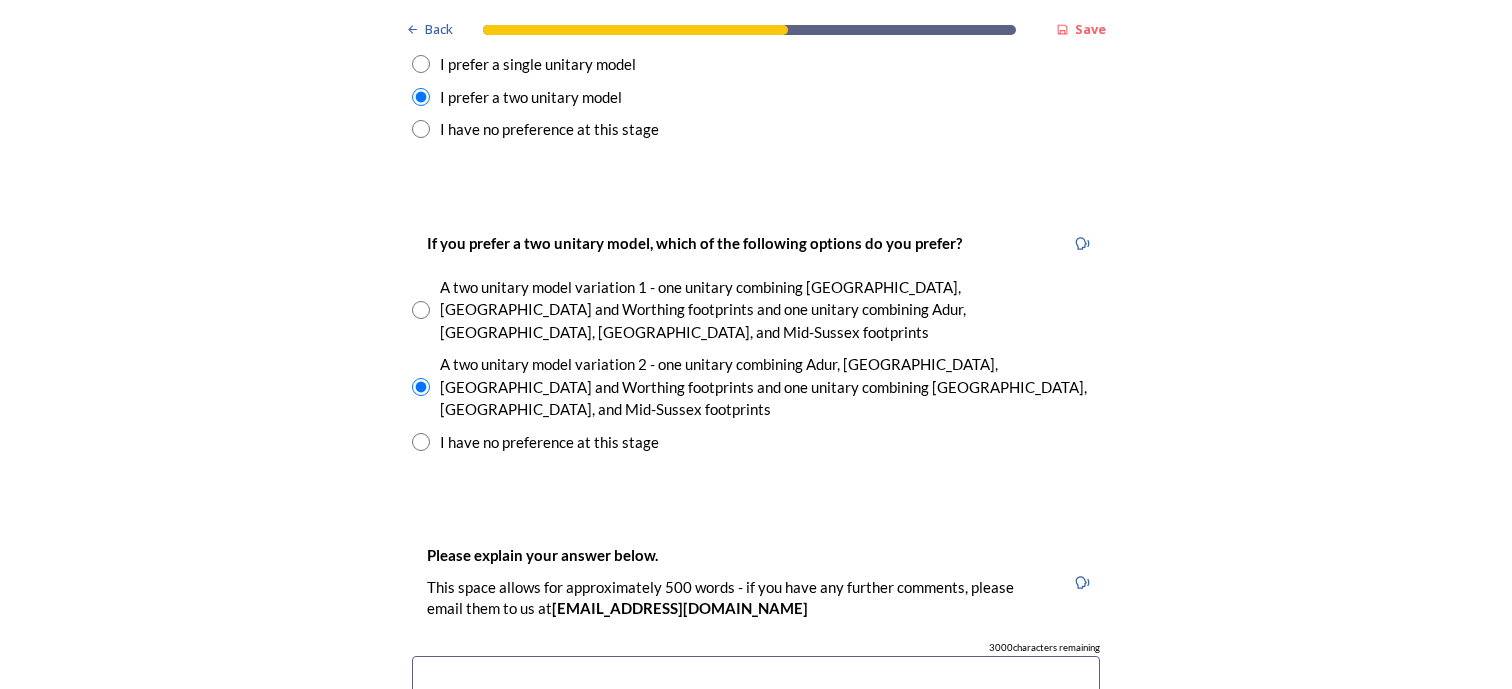 scroll, scrollTop: 2800, scrollLeft: 0, axis: vertical 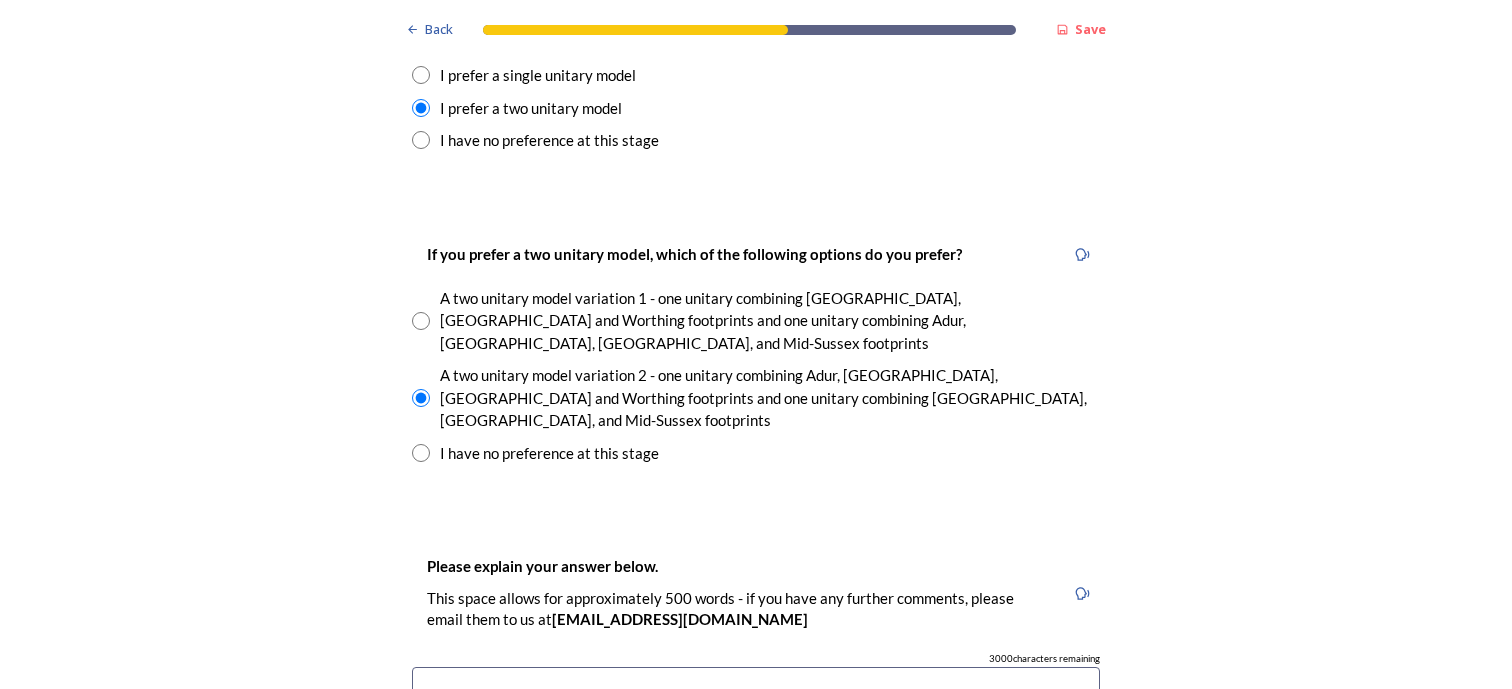 click at bounding box center (421, 453) 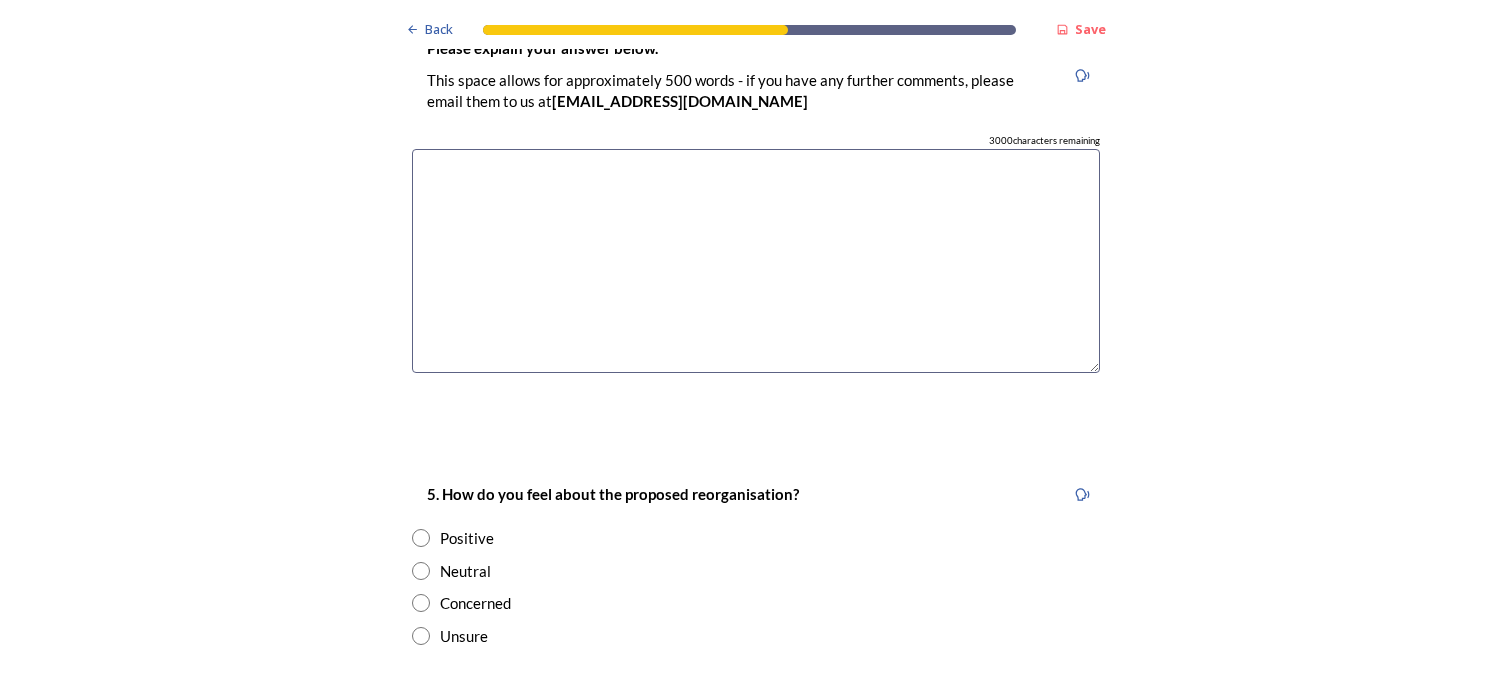 scroll, scrollTop: 3400, scrollLeft: 0, axis: vertical 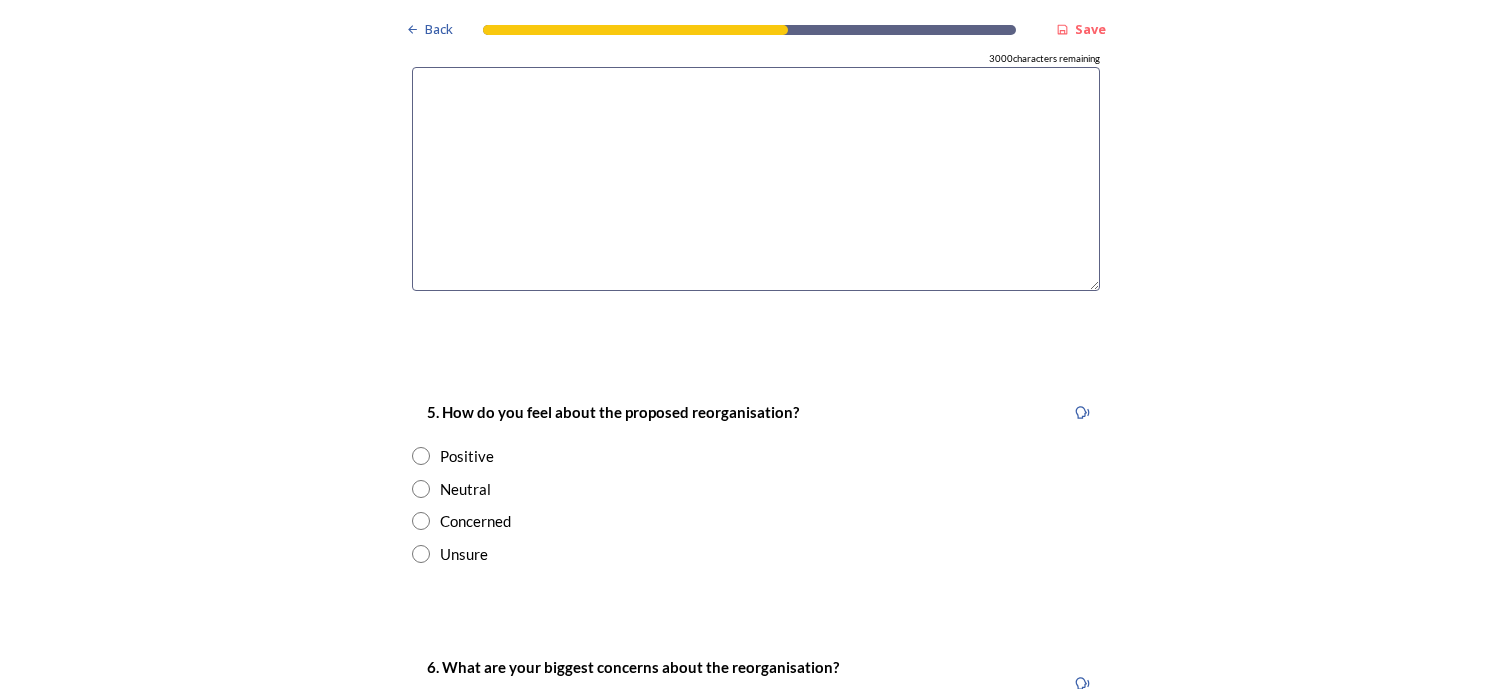 click at bounding box center (421, 521) 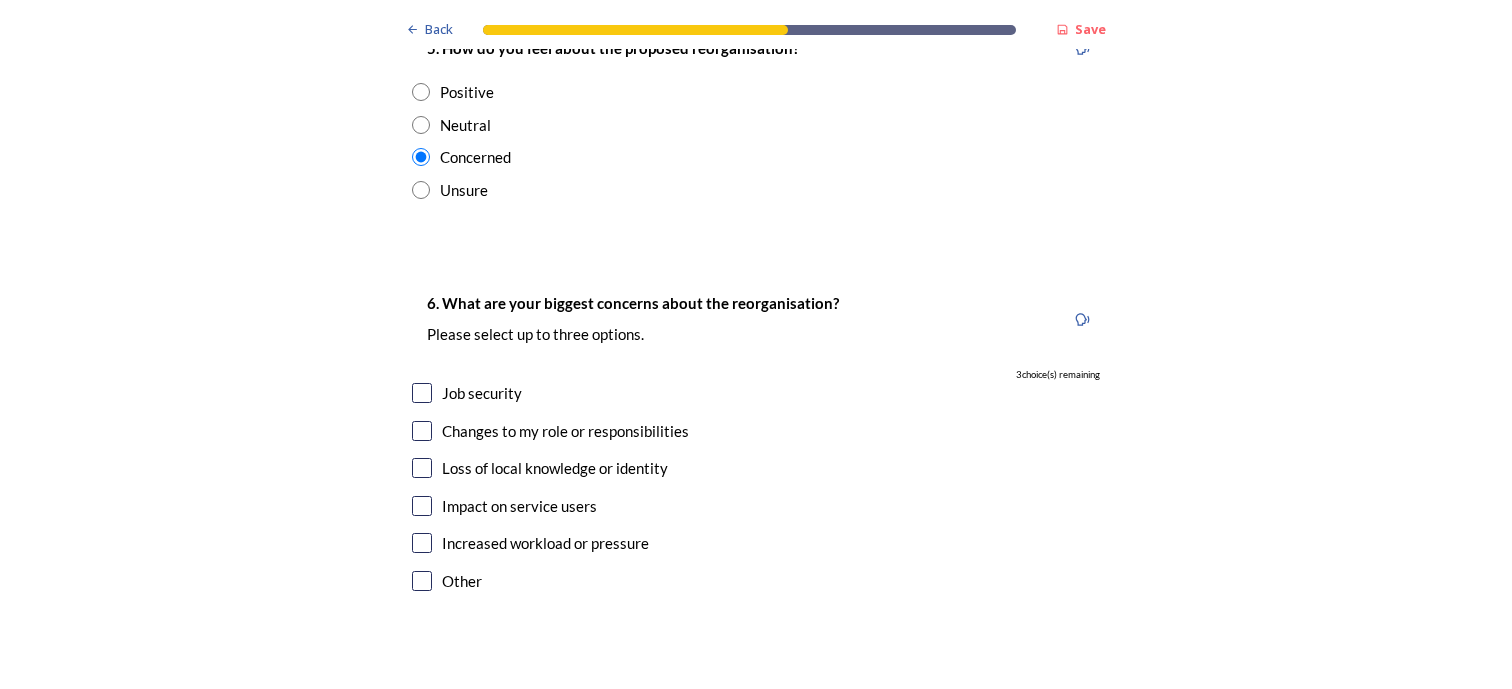 scroll, scrollTop: 3800, scrollLeft: 0, axis: vertical 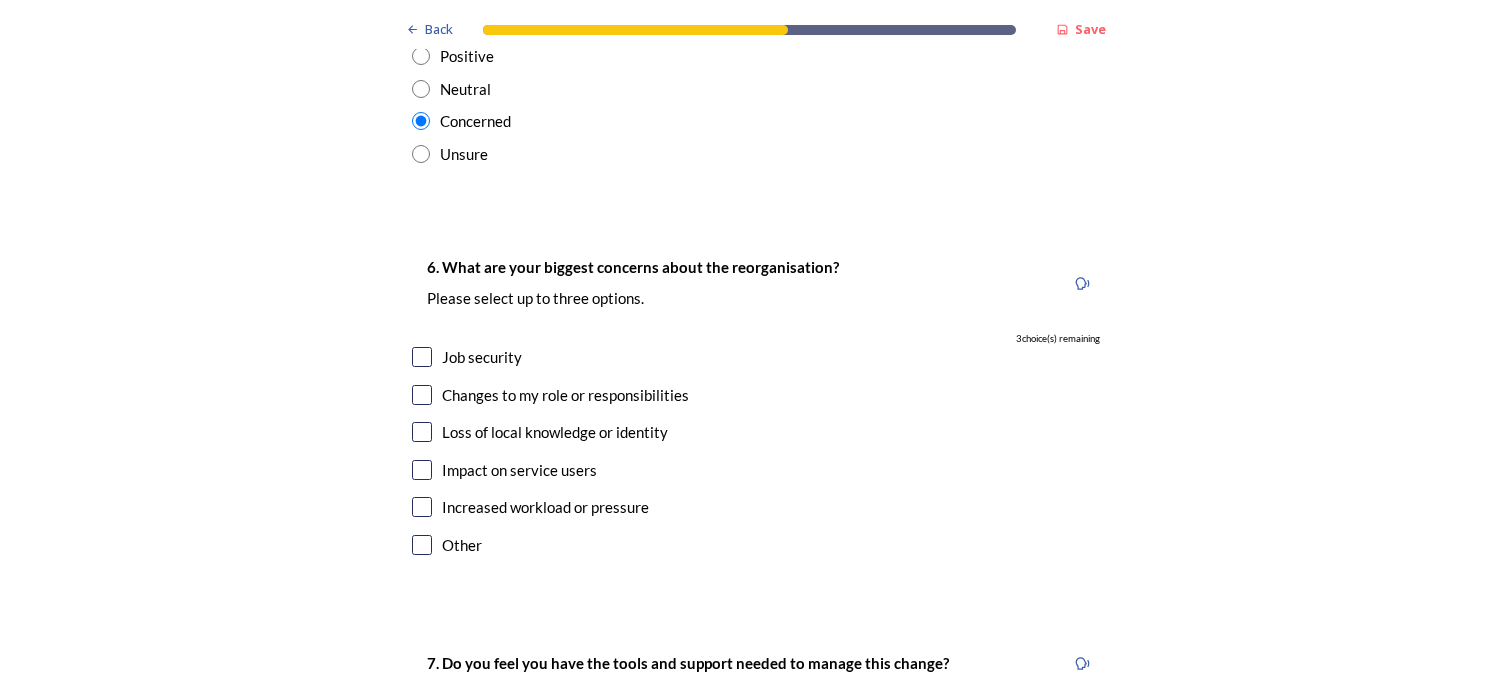 click at bounding box center [422, 357] 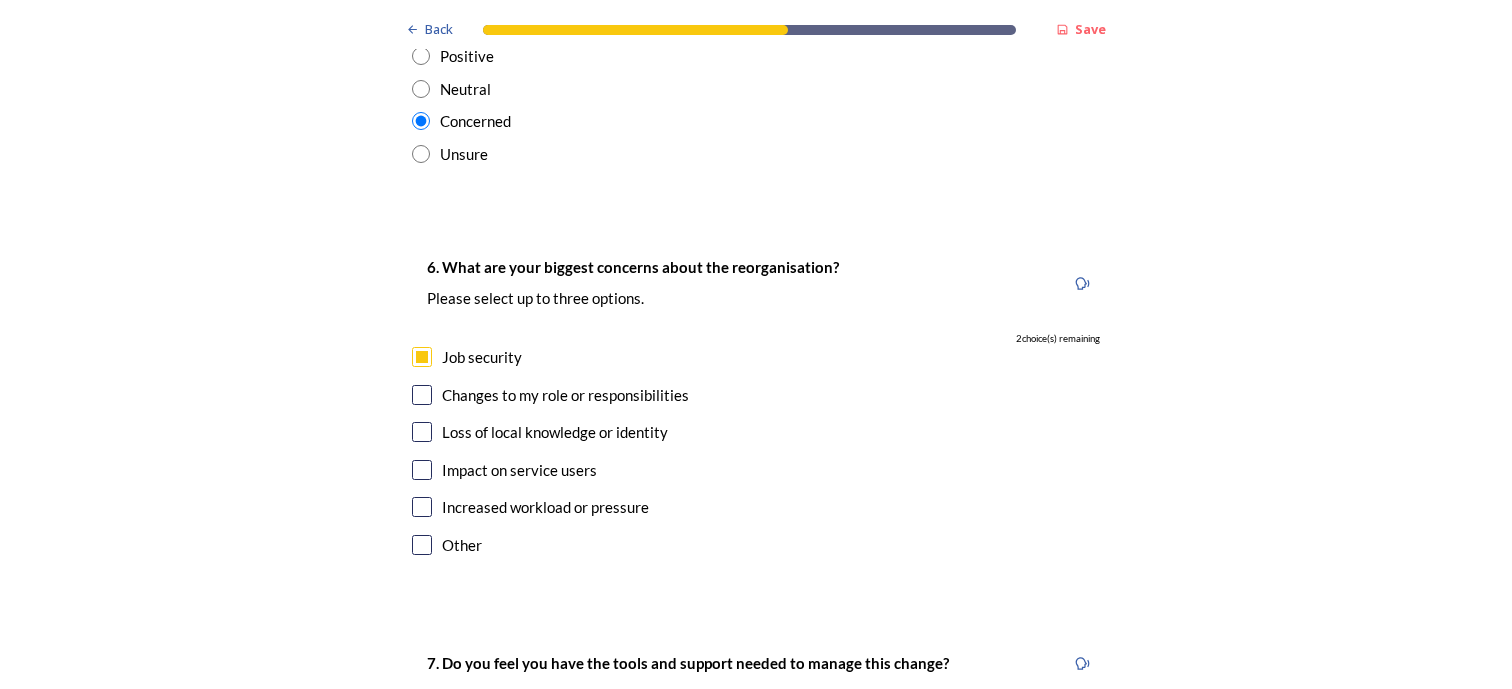 click at bounding box center (422, 395) 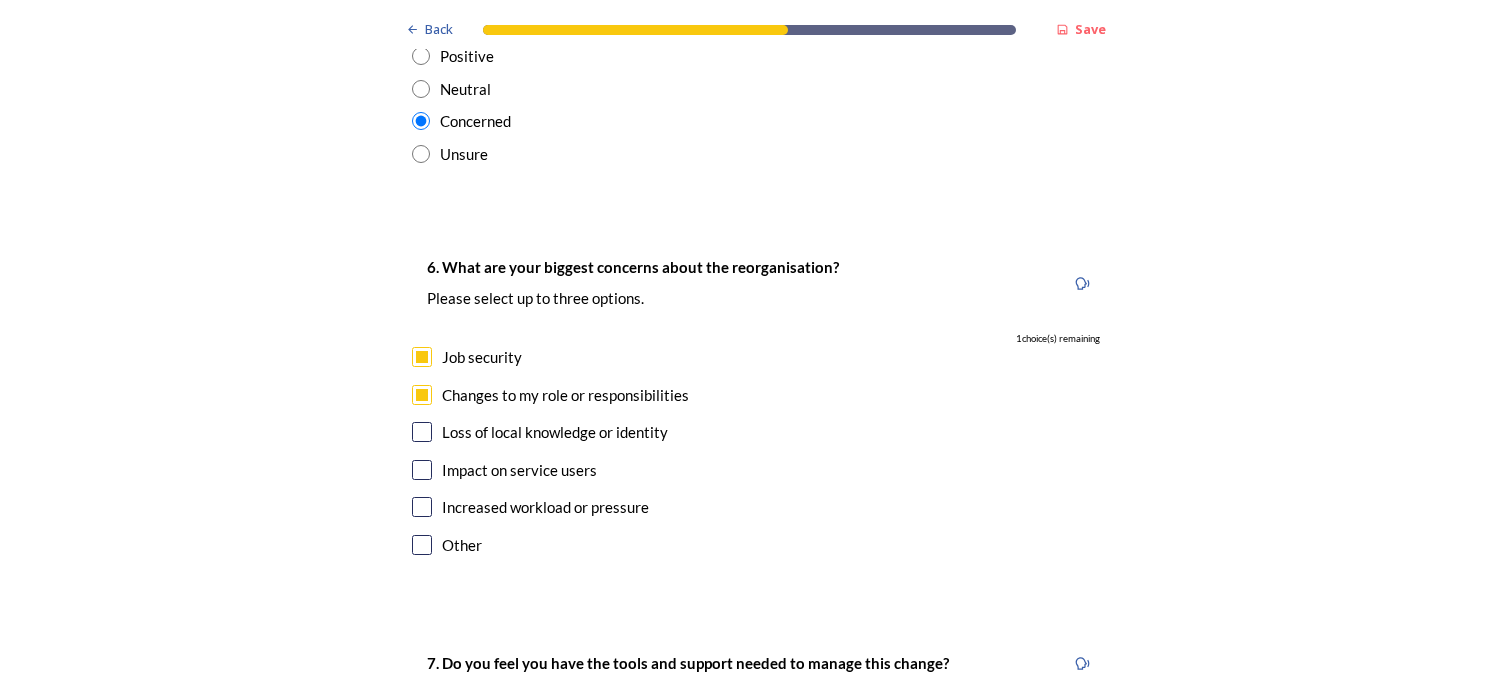 click at bounding box center [422, 470] 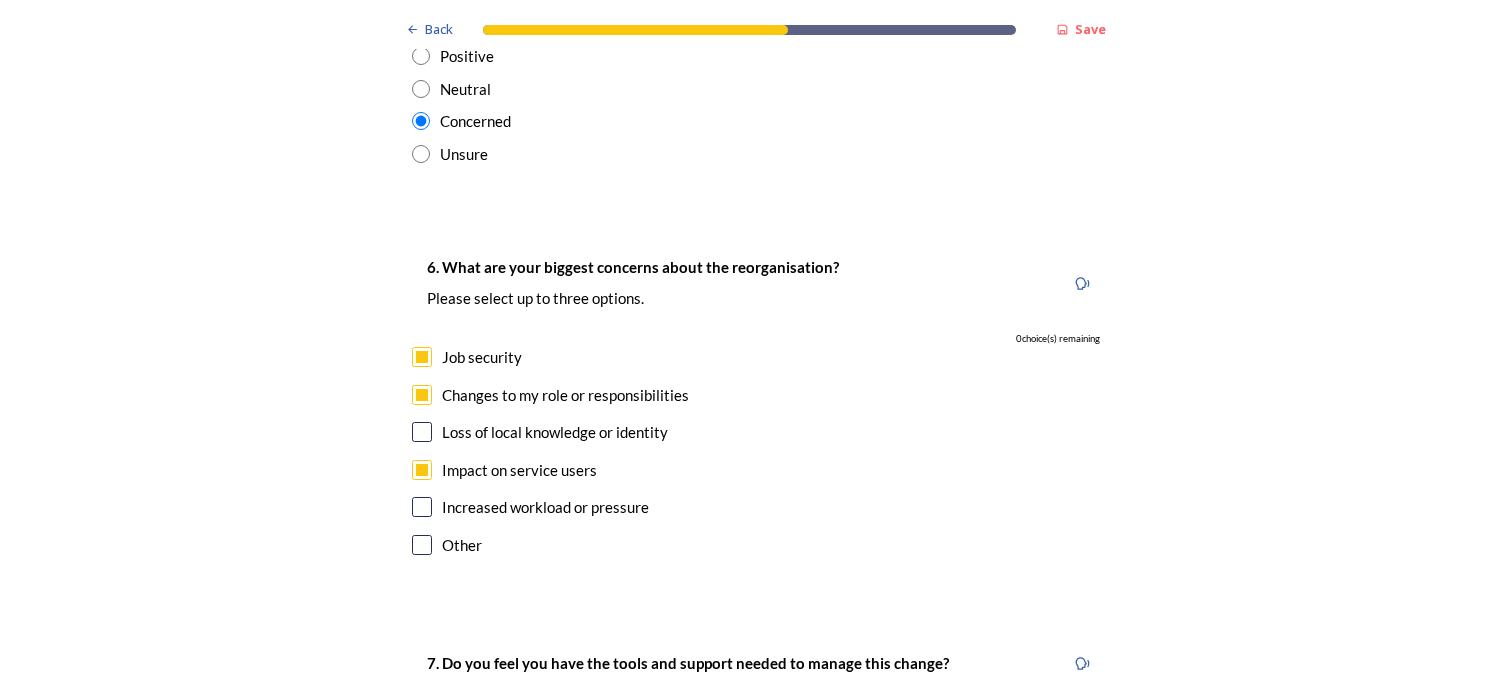 click at bounding box center (422, 507) 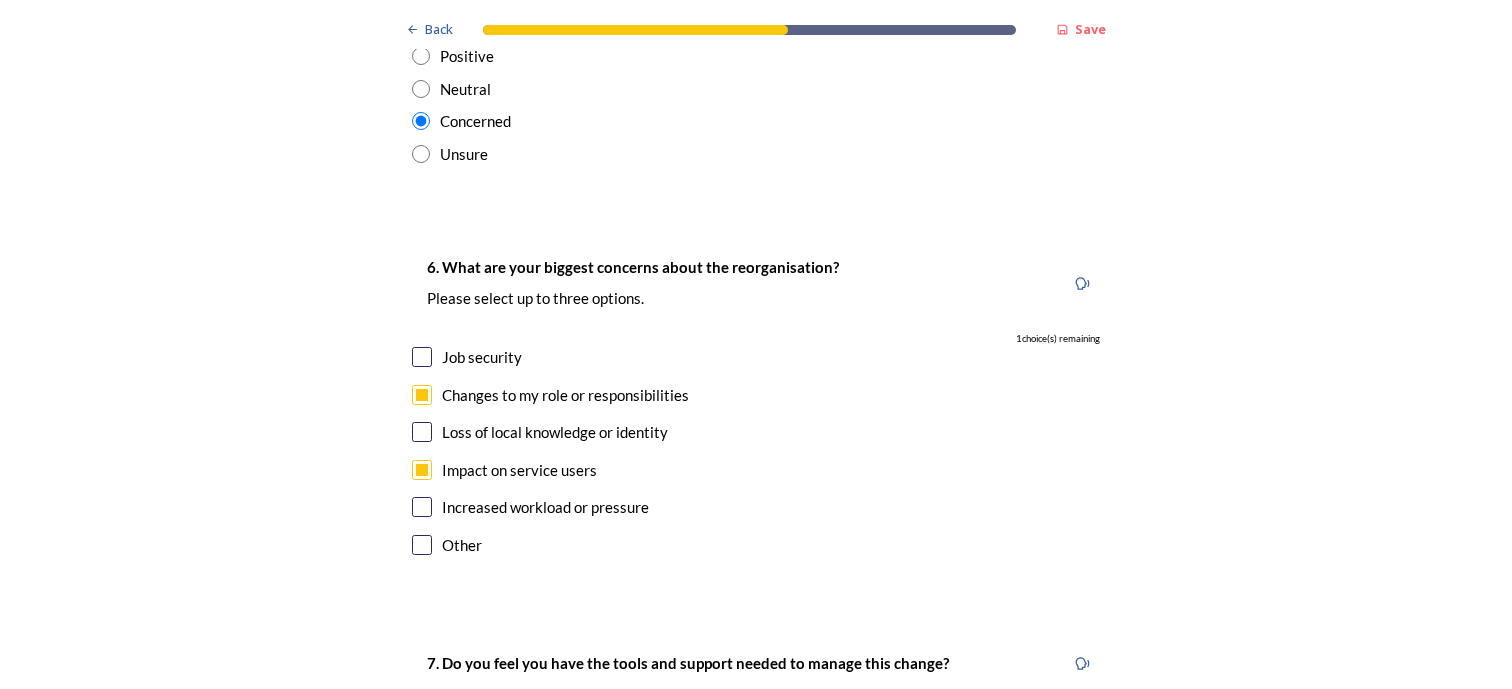 click at bounding box center [422, 507] 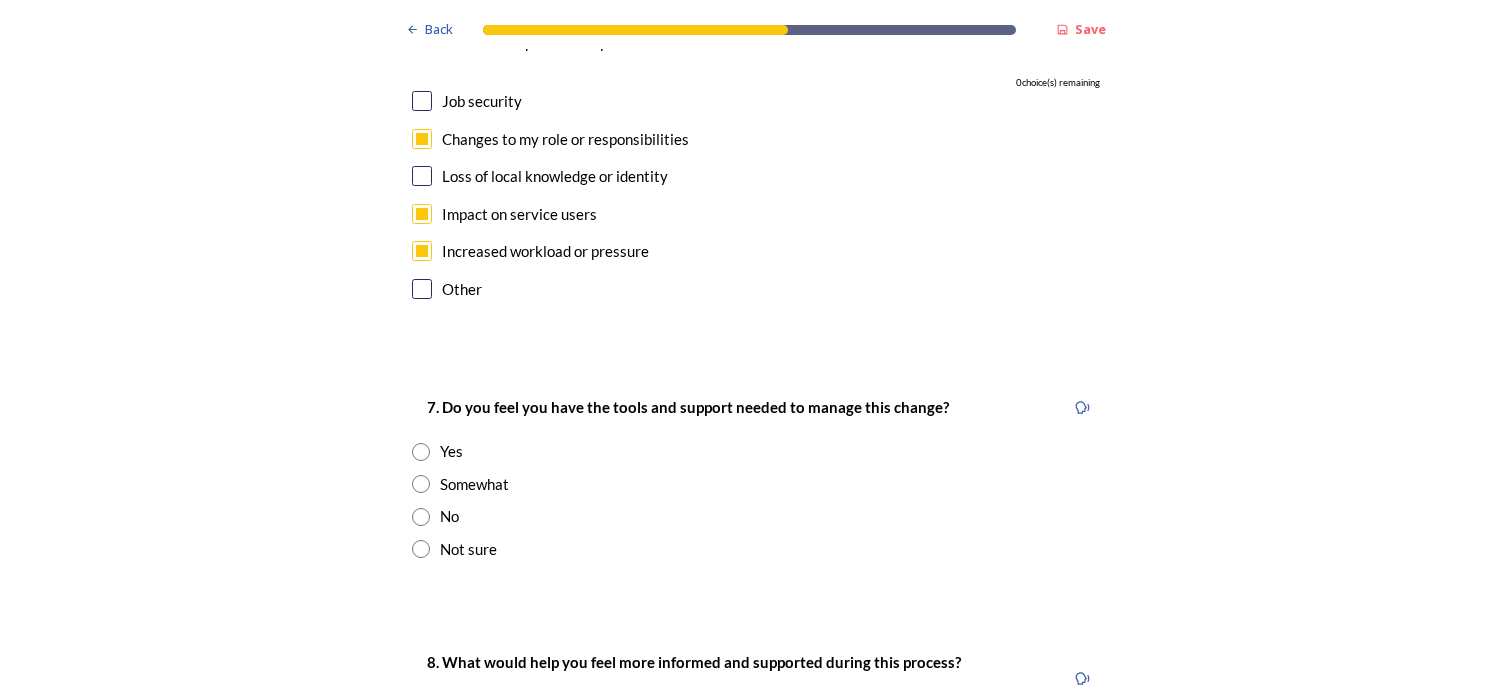 scroll, scrollTop: 4200, scrollLeft: 0, axis: vertical 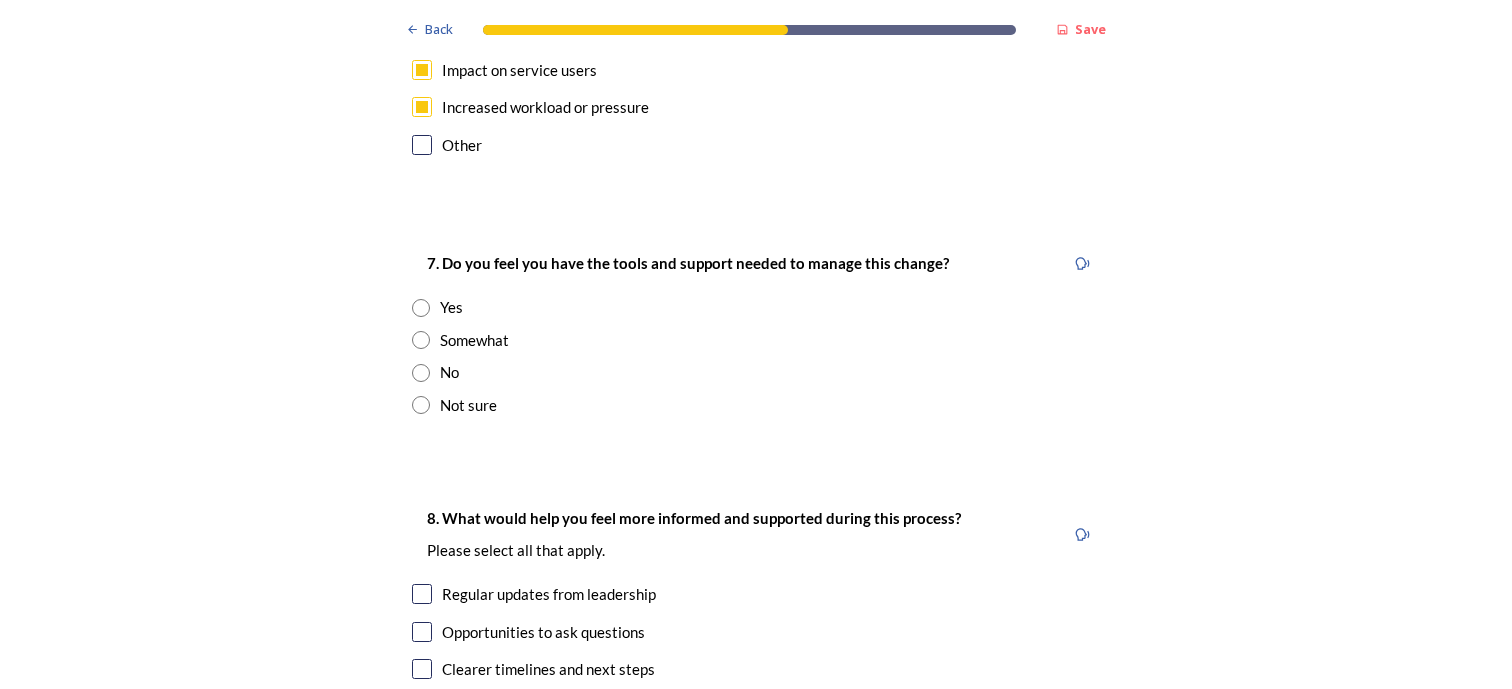 click at bounding box center [421, 405] 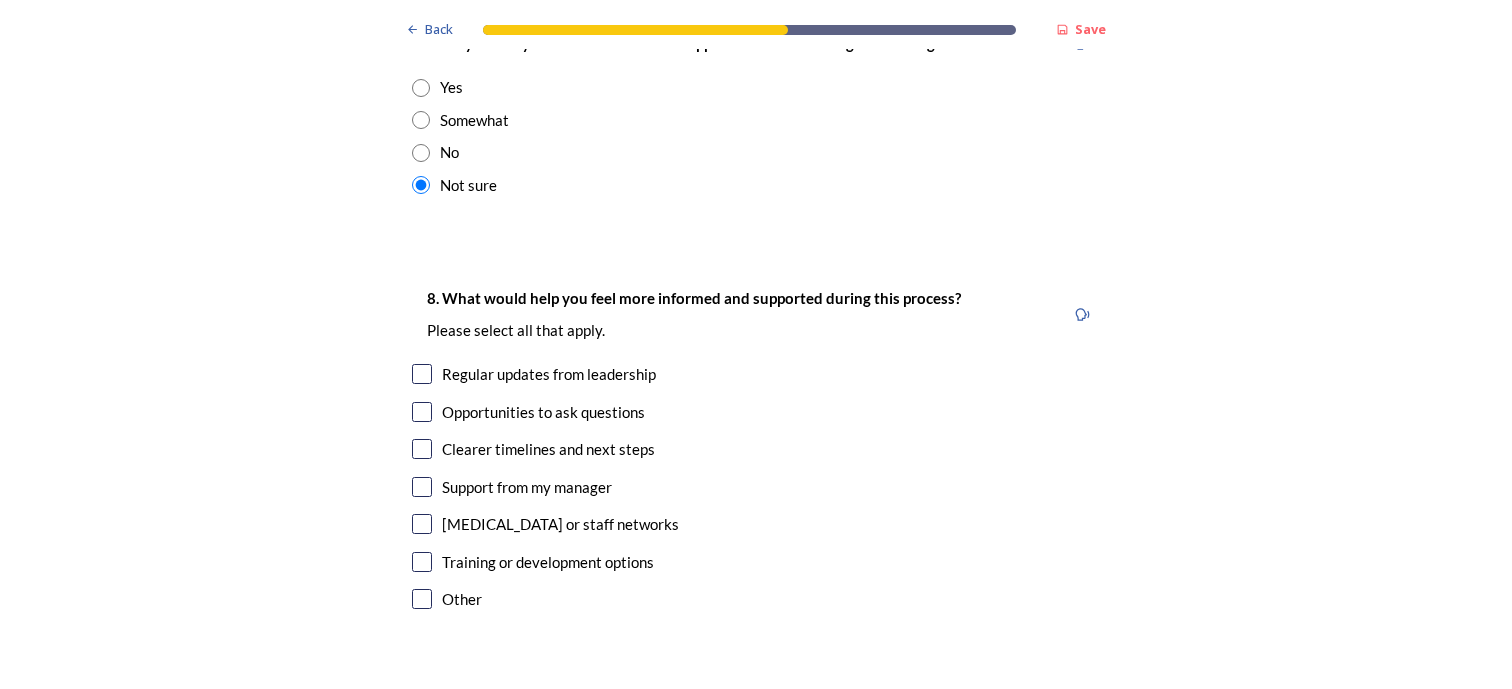scroll, scrollTop: 4500, scrollLeft: 0, axis: vertical 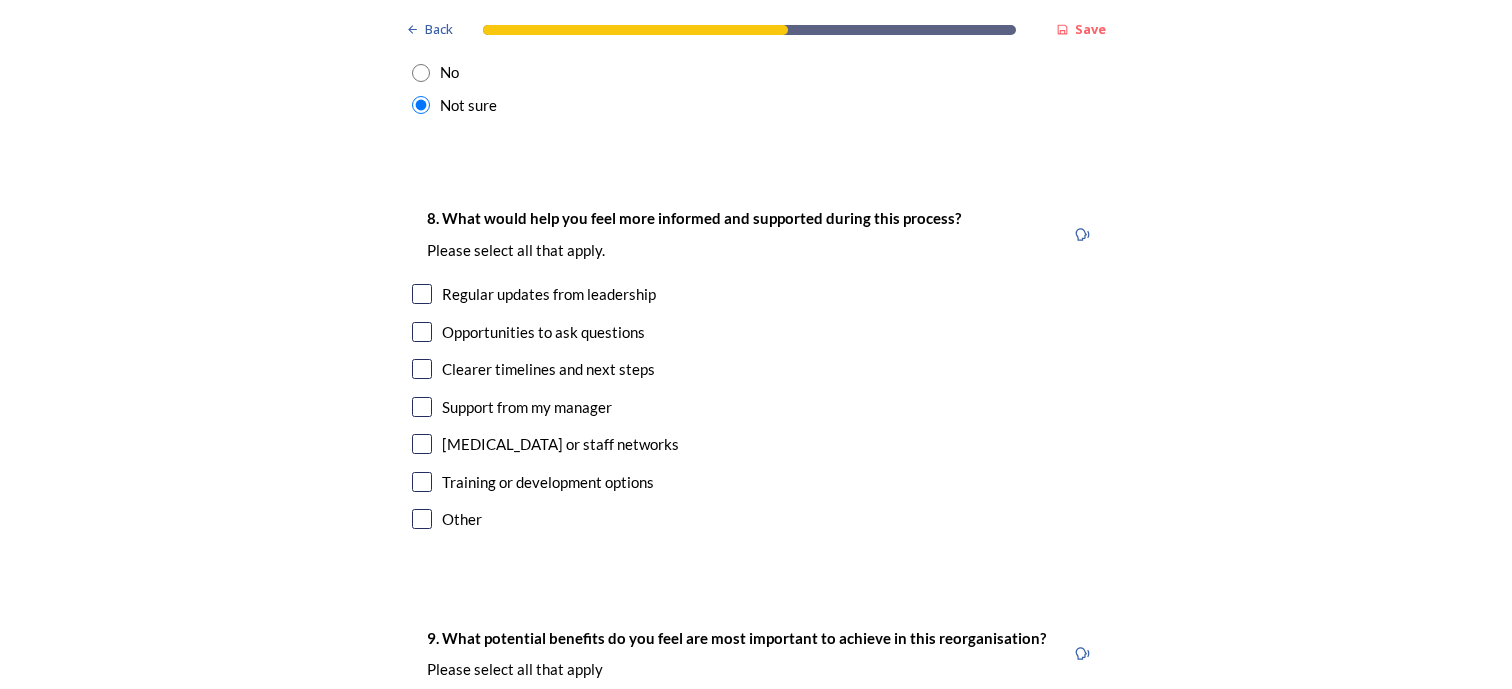 click at bounding box center [422, 369] 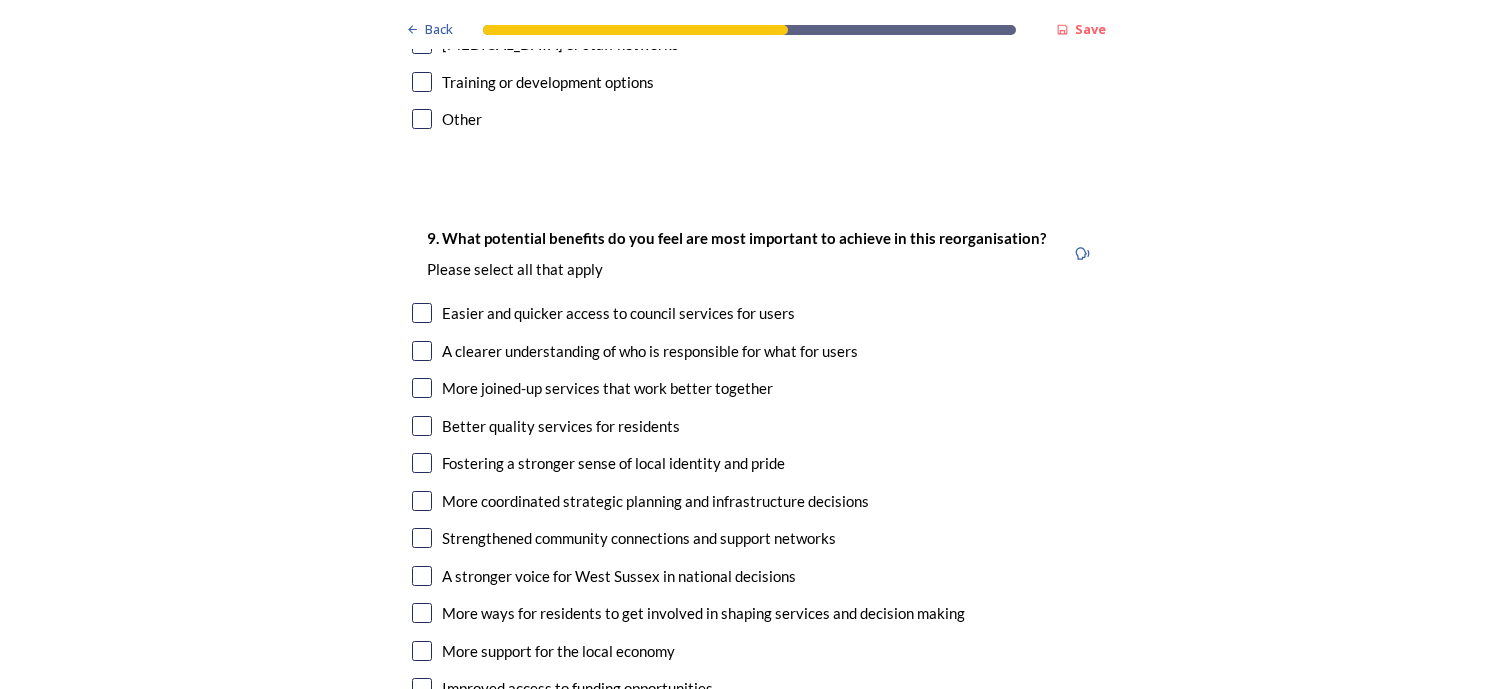 scroll, scrollTop: 5000, scrollLeft: 0, axis: vertical 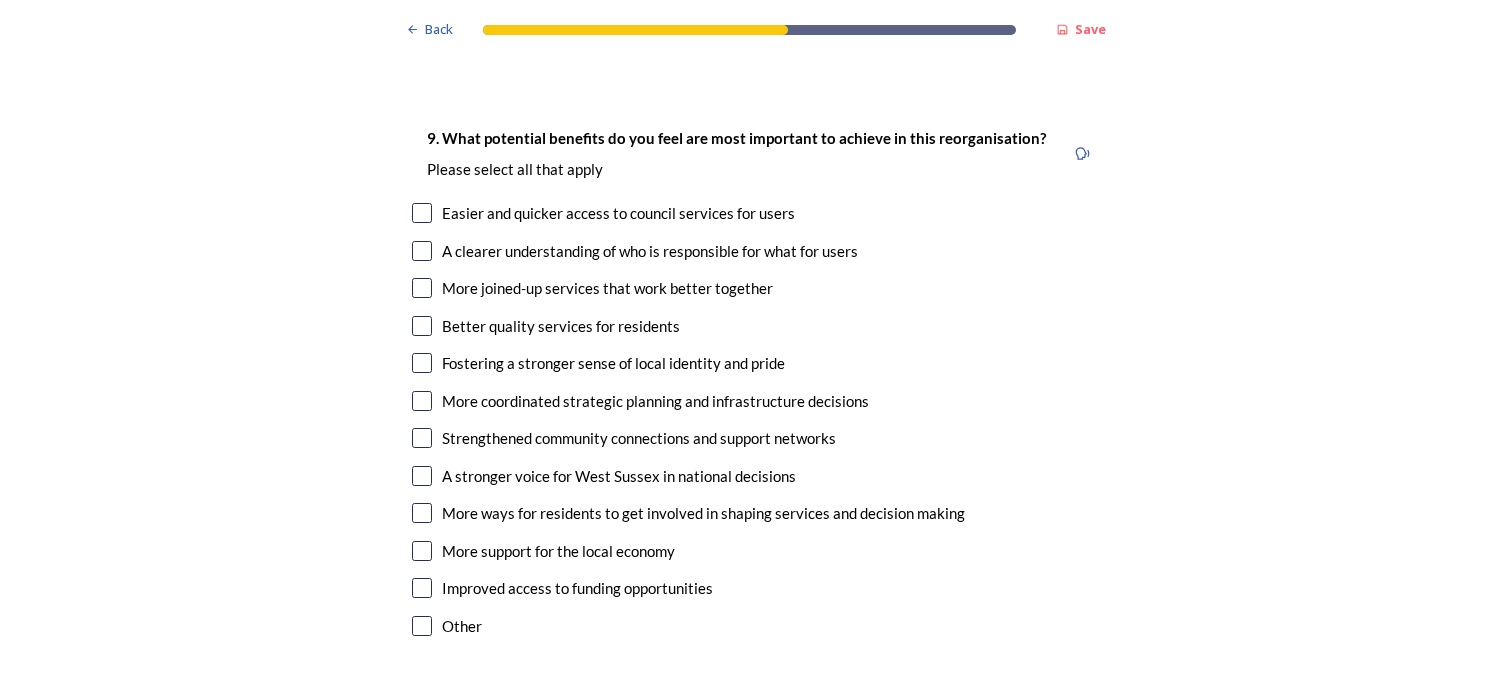 click at bounding box center [422, 251] 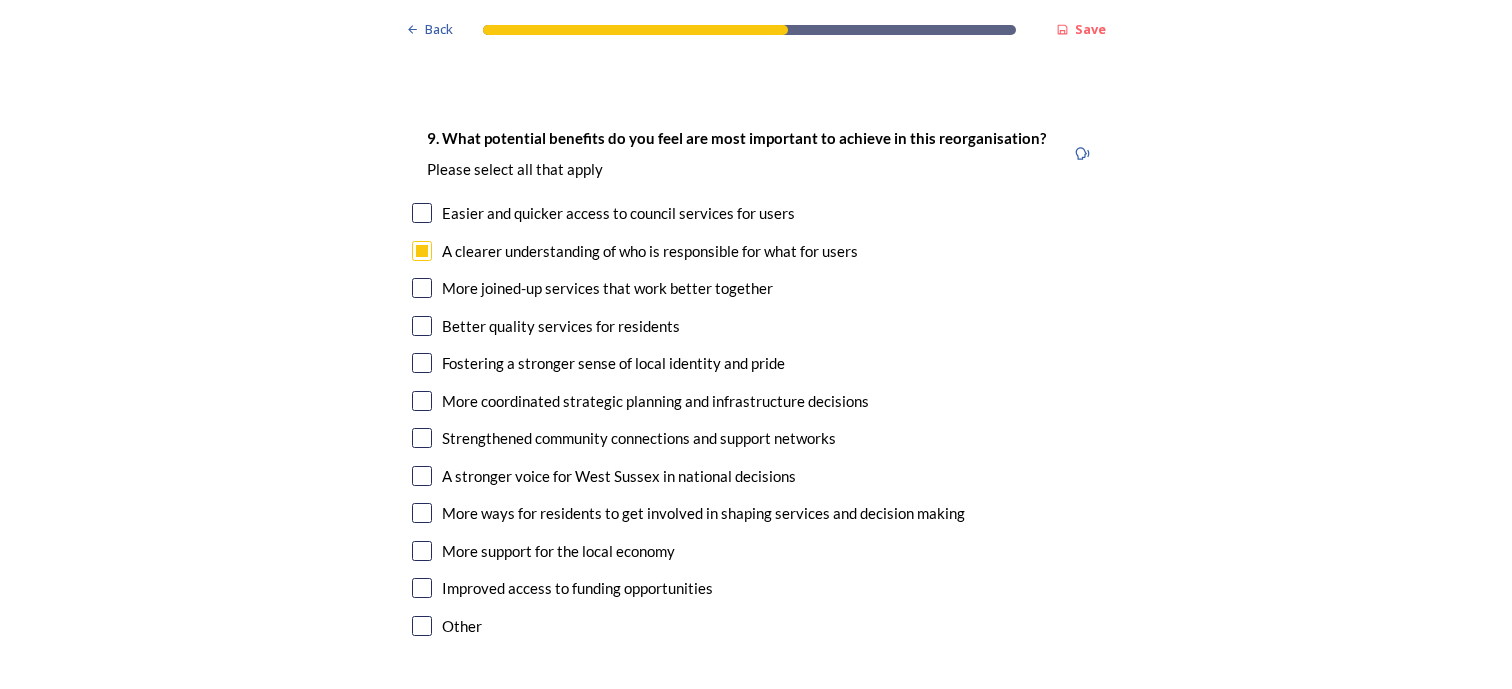 click at bounding box center (422, 326) 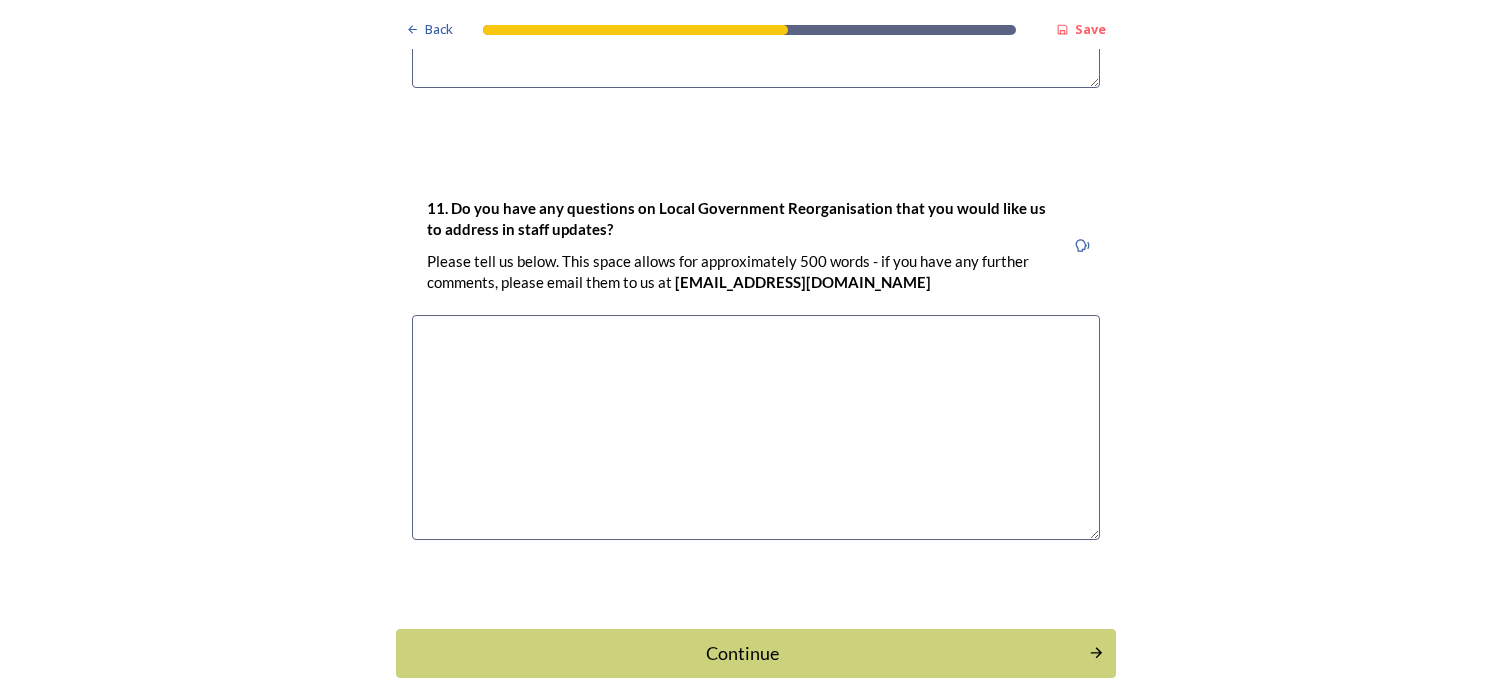 scroll, scrollTop: 6025, scrollLeft: 0, axis: vertical 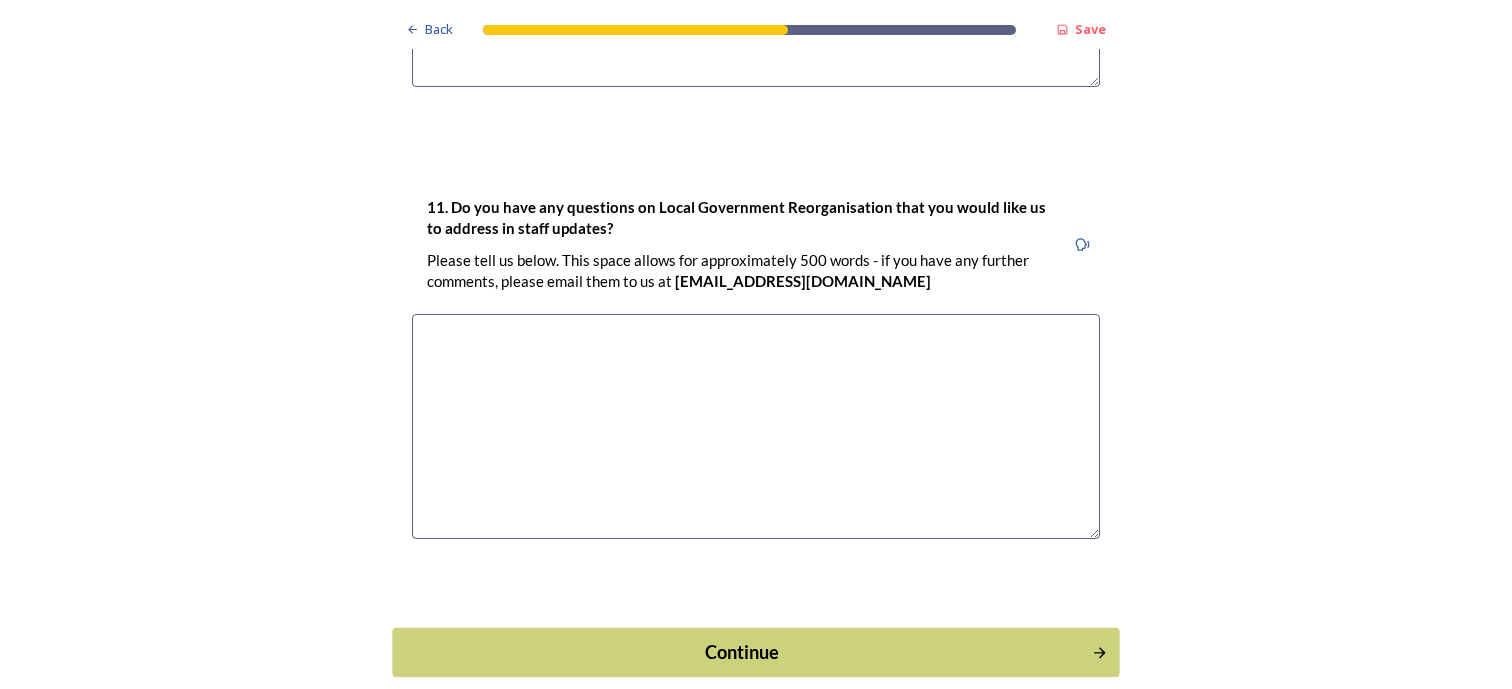 click on "Continue" at bounding box center [742, 651] 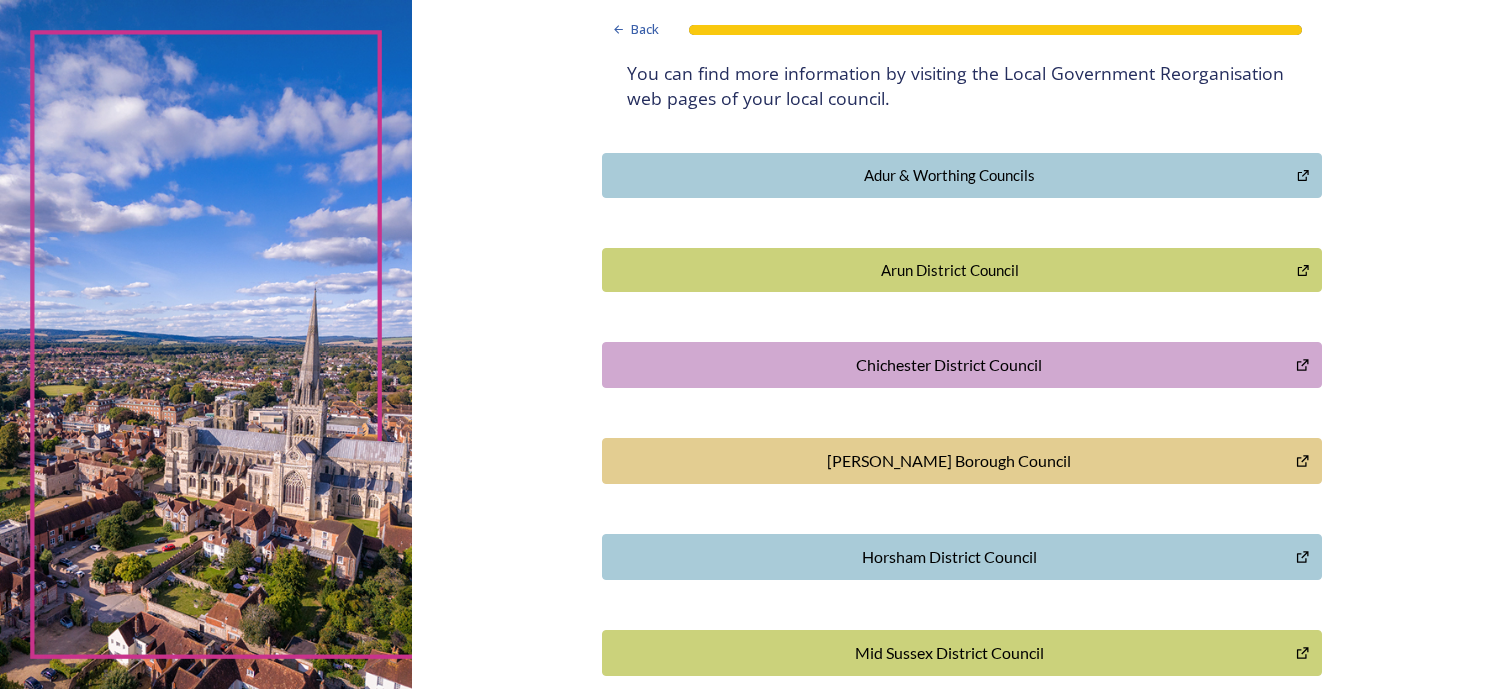 scroll, scrollTop: 500, scrollLeft: 0, axis: vertical 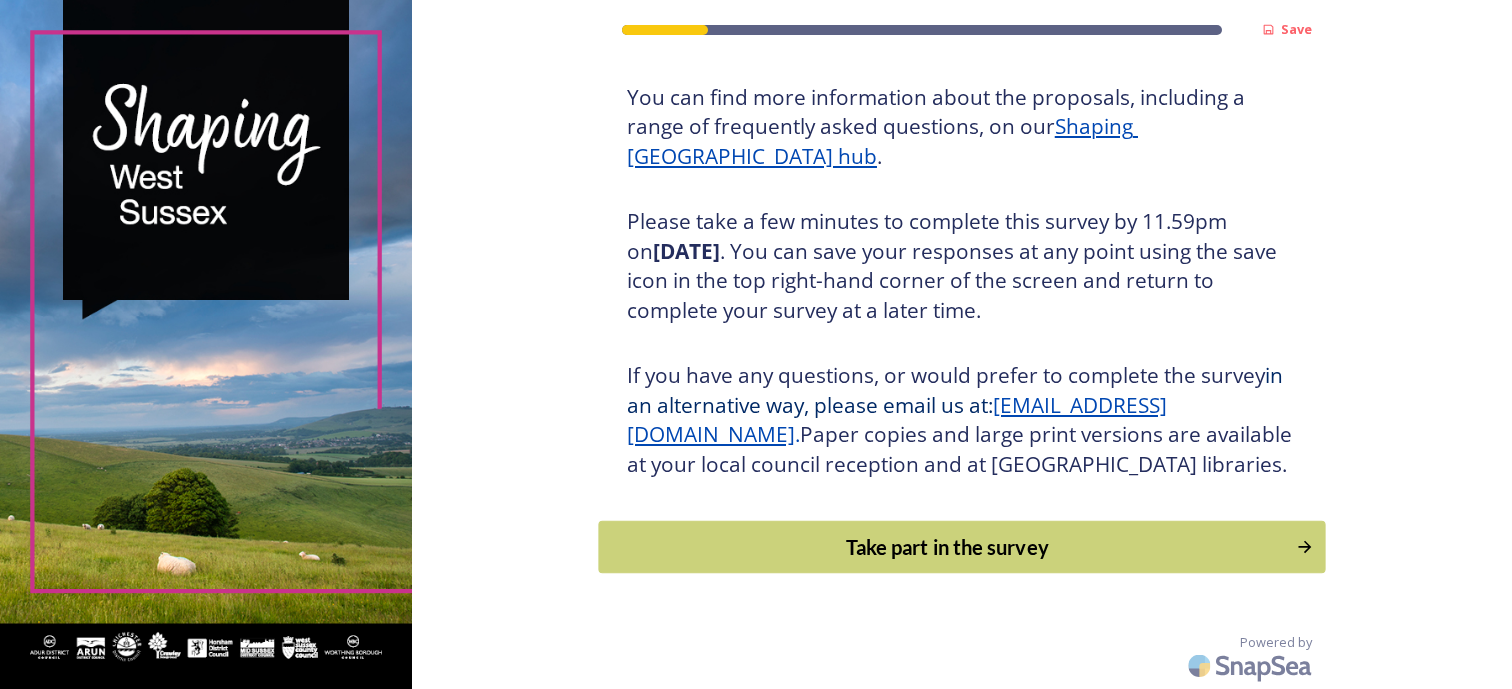 click on "Take part in the survey" at bounding box center [947, 547] 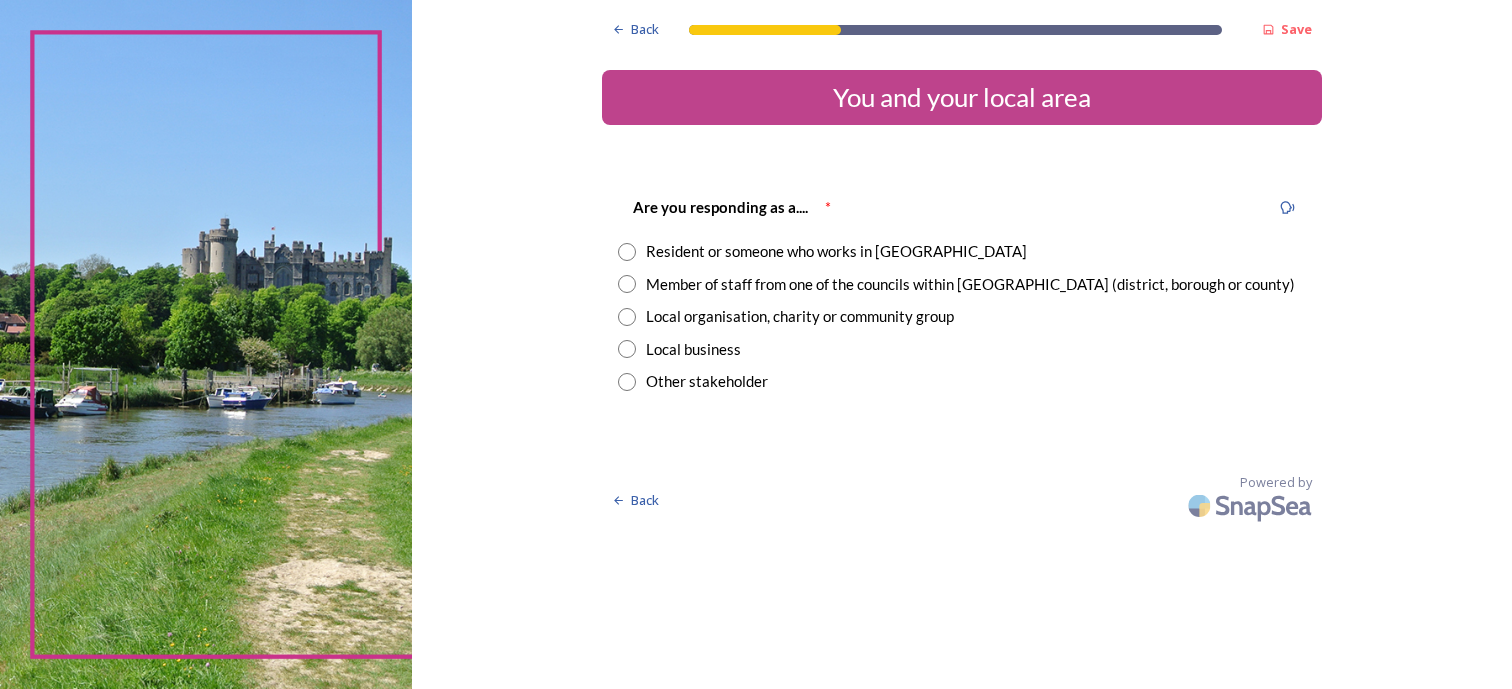 click at bounding box center (627, 252) 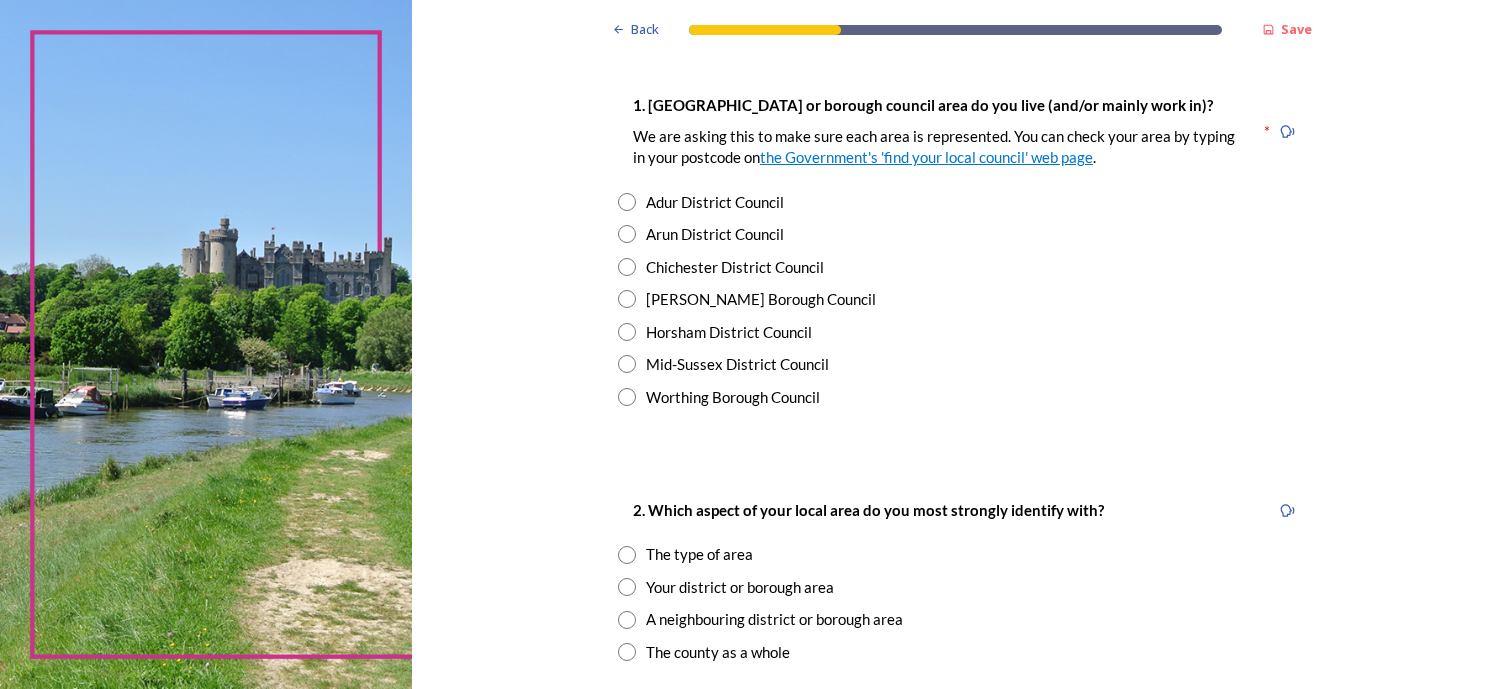 scroll, scrollTop: 400, scrollLeft: 0, axis: vertical 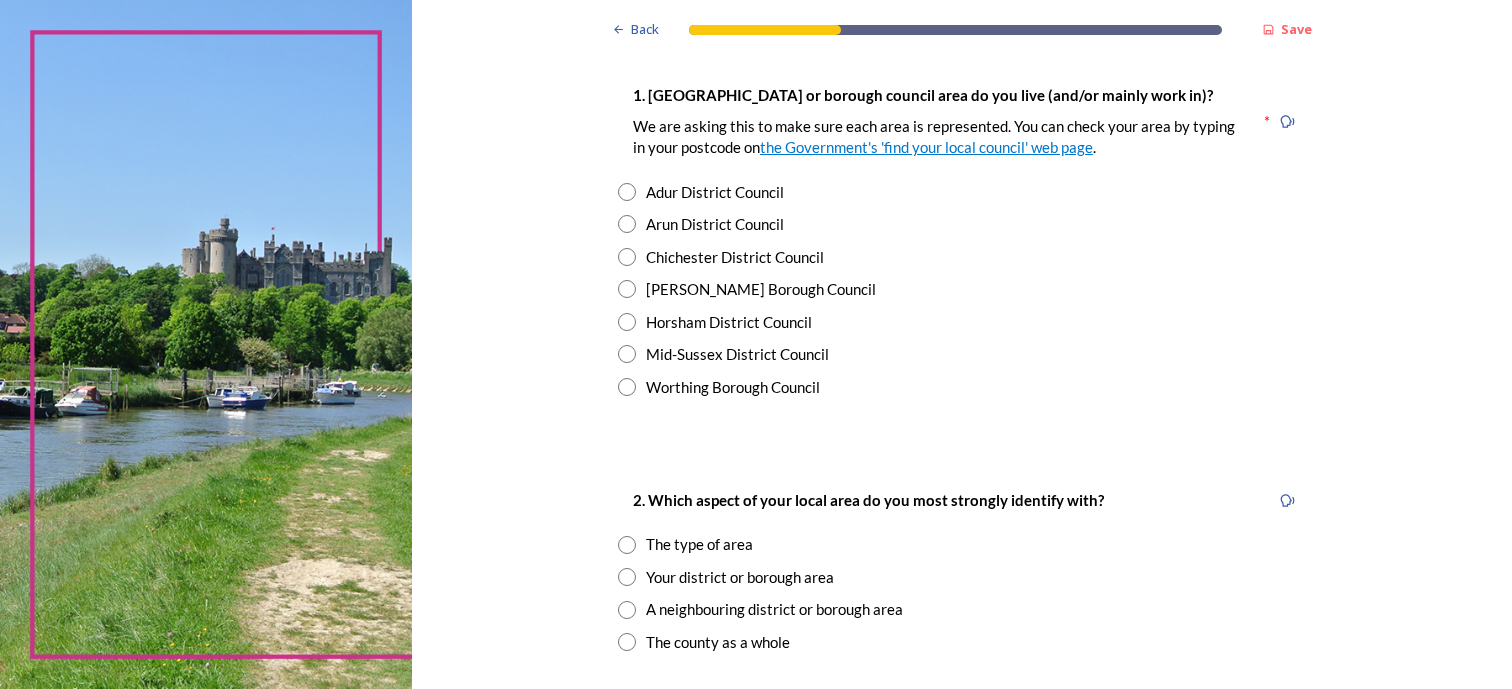 click at bounding box center [627, 224] 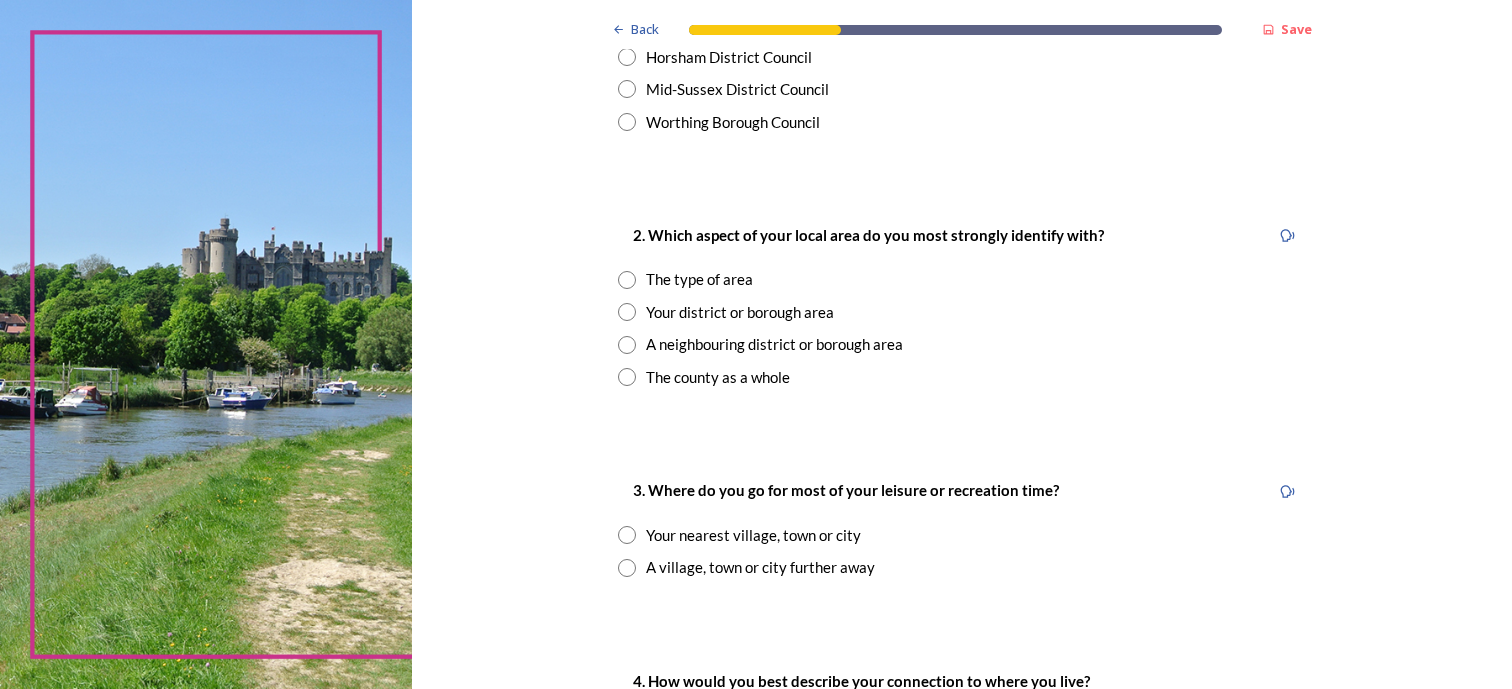 scroll, scrollTop: 700, scrollLeft: 0, axis: vertical 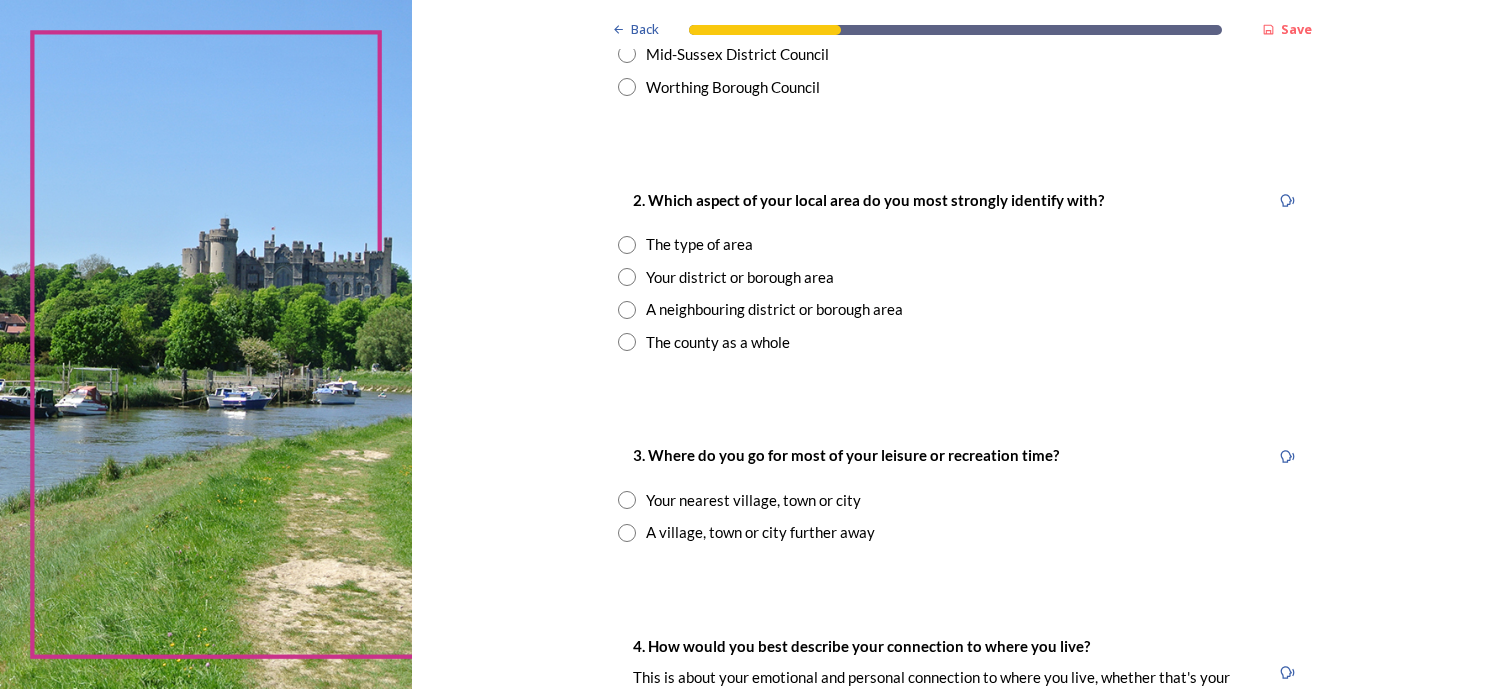 click at bounding box center (627, 245) 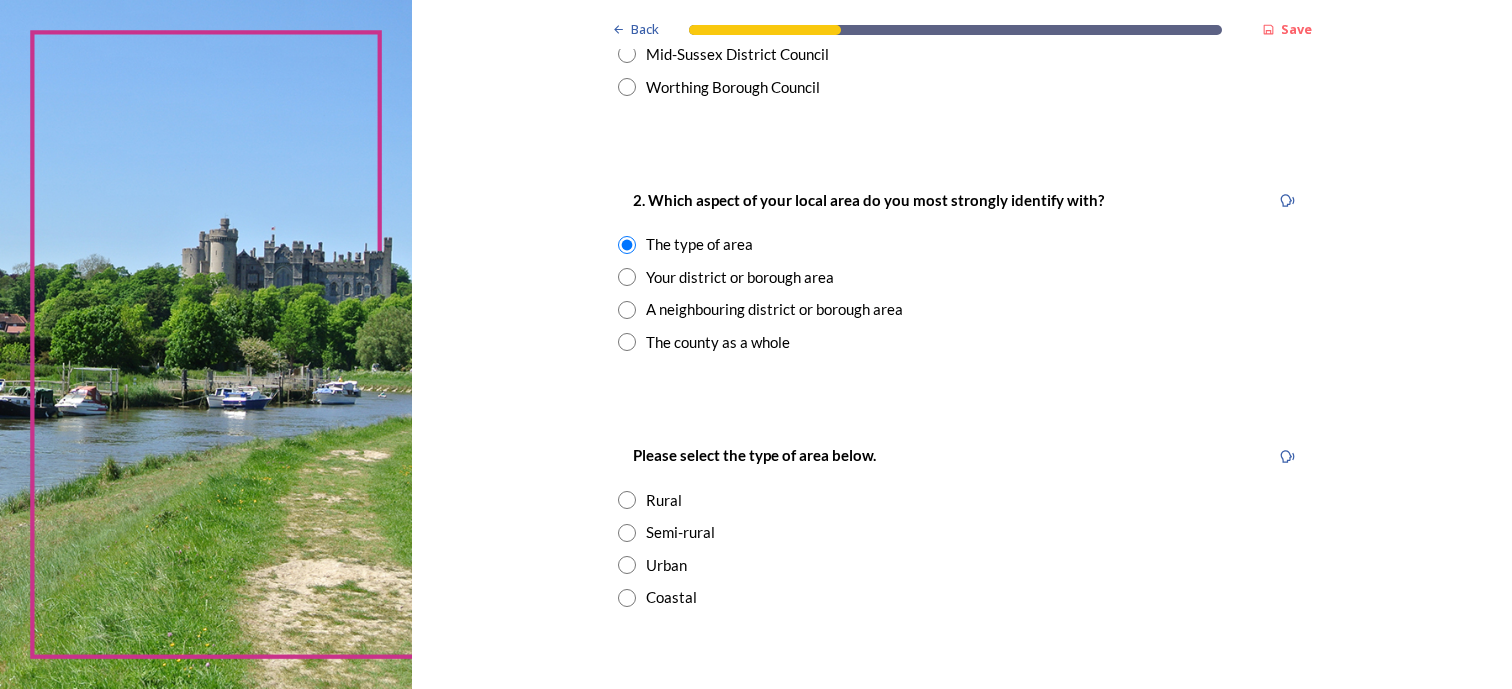 click at bounding box center (627, 277) 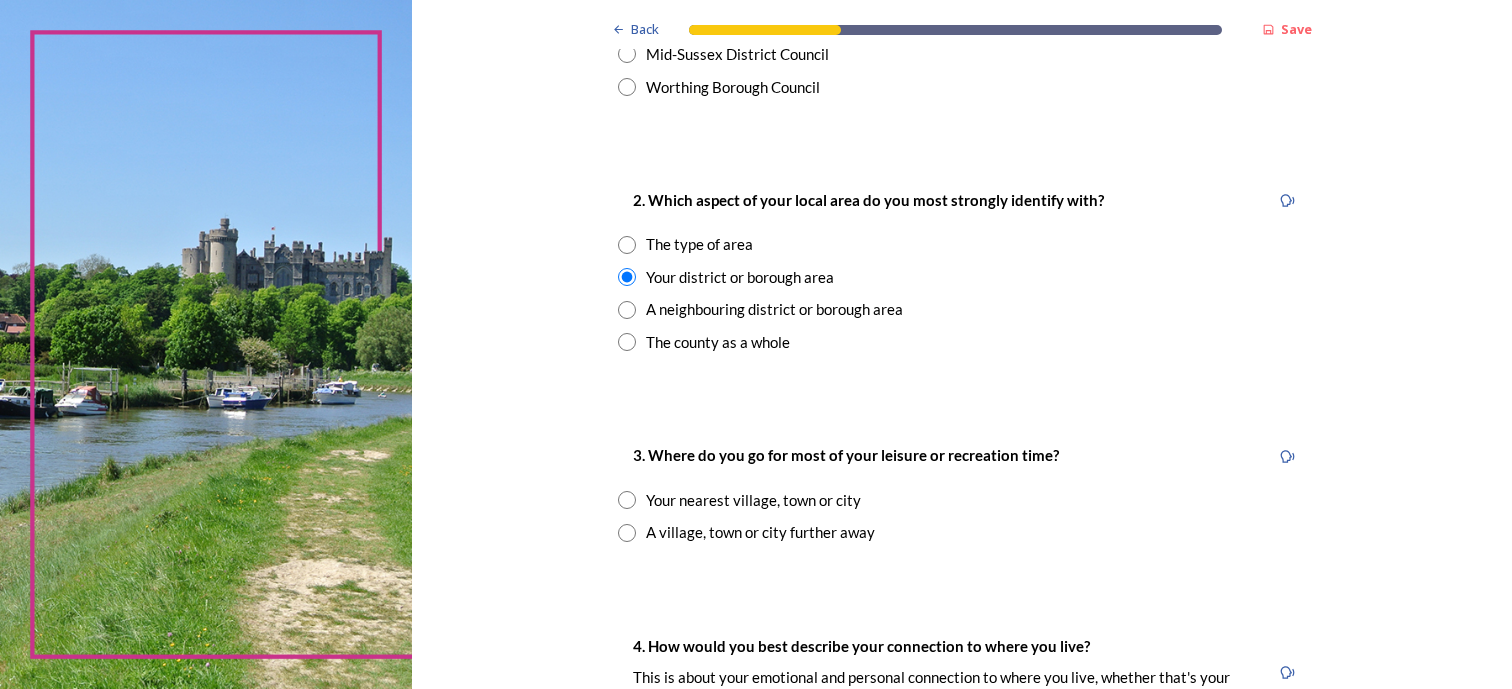 click at bounding box center (627, 310) 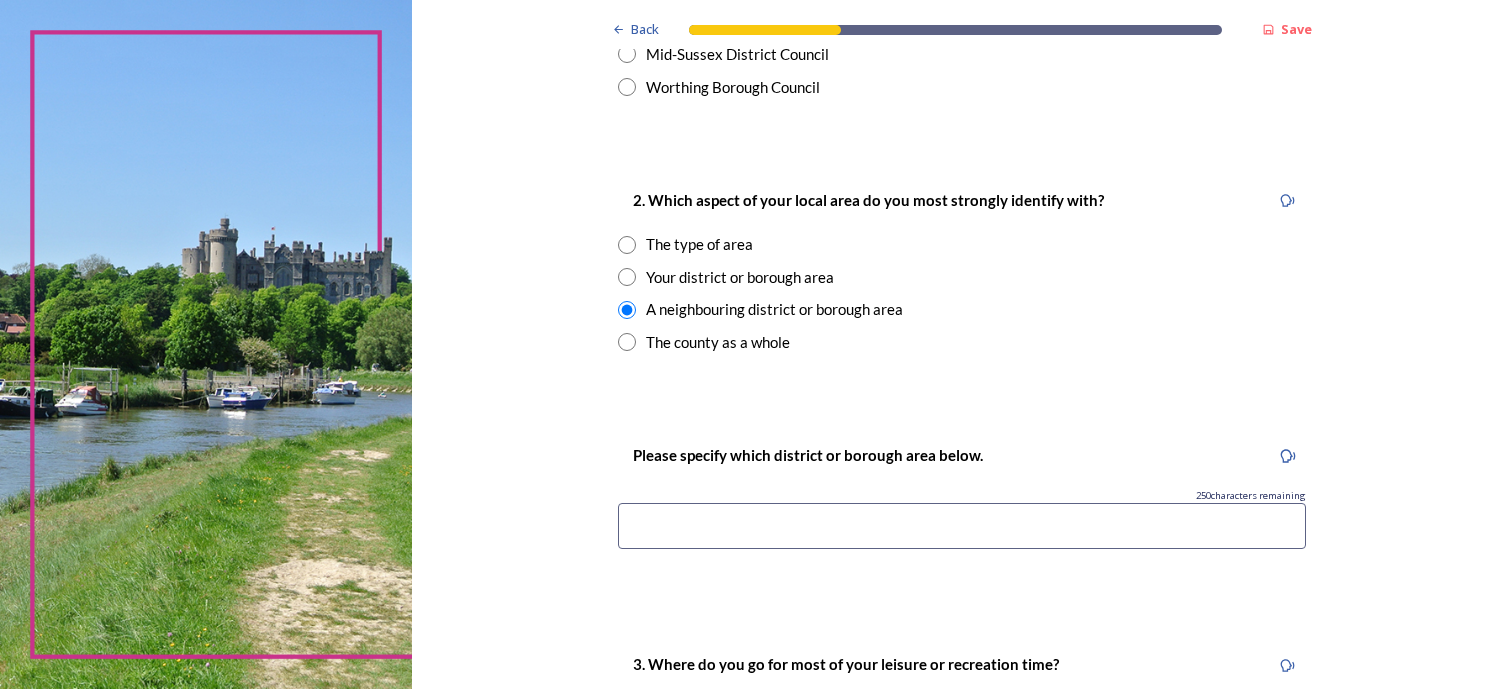 click at bounding box center [962, 526] 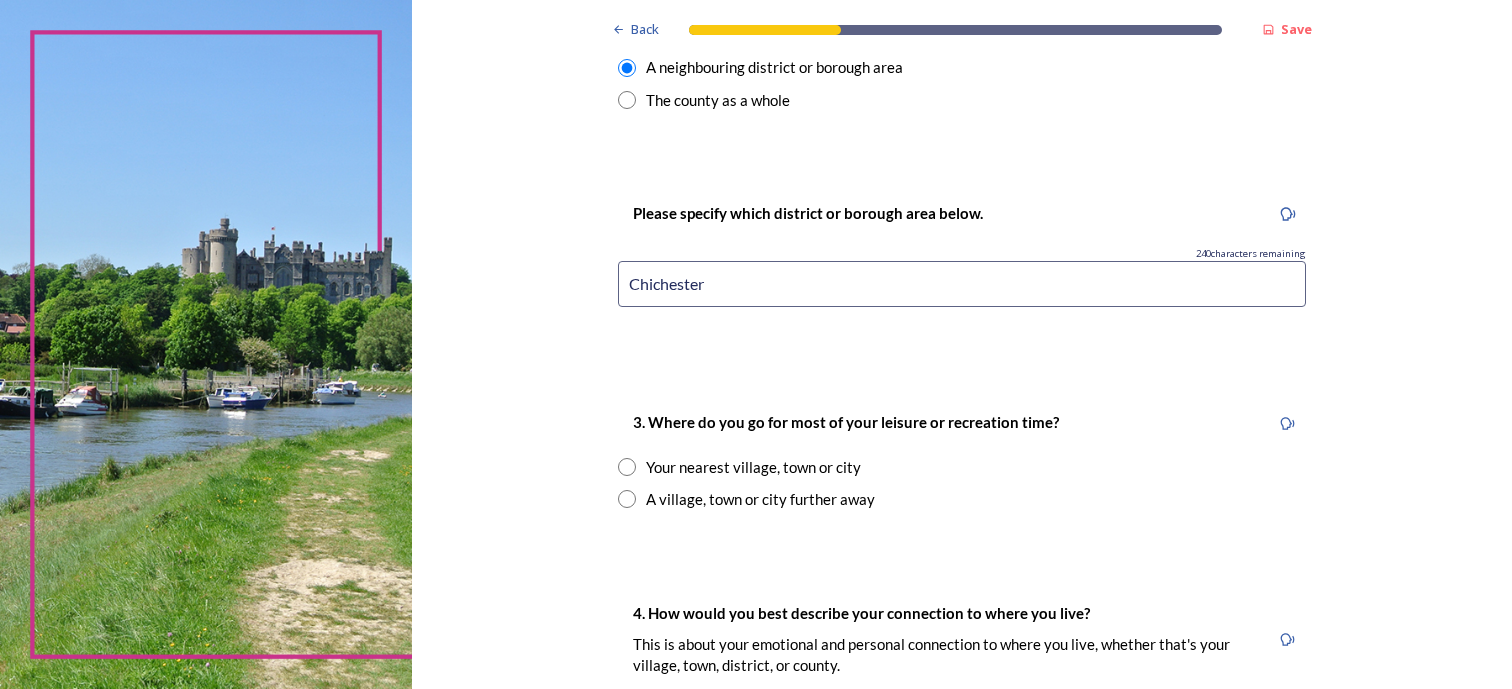 scroll, scrollTop: 1000, scrollLeft: 0, axis: vertical 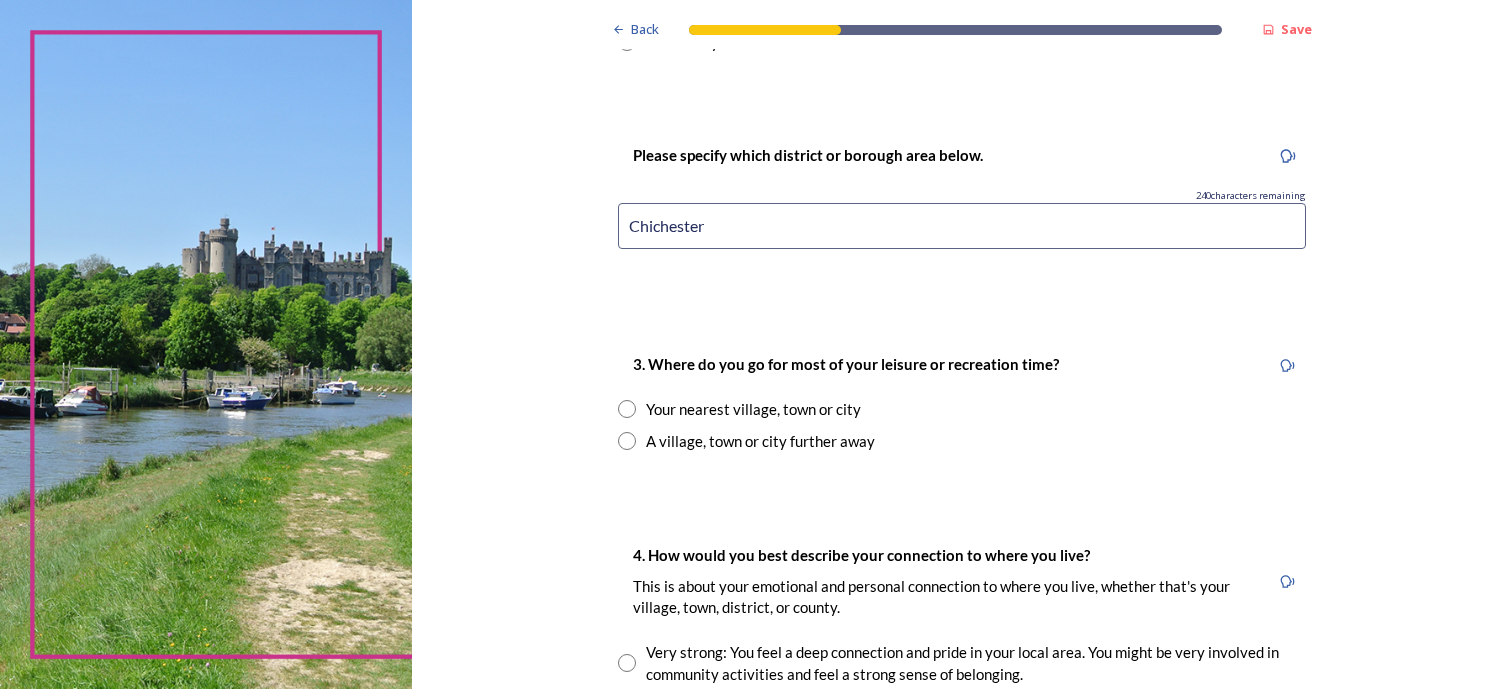 type on "Chichester" 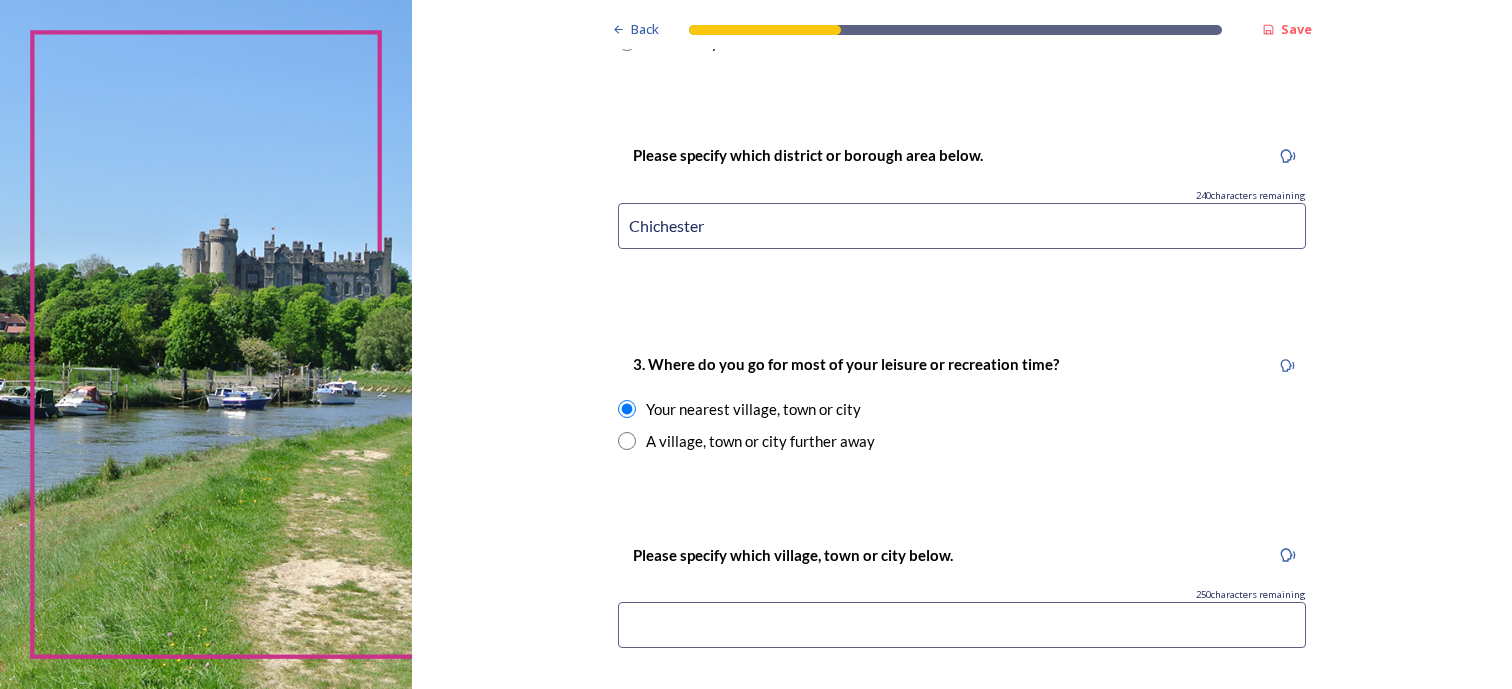 click at bounding box center (962, 625) 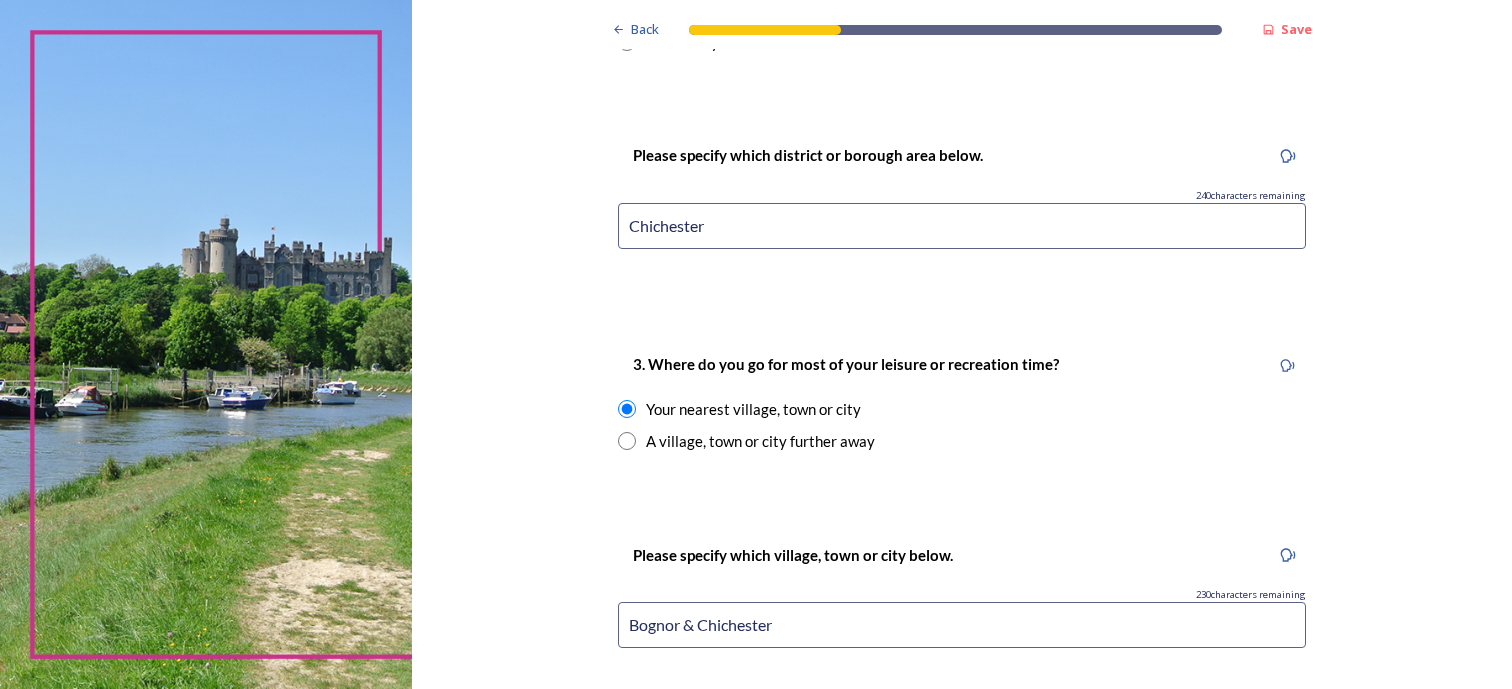 type on "Bognor & Chichester" 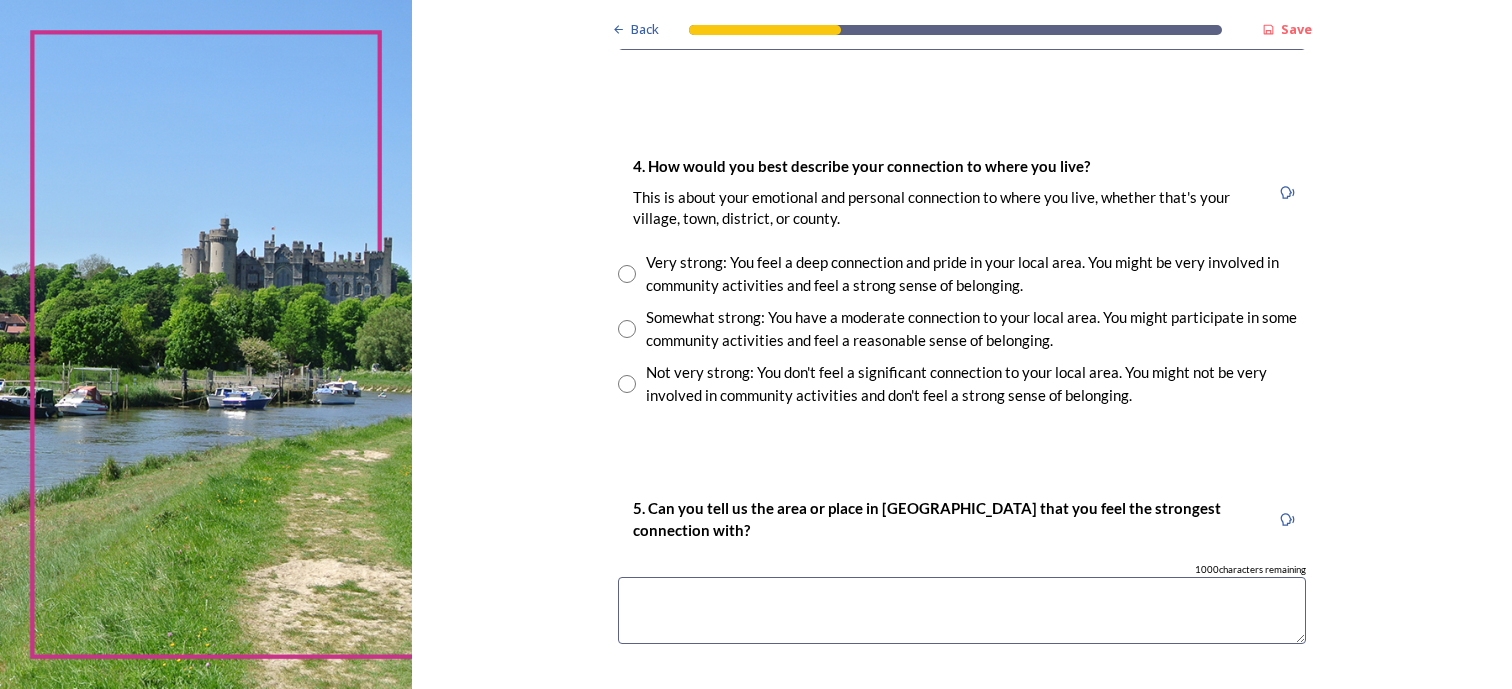 scroll, scrollTop: 1600, scrollLeft: 0, axis: vertical 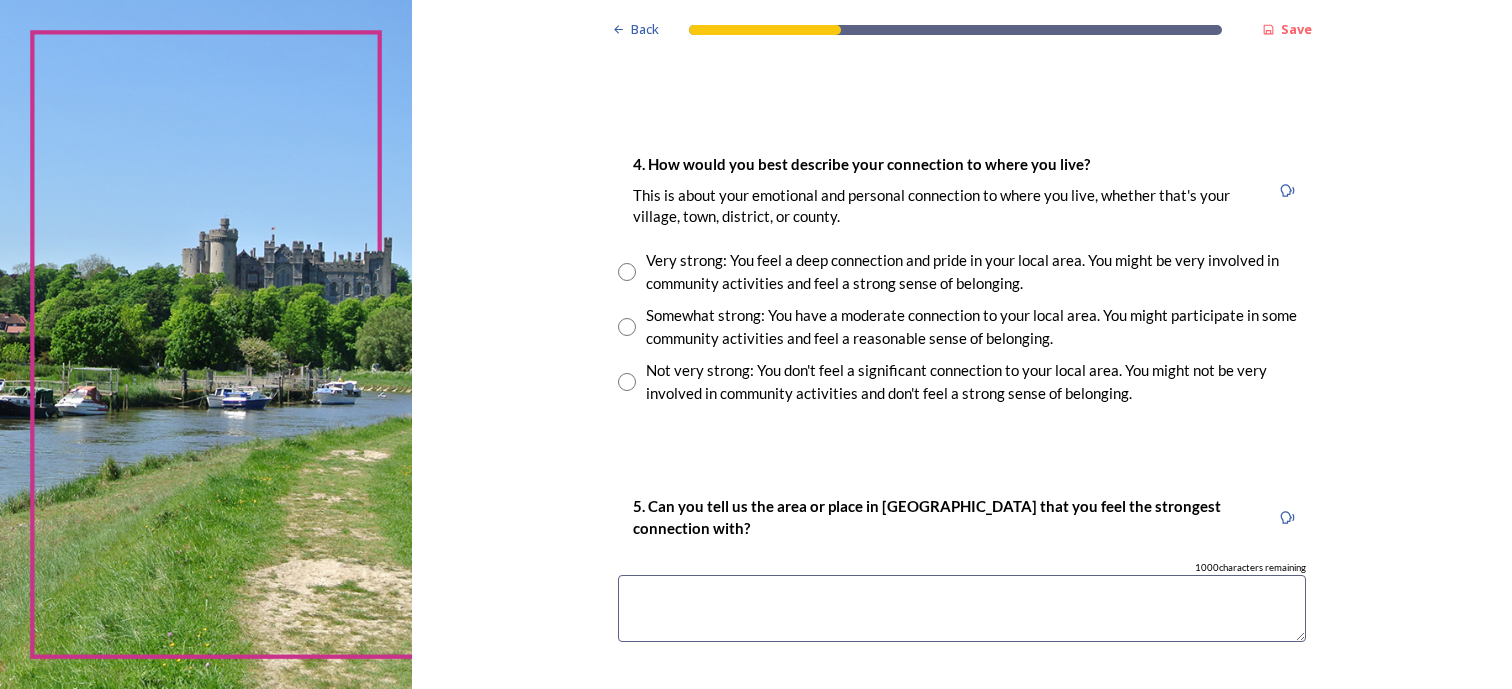 click at bounding box center [627, 327] 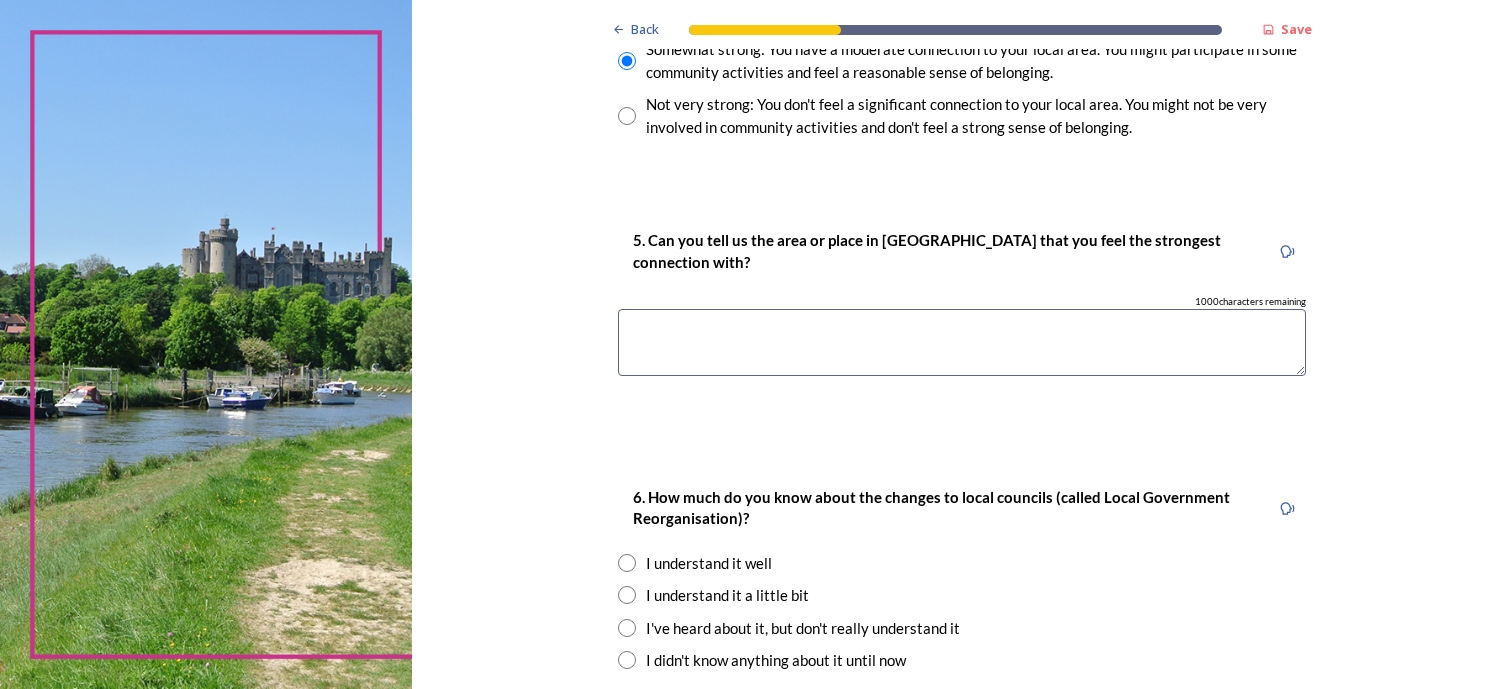 scroll, scrollTop: 1900, scrollLeft: 0, axis: vertical 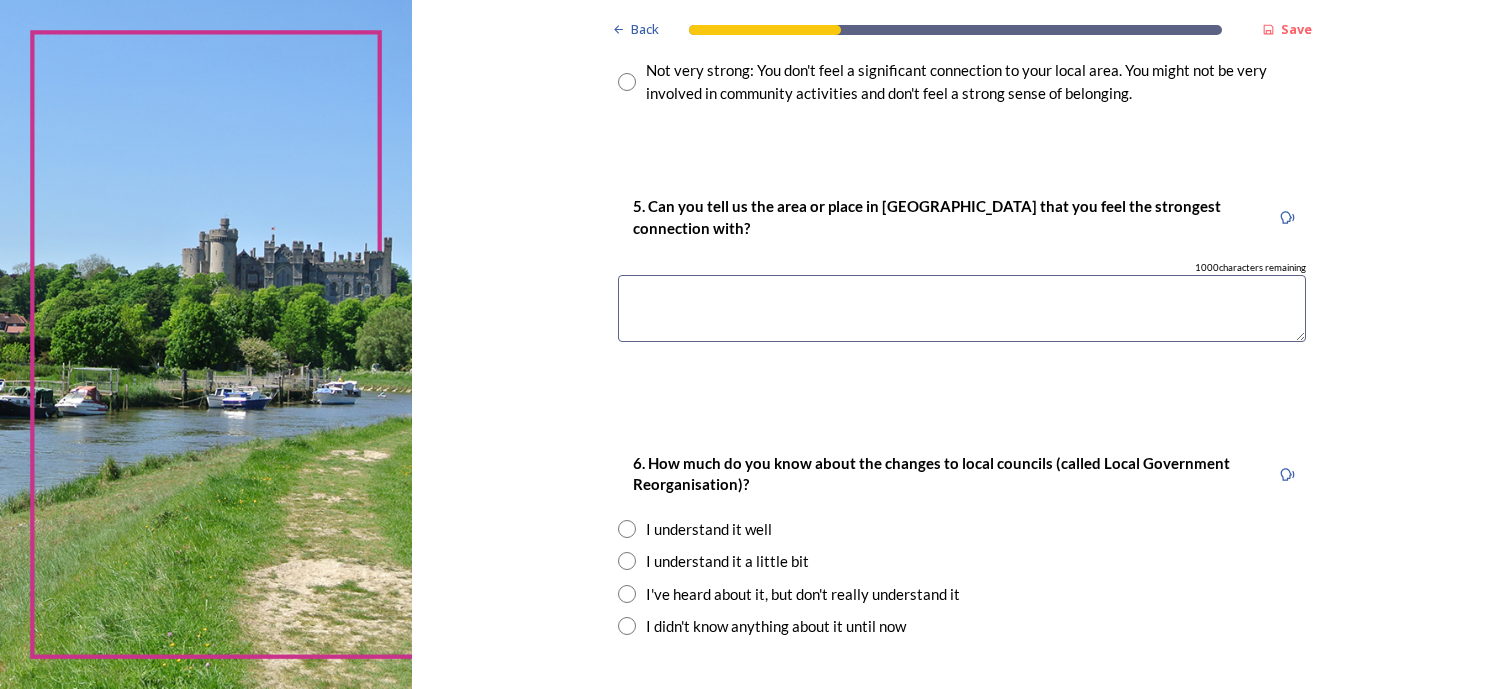 click at bounding box center [962, 308] 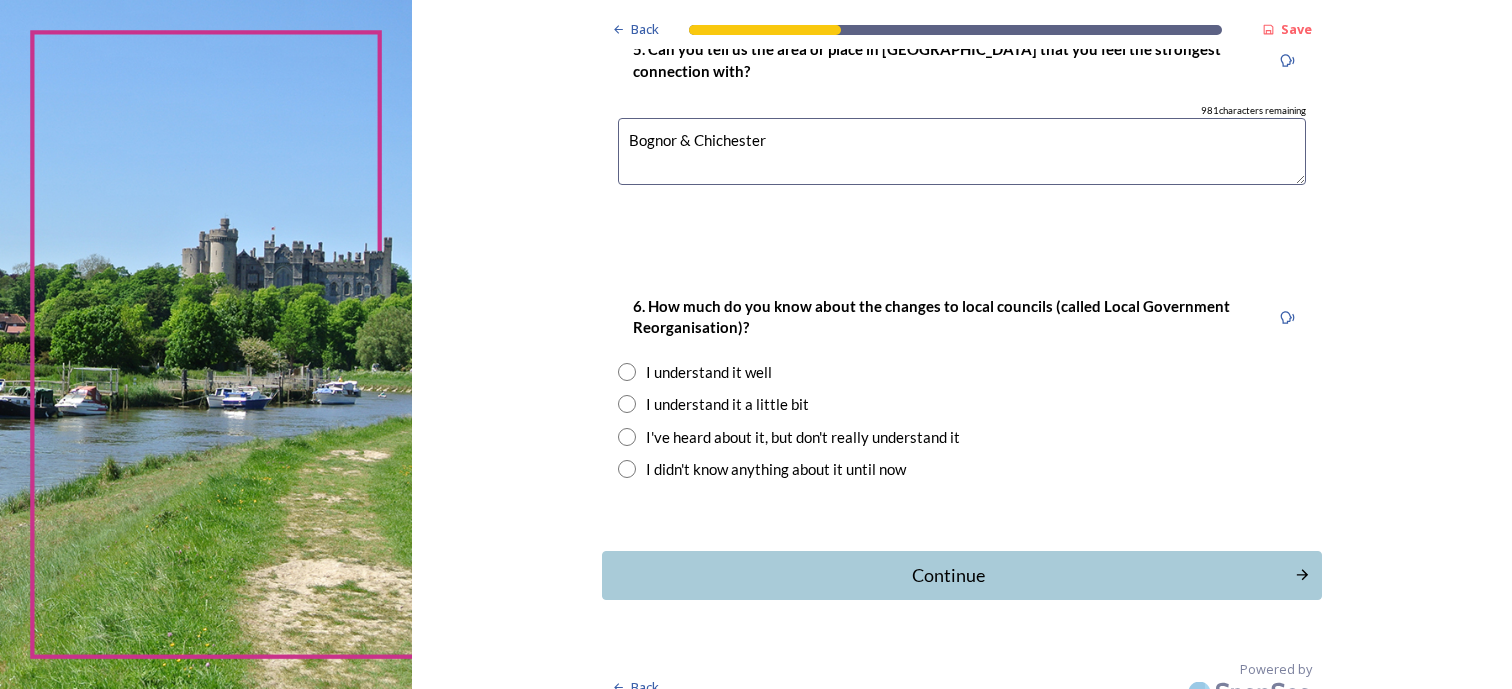 scroll, scrollTop: 2084, scrollLeft: 0, axis: vertical 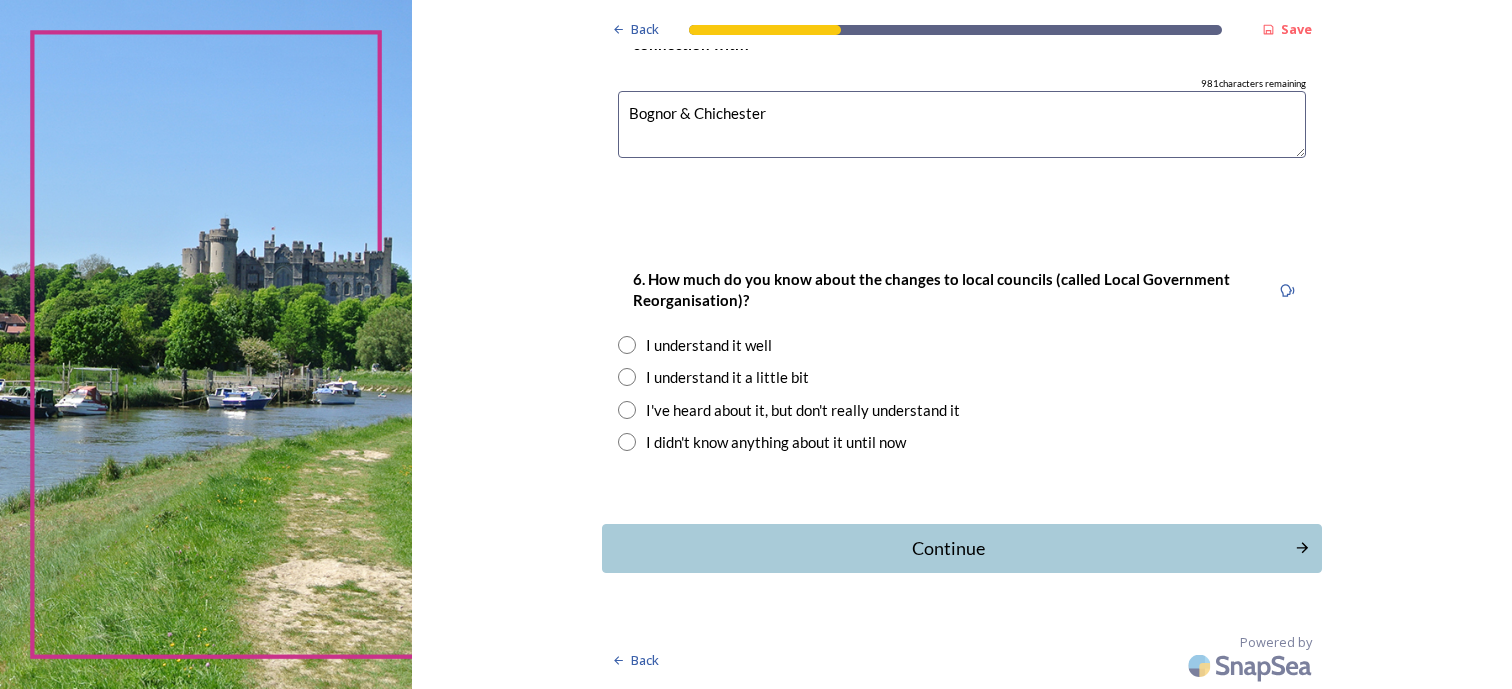 type on "Bognor & Chichester" 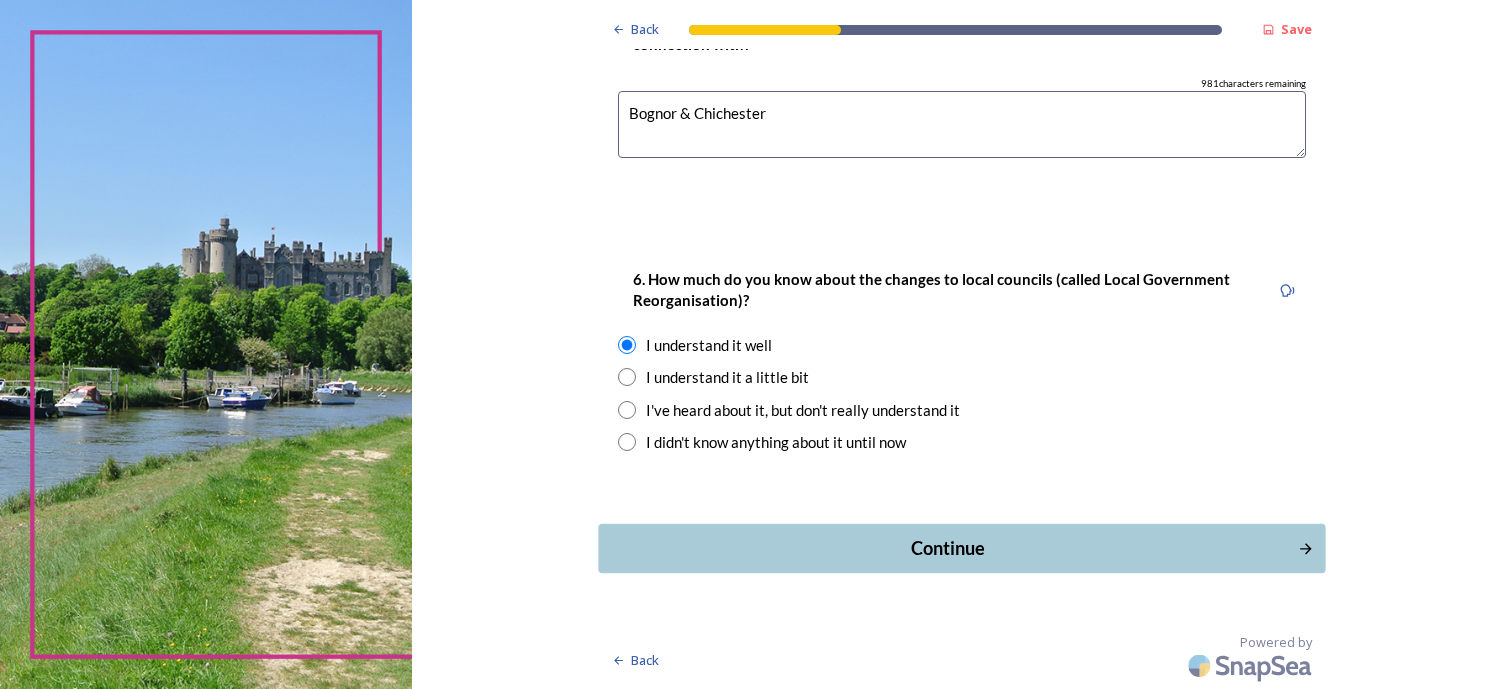 click on "Continue" at bounding box center (947, 548) 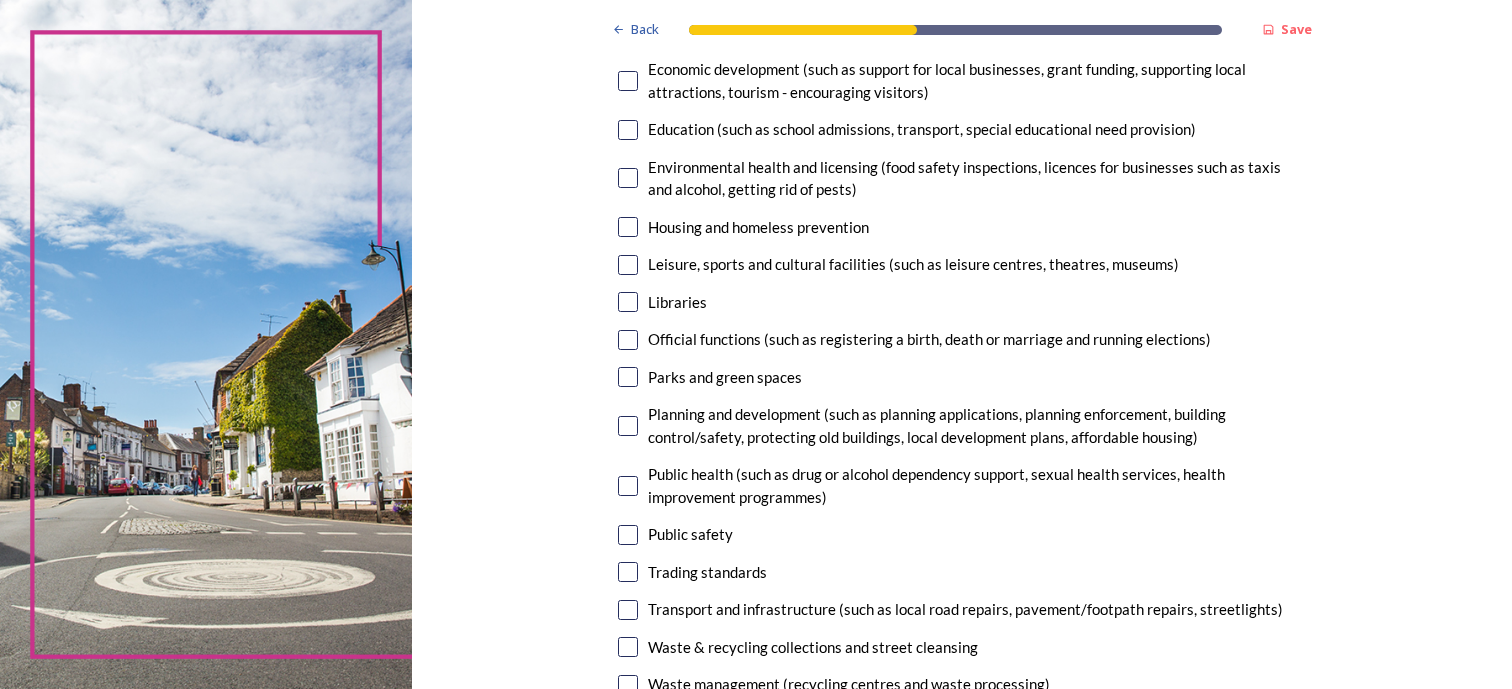 scroll, scrollTop: 100, scrollLeft: 0, axis: vertical 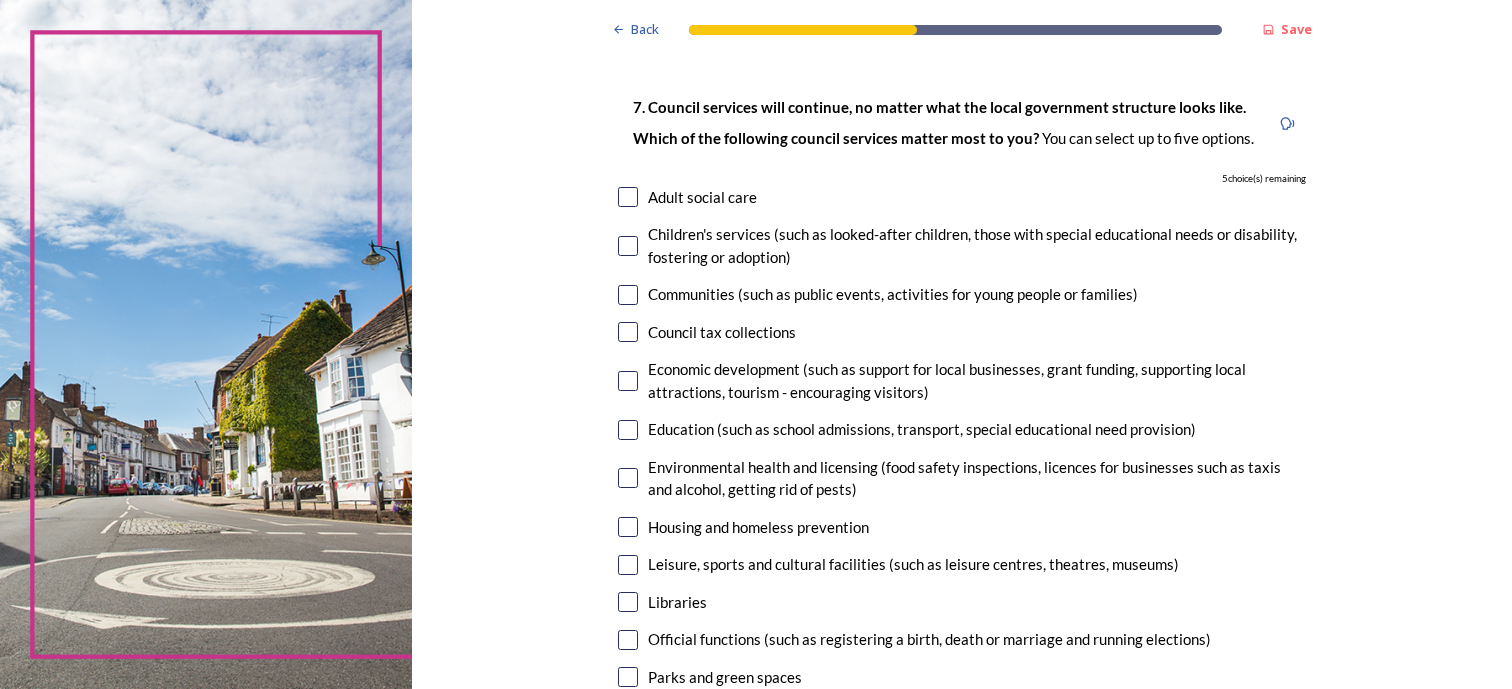 click at bounding box center (628, 295) 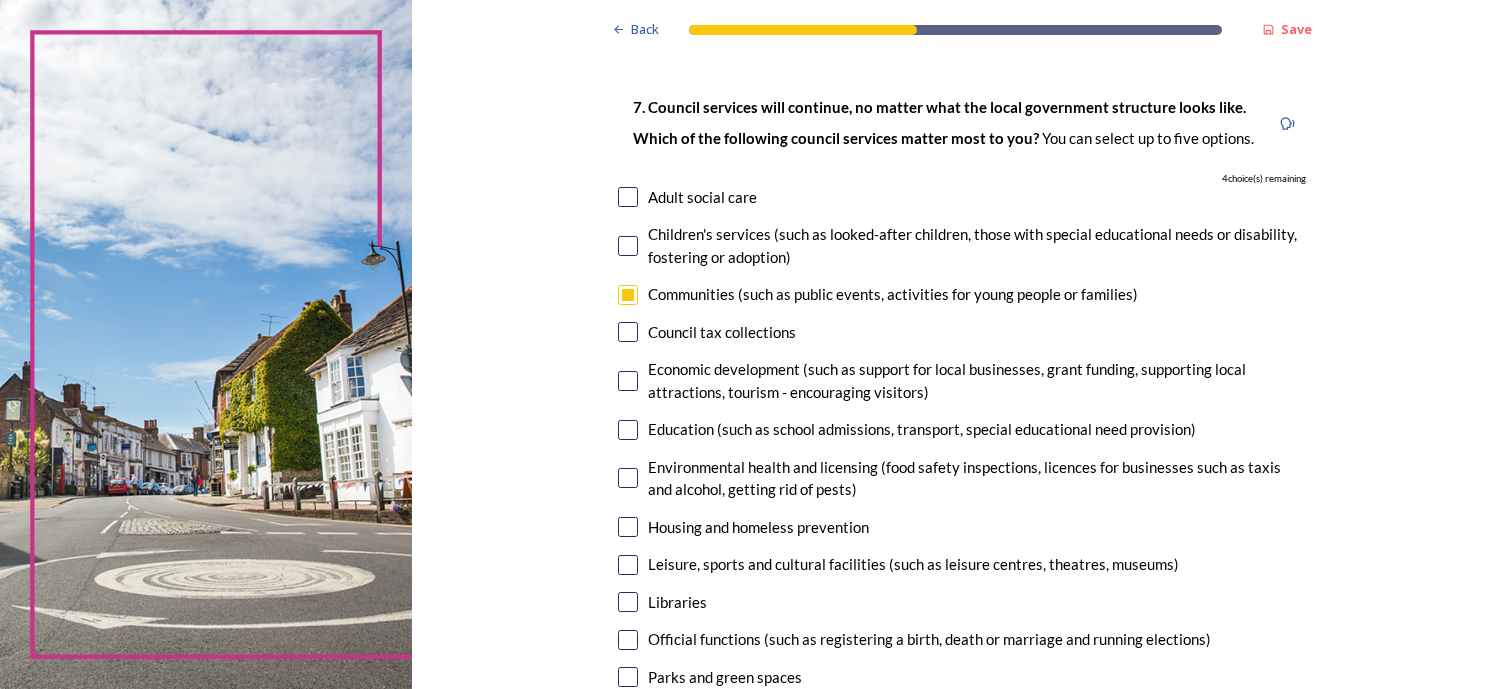 click at bounding box center [628, 332] 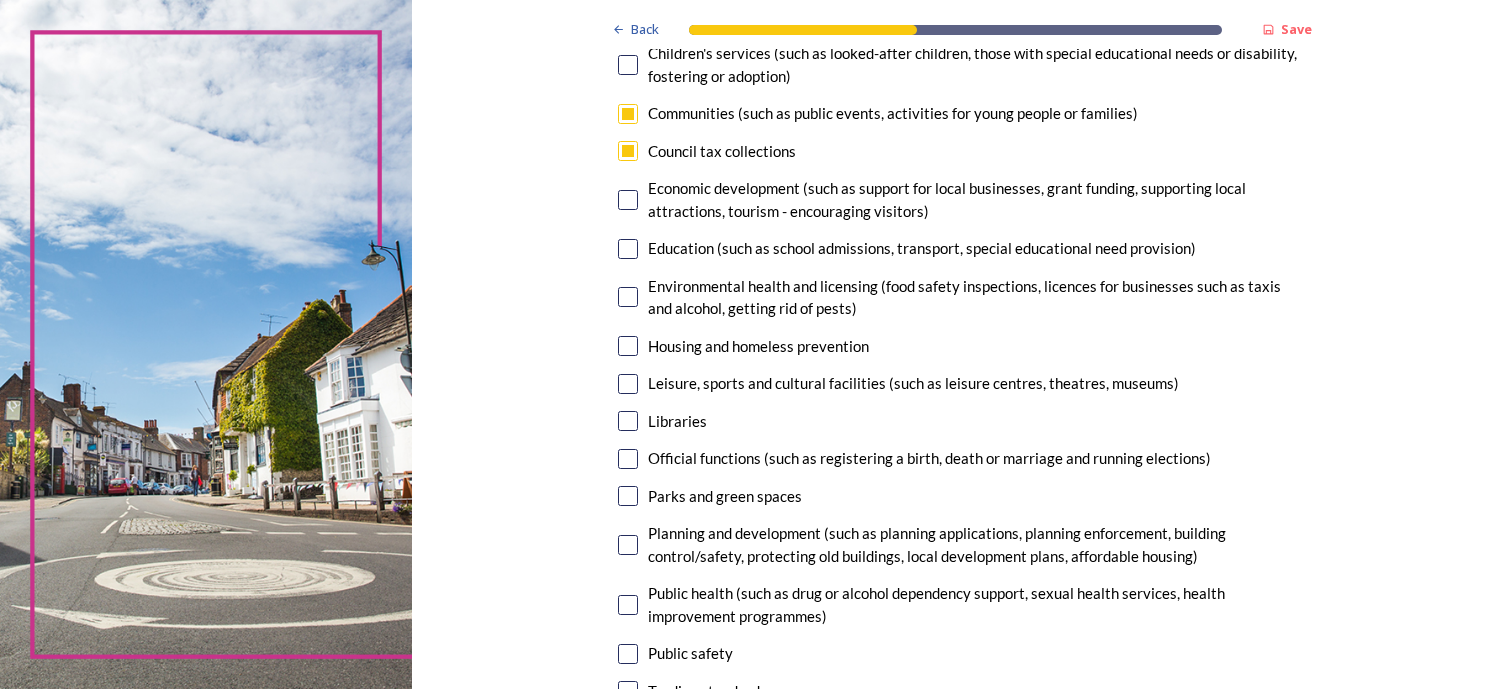 scroll, scrollTop: 300, scrollLeft: 0, axis: vertical 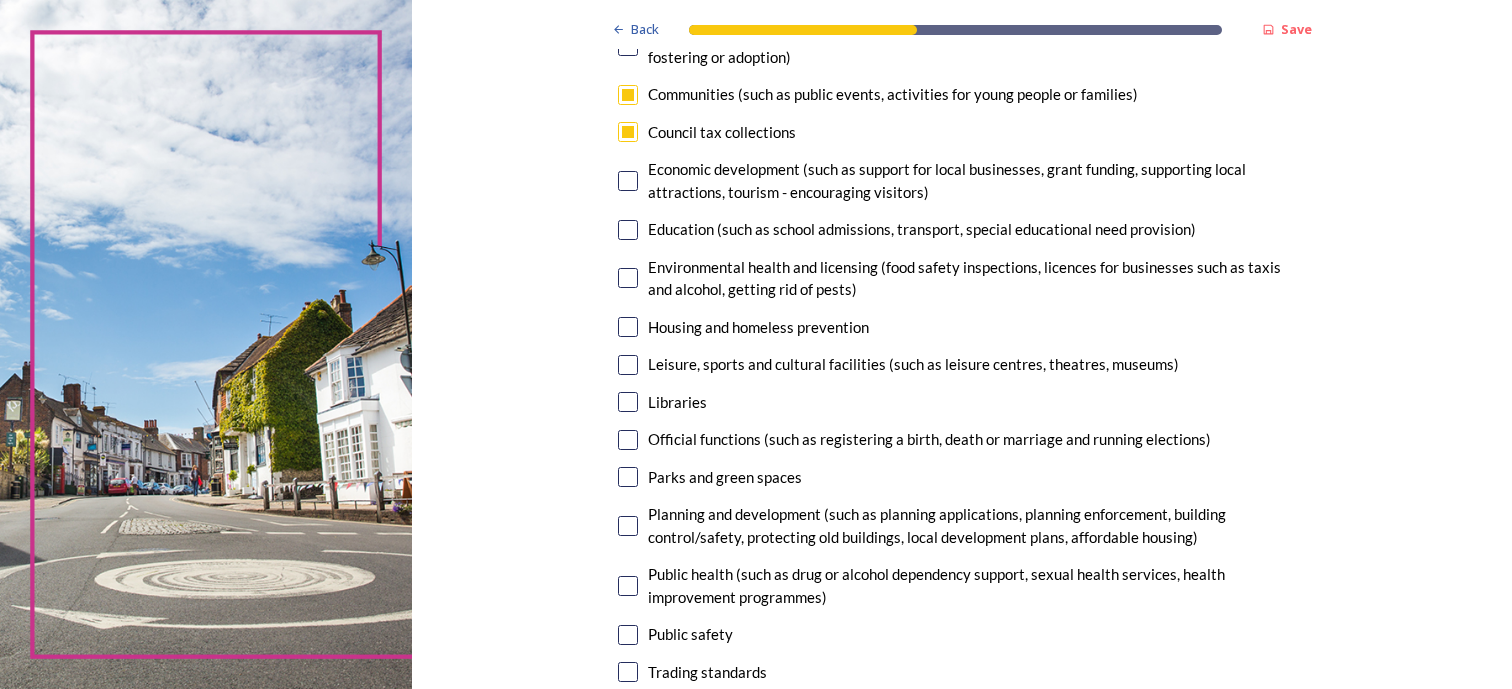 click at bounding box center (628, 230) 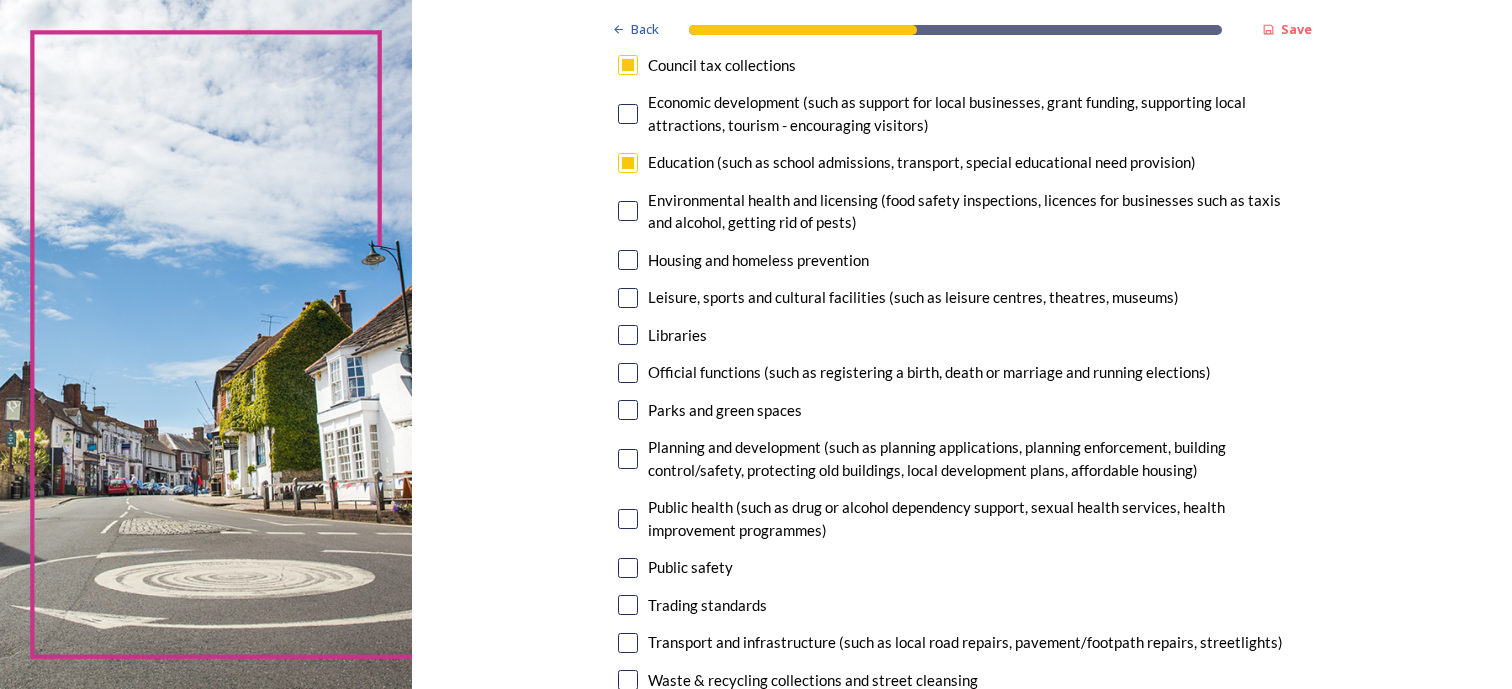scroll, scrollTop: 400, scrollLeft: 0, axis: vertical 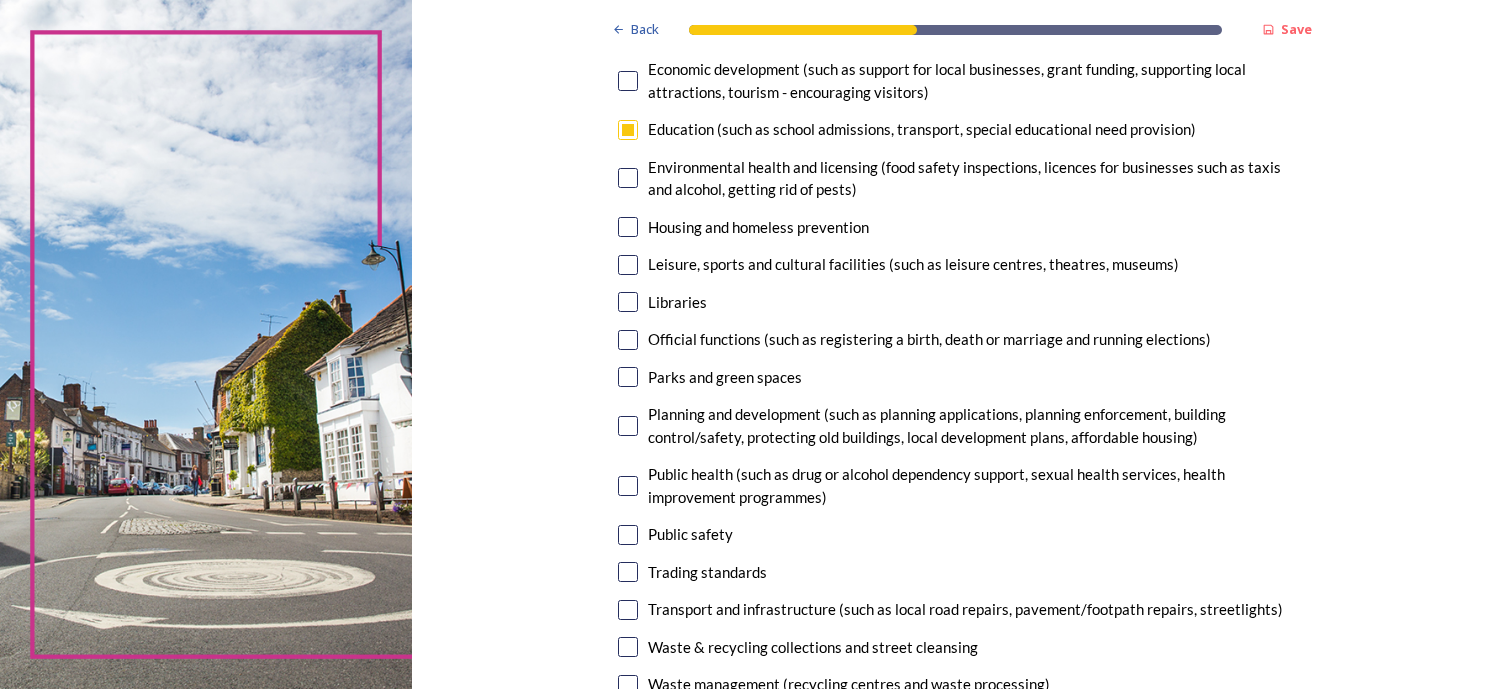 click at bounding box center (628, 377) 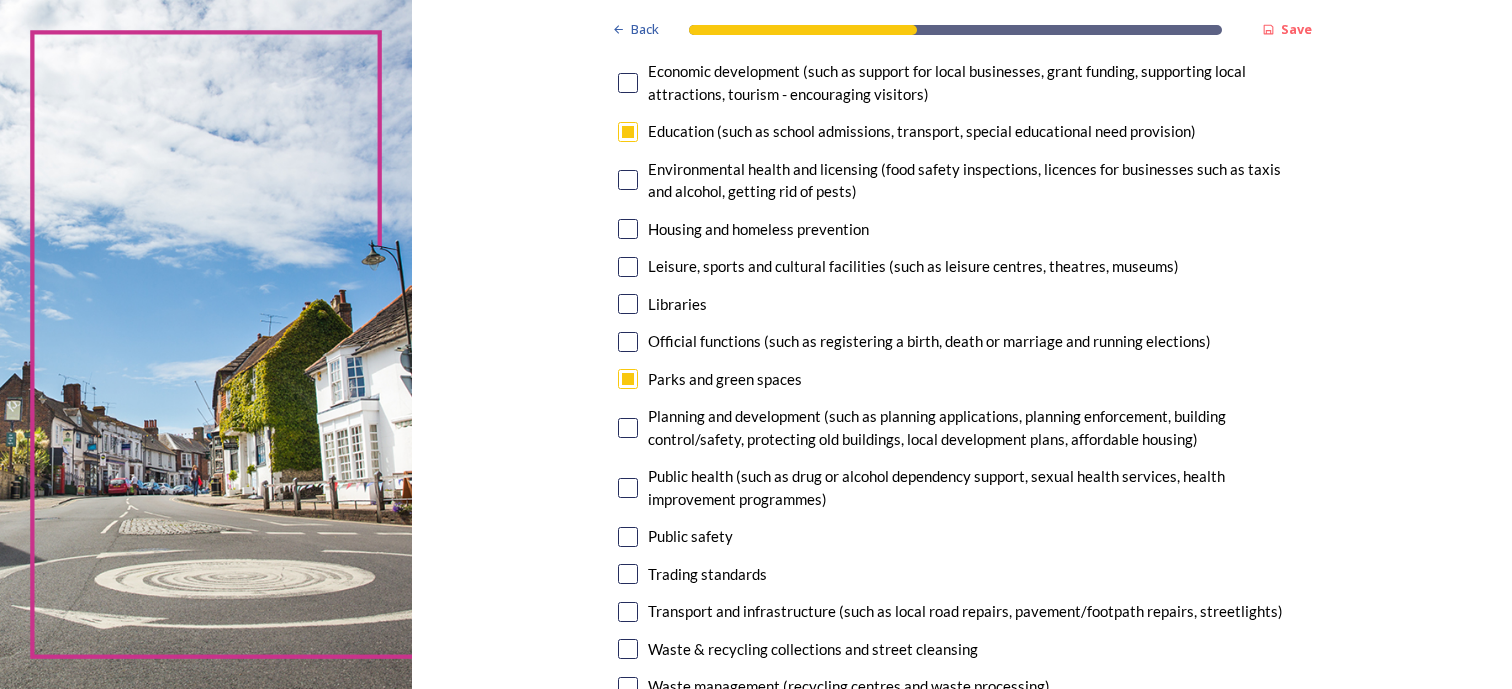 scroll, scrollTop: 400, scrollLeft: 0, axis: vertical 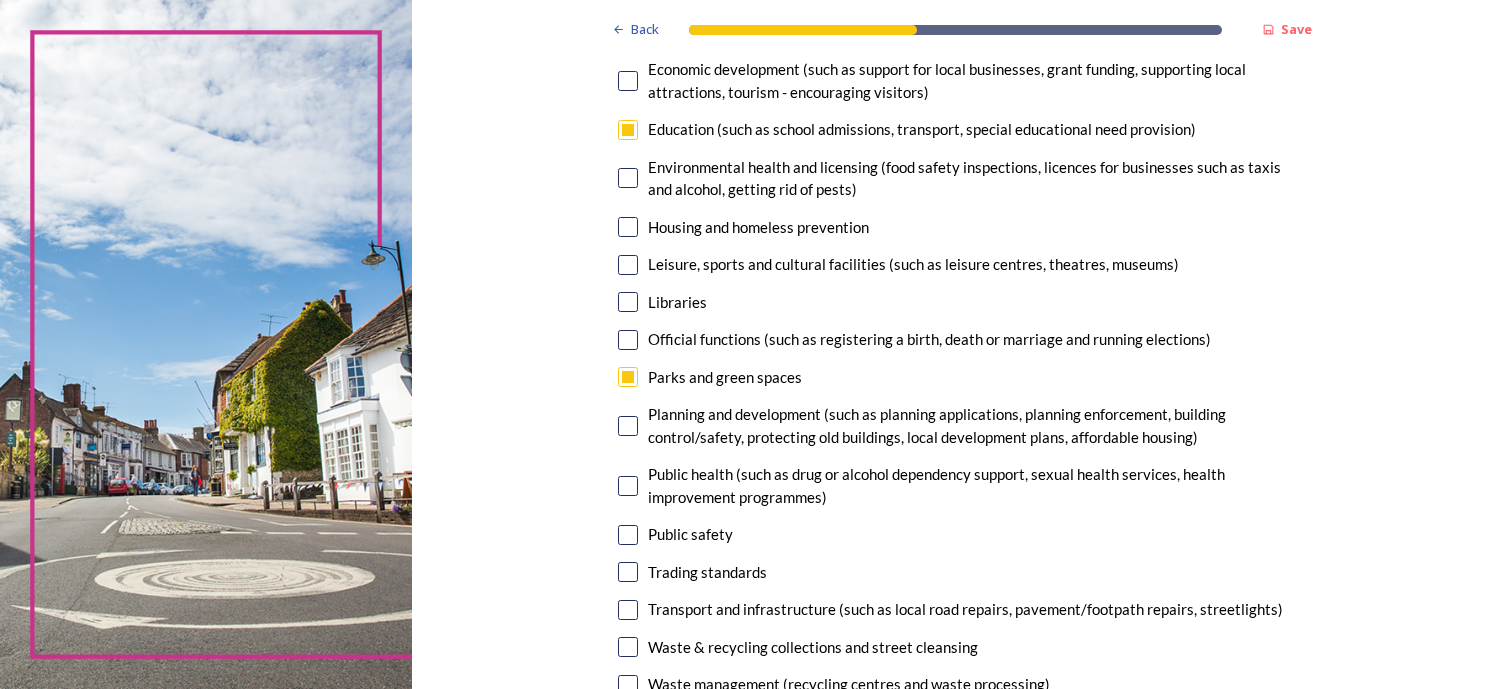 click at bounding box center (628, 340) 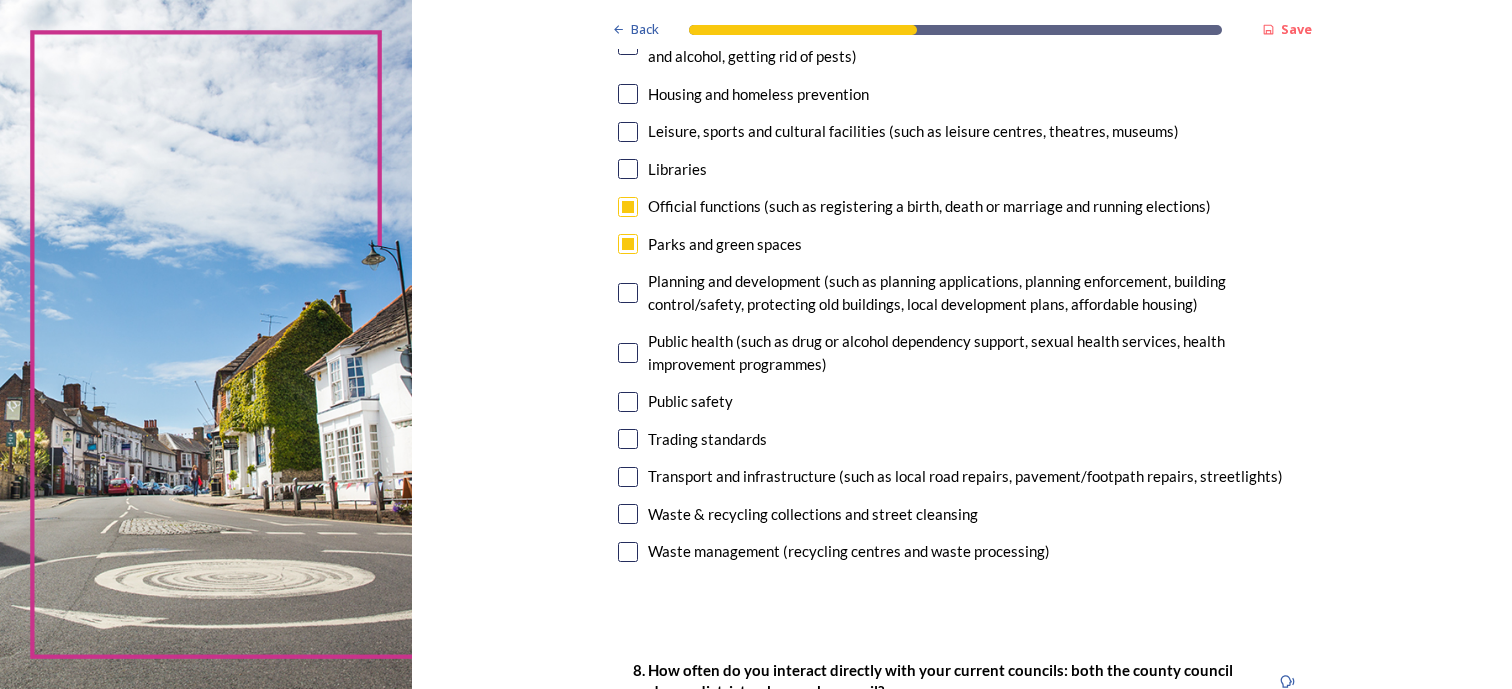 scroll, scrollTop: 500, scrollLeft: 0, axis: vertical 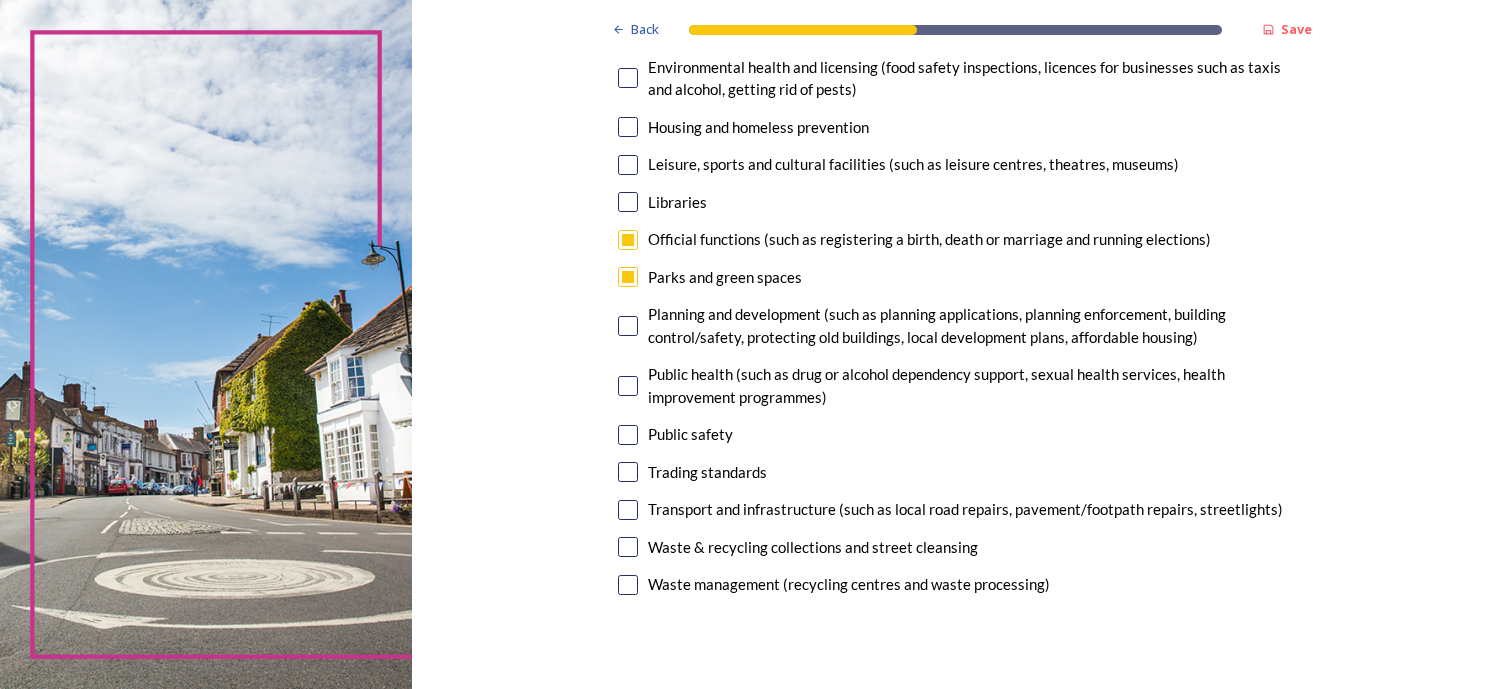 click at bounding box center (628, 277) 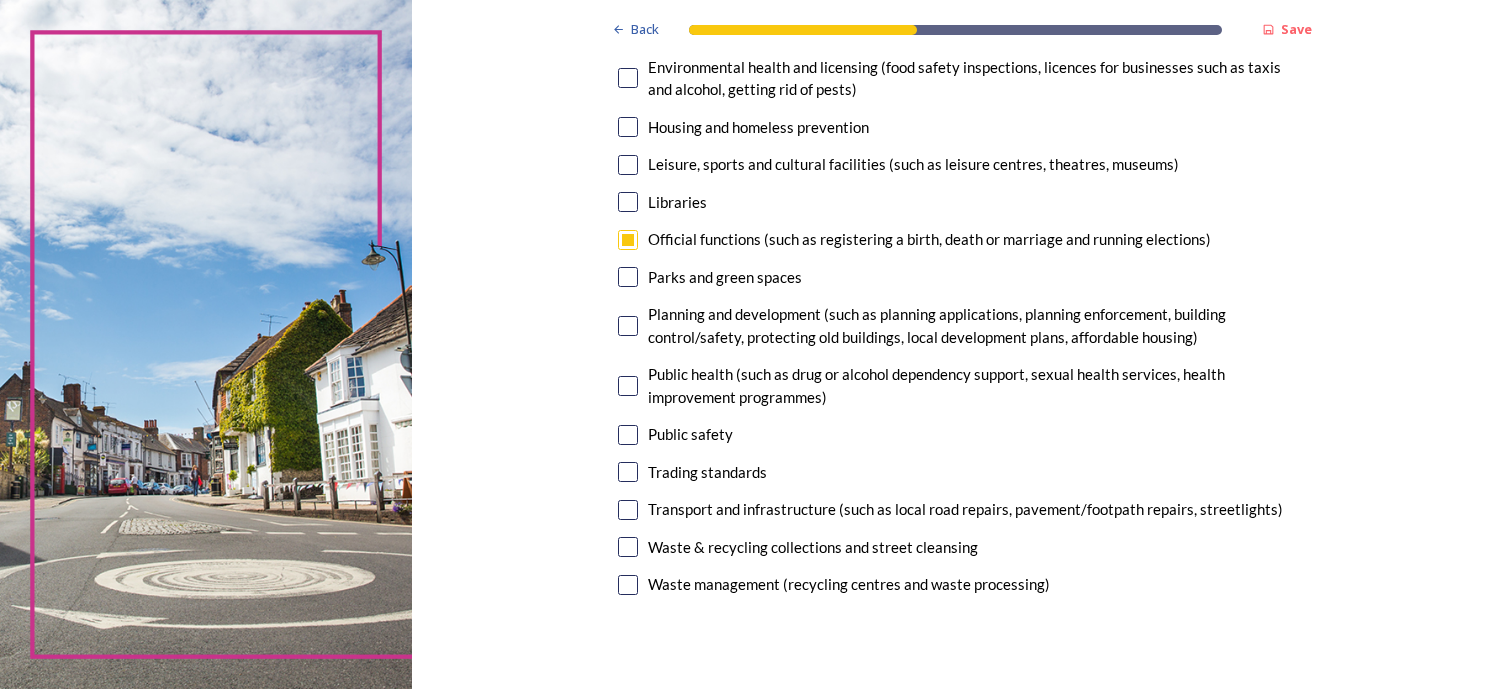 click at bounding box center [628, 435] 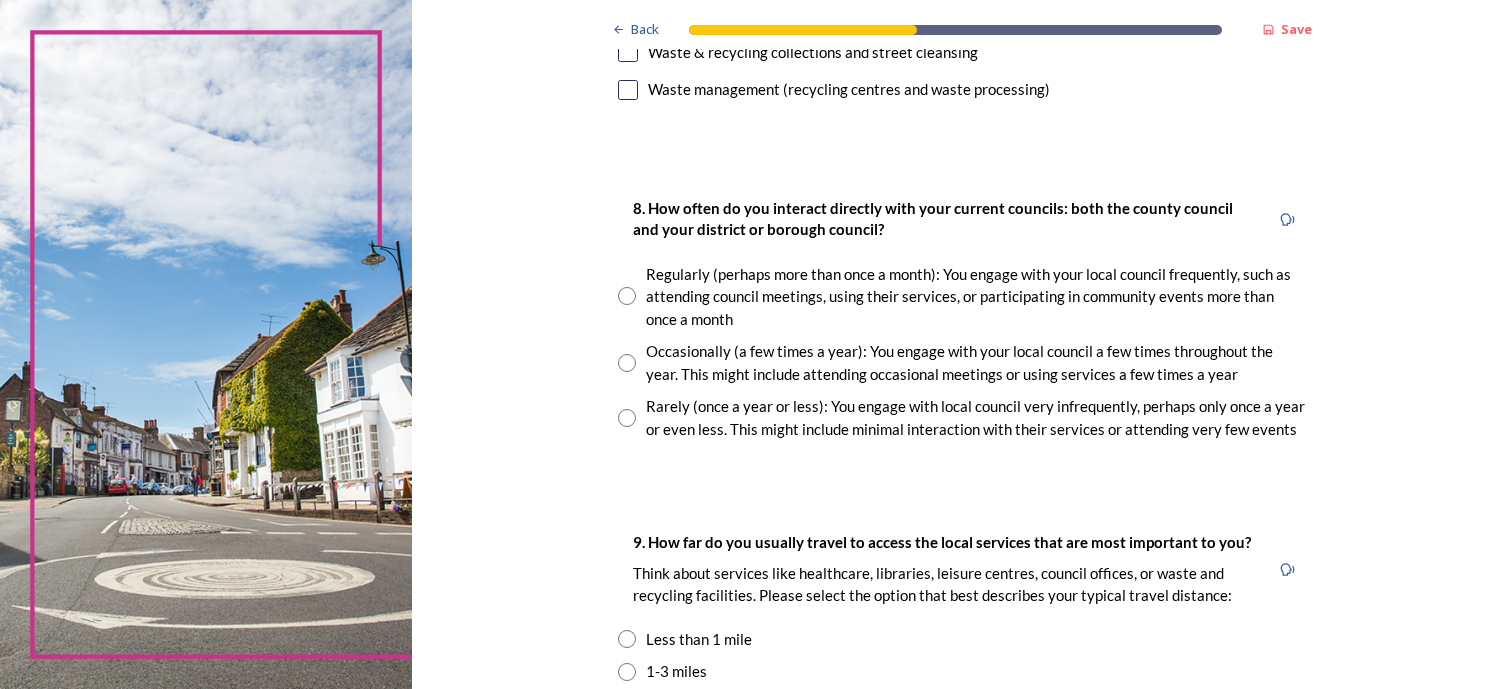 scroll, scrollTop: 1000, scrollLeft: 0, axis: vertical 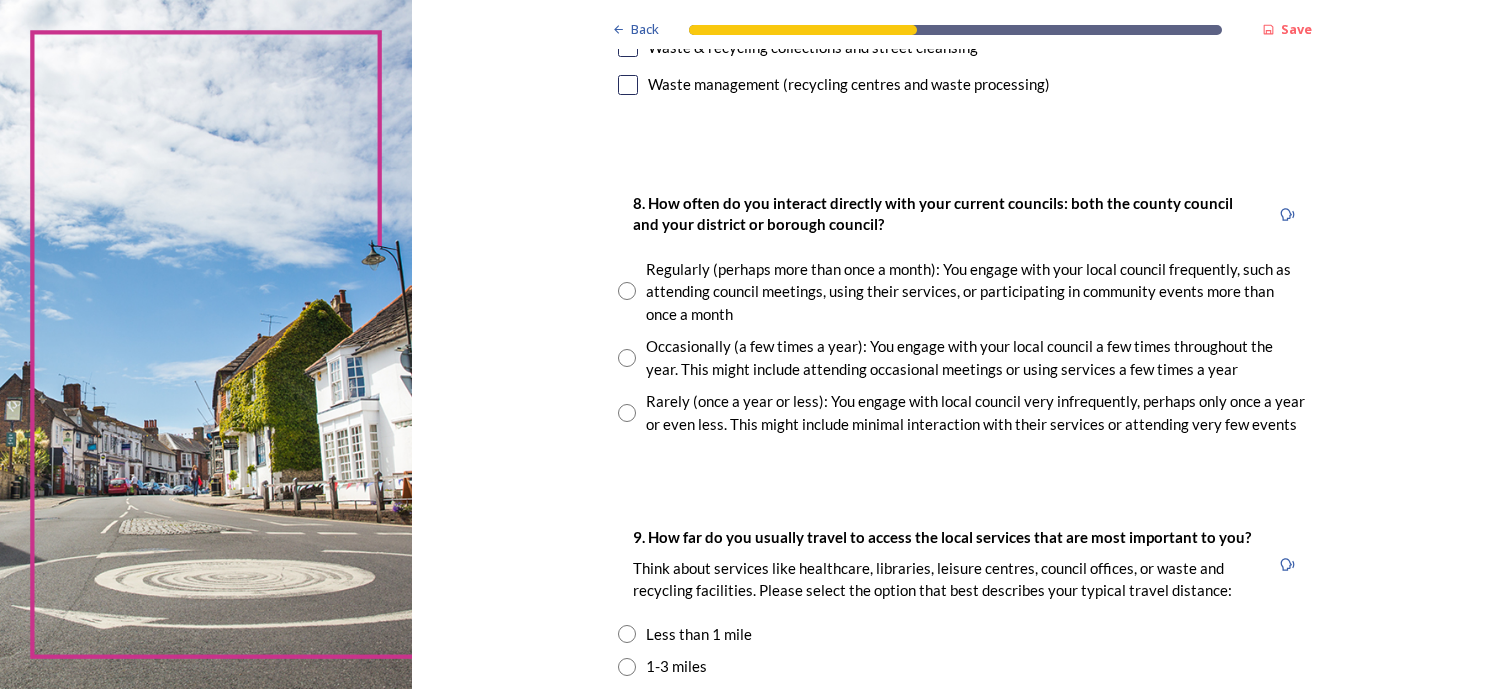 click at bounding box center [627, 358] 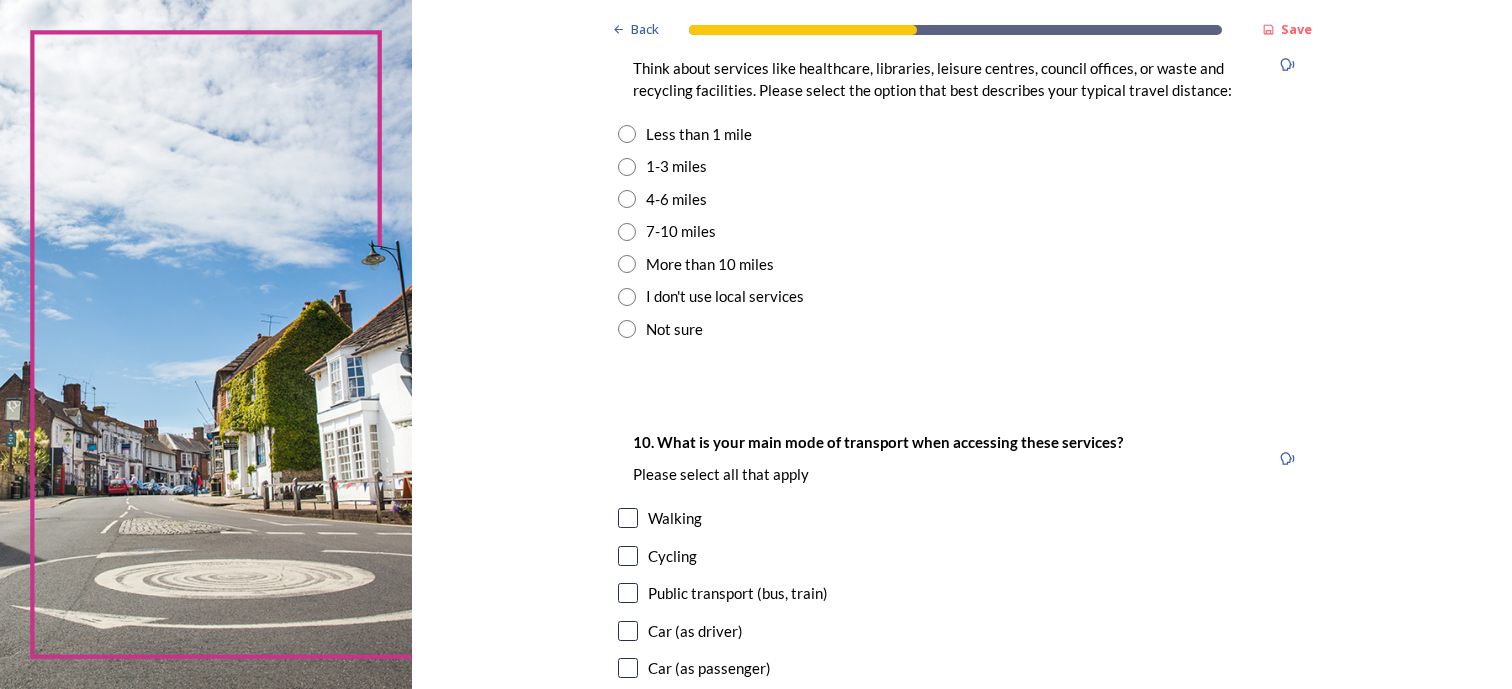 scroll, scrollTop: 1400, scrollLeft: 0, axis: vertical 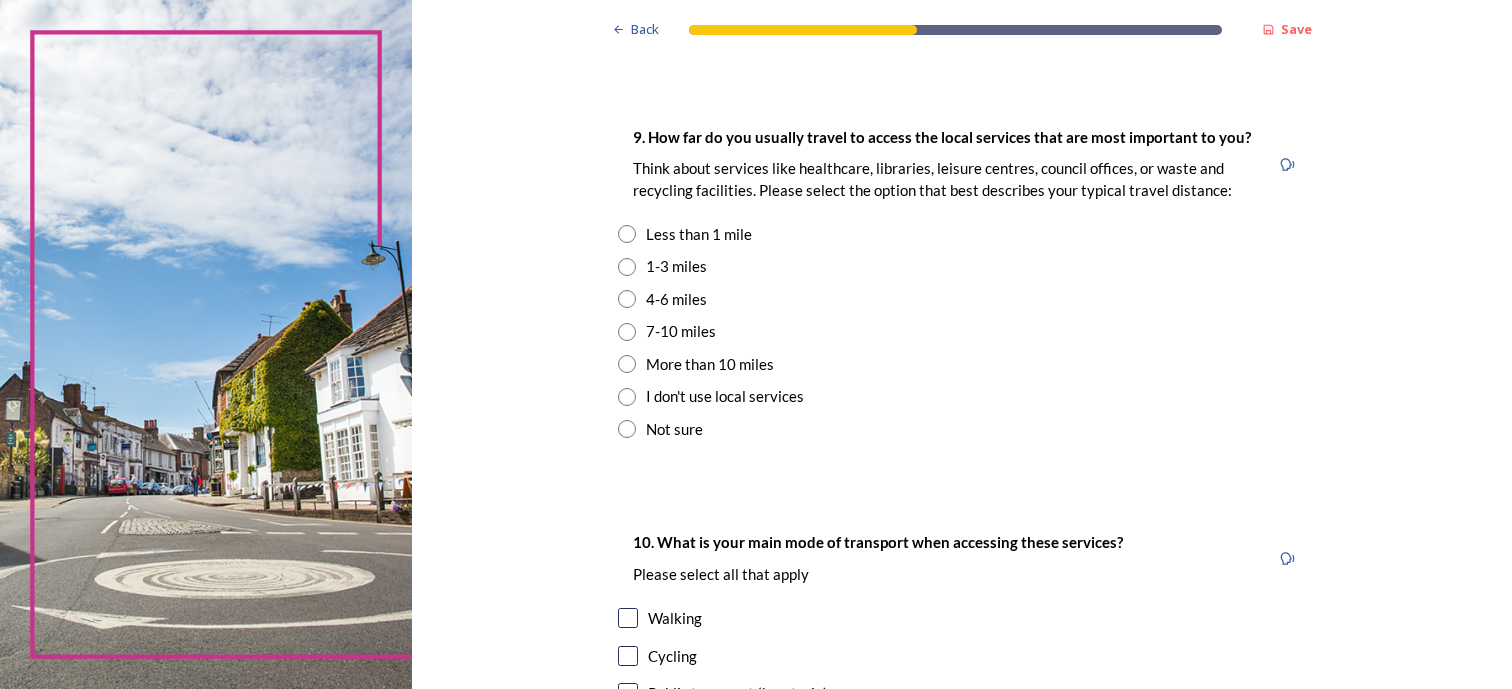 click at bounding box center [627, 267] 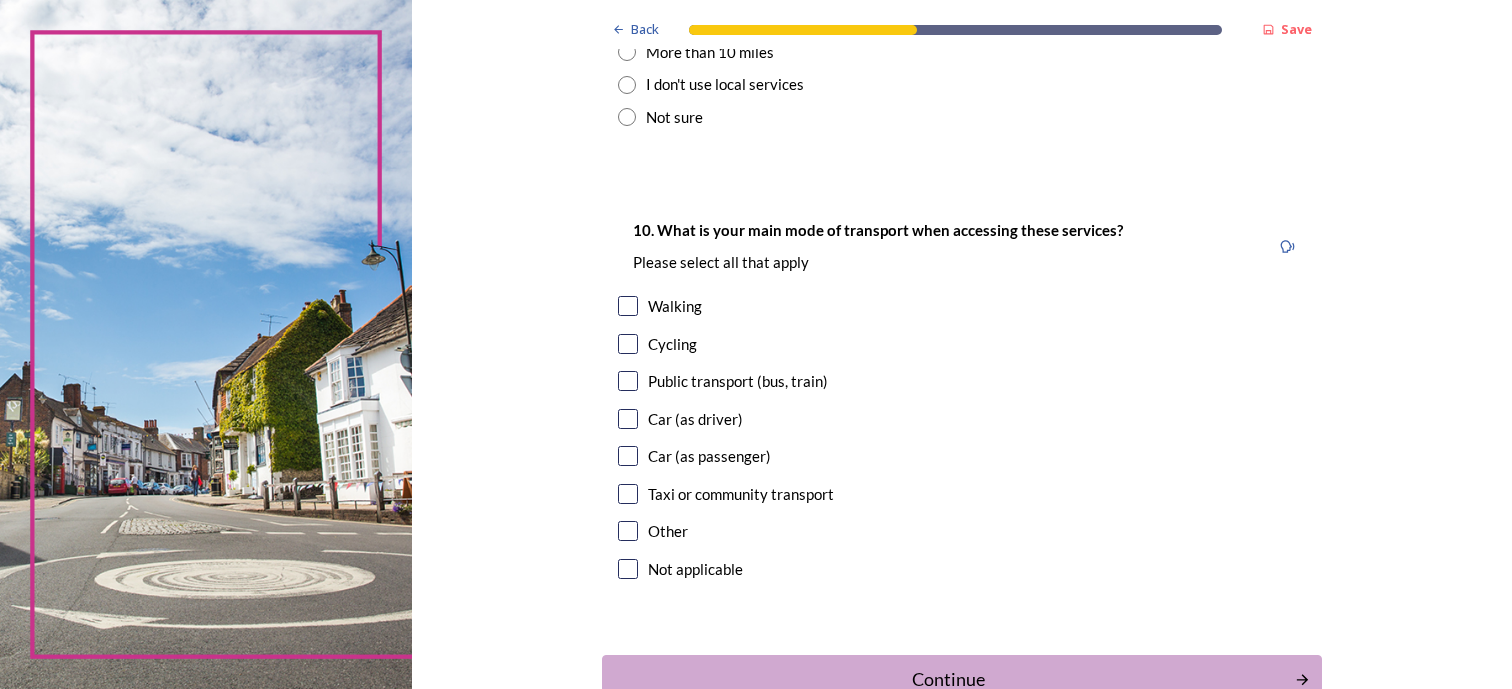 scroll, scrollTop: 1800, scrollLeft: 0, axis: vertical 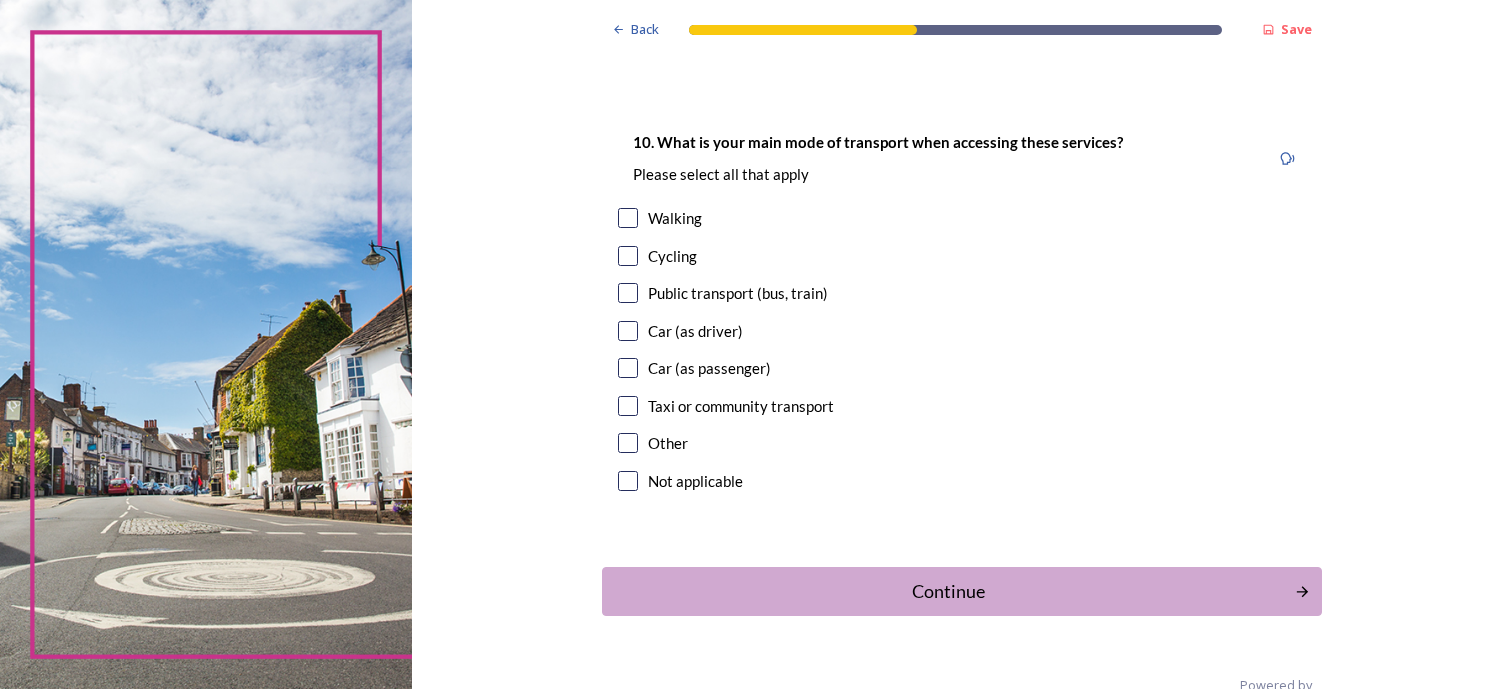 click at bounding box center [628, 331] 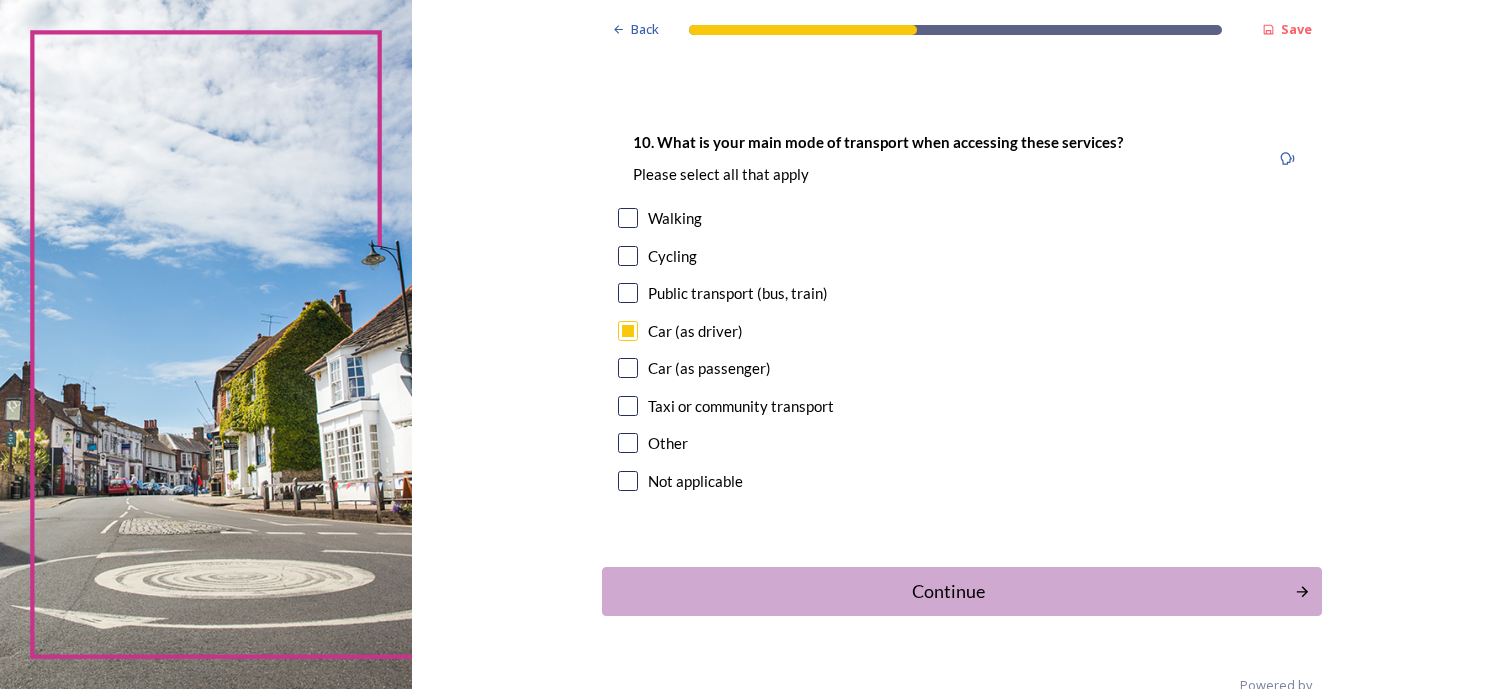 click at bounding box center (628, 293) 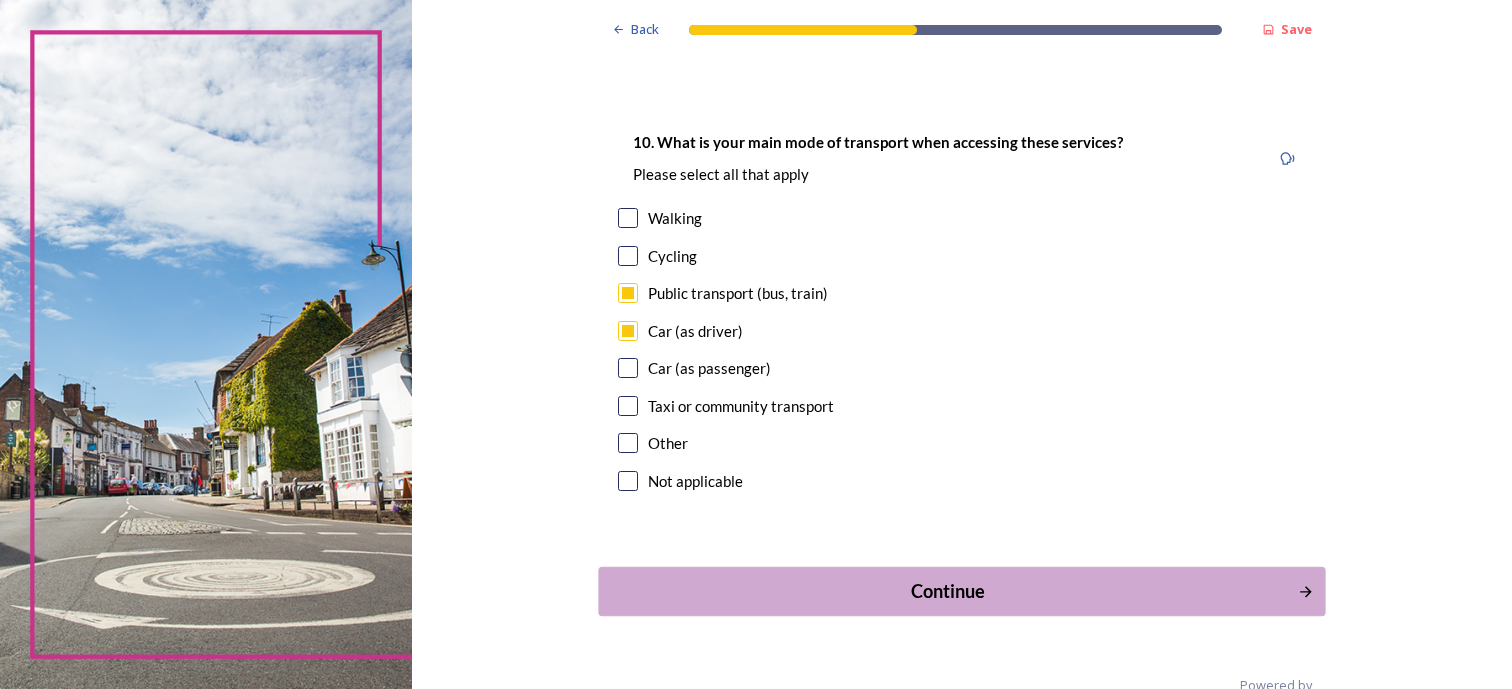 click on "Continue" at bounding box center (947, 591) 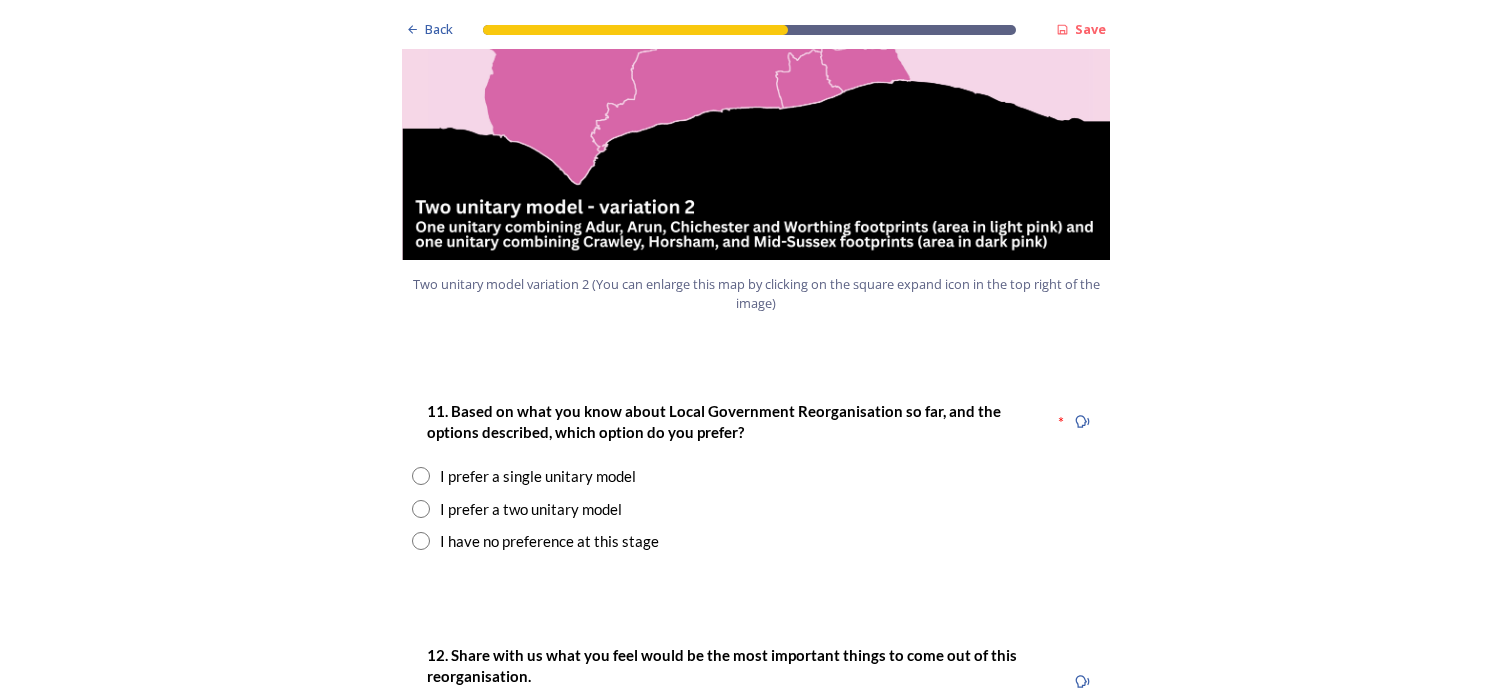 scroll, scrollTop: 2400, scrollLeft: 0, axis: vertical 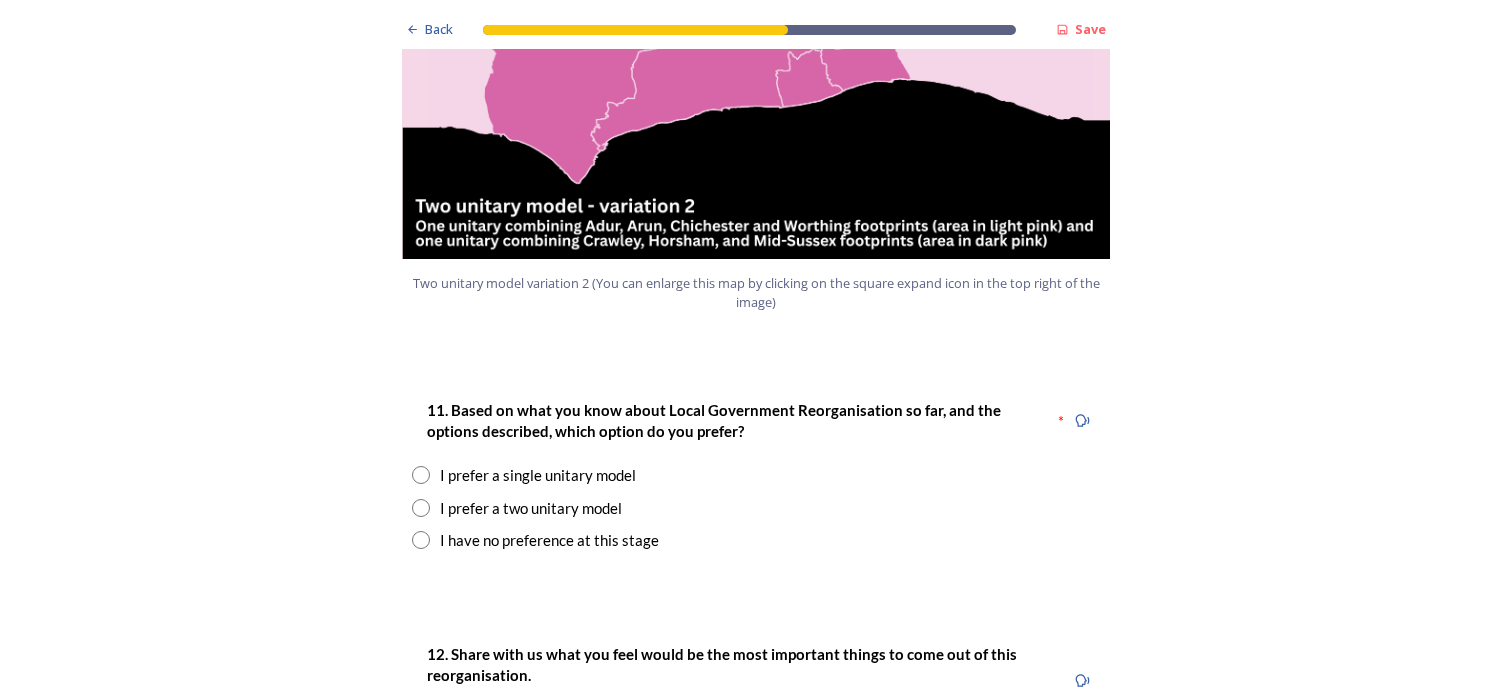 click at bounding box center [421, 508] 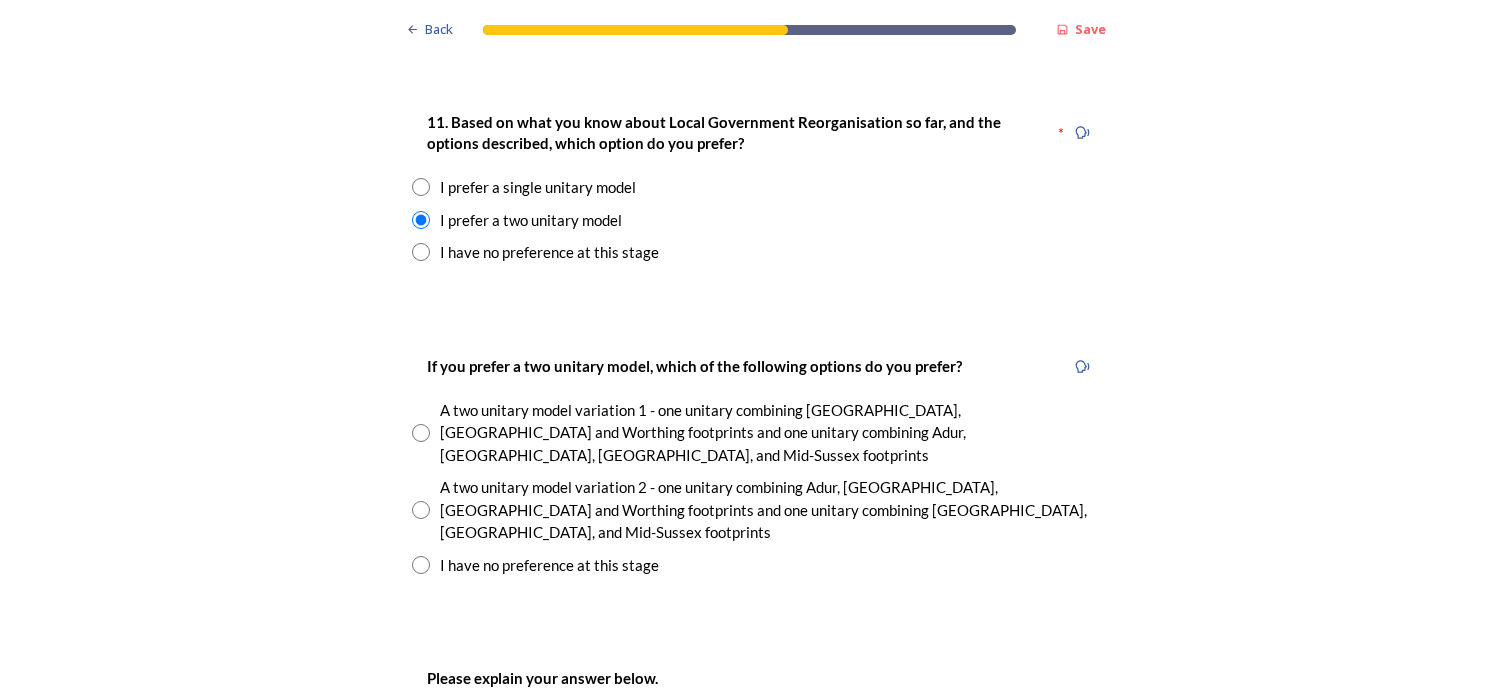 scroll, scrollTop: 2700, scrollLeft: 0, axis: vertical 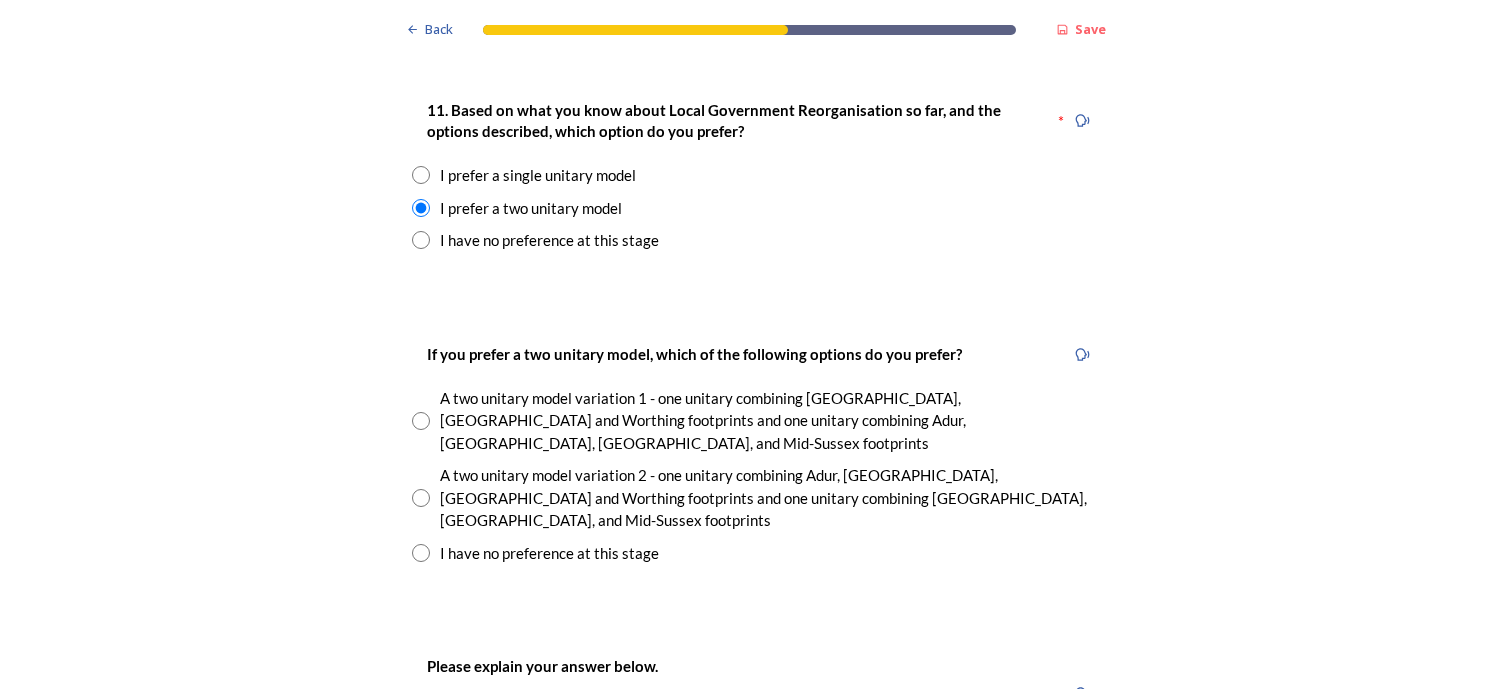 click at bounding box center (421, 498) 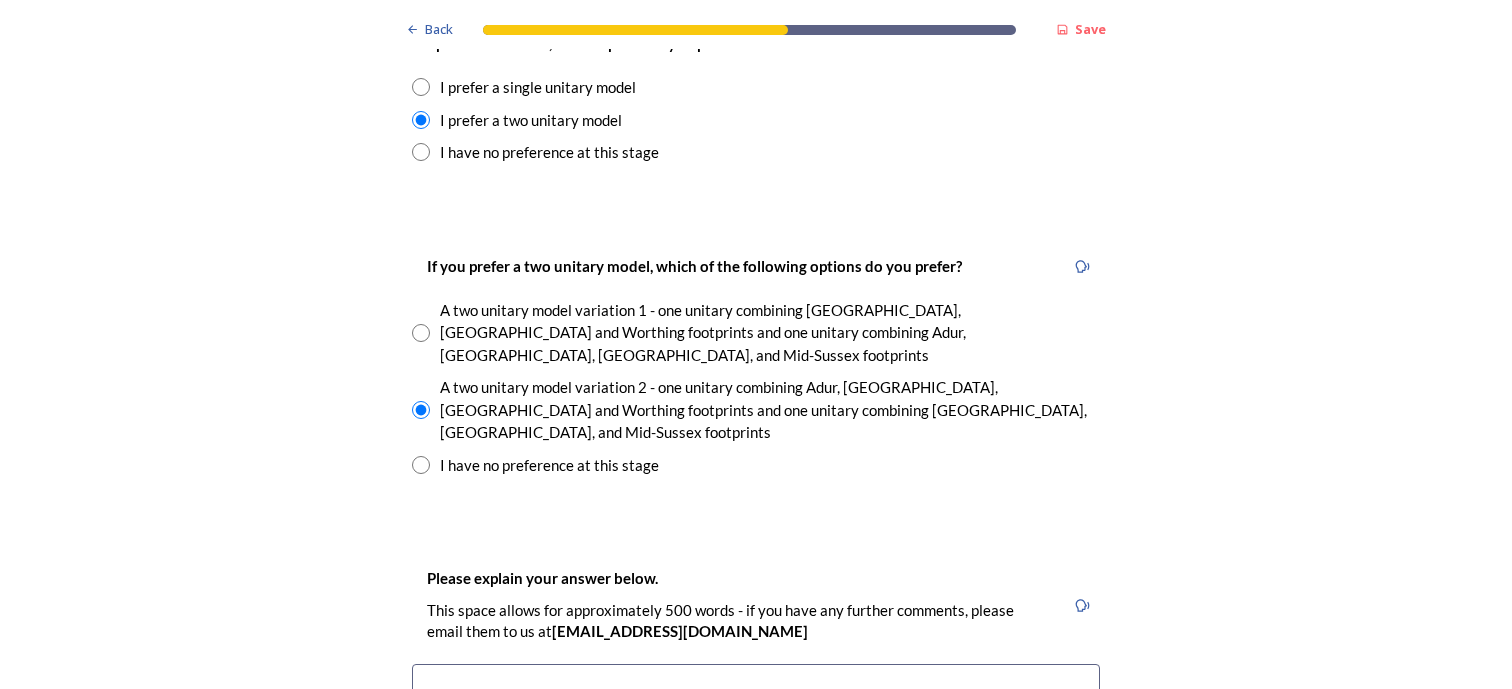 scroll, scrollTop: 2800, scrollLeft: 0, axis: vertical 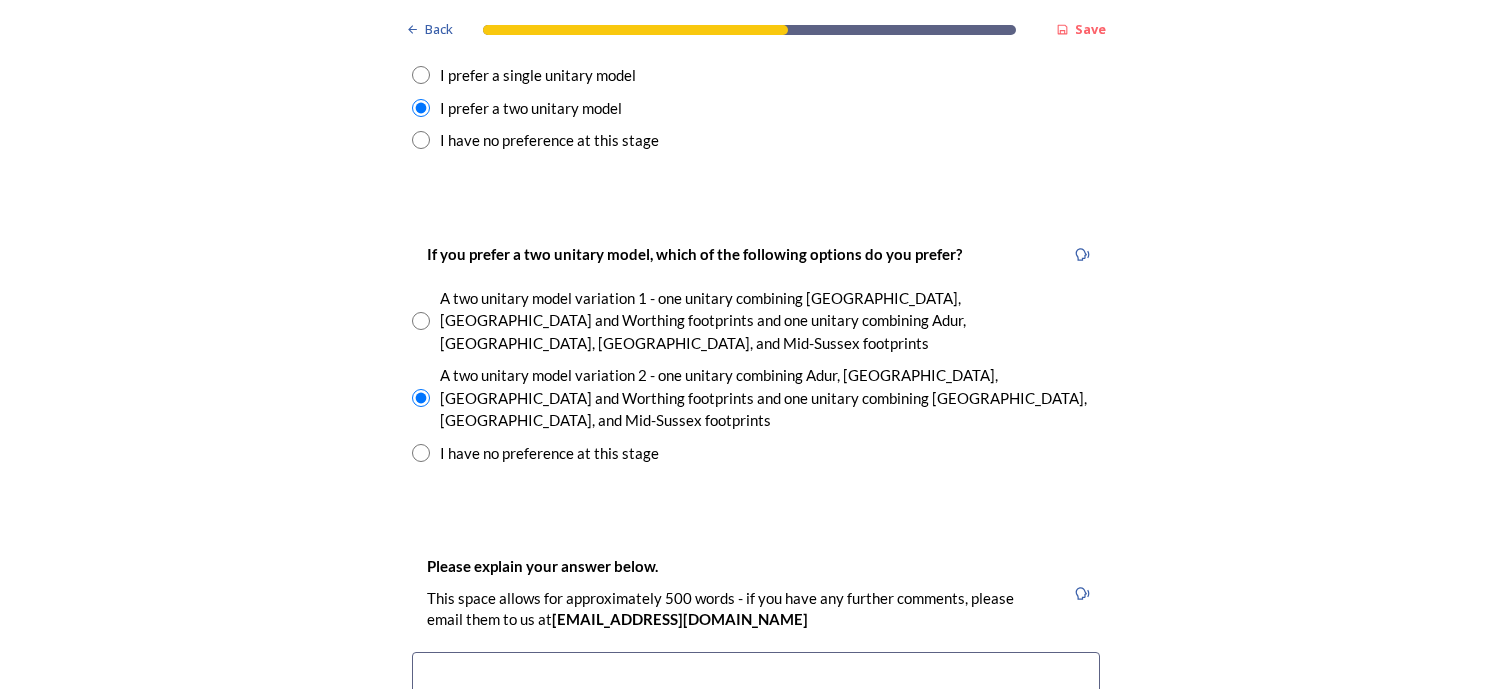 click at bounding box center (421, 321) 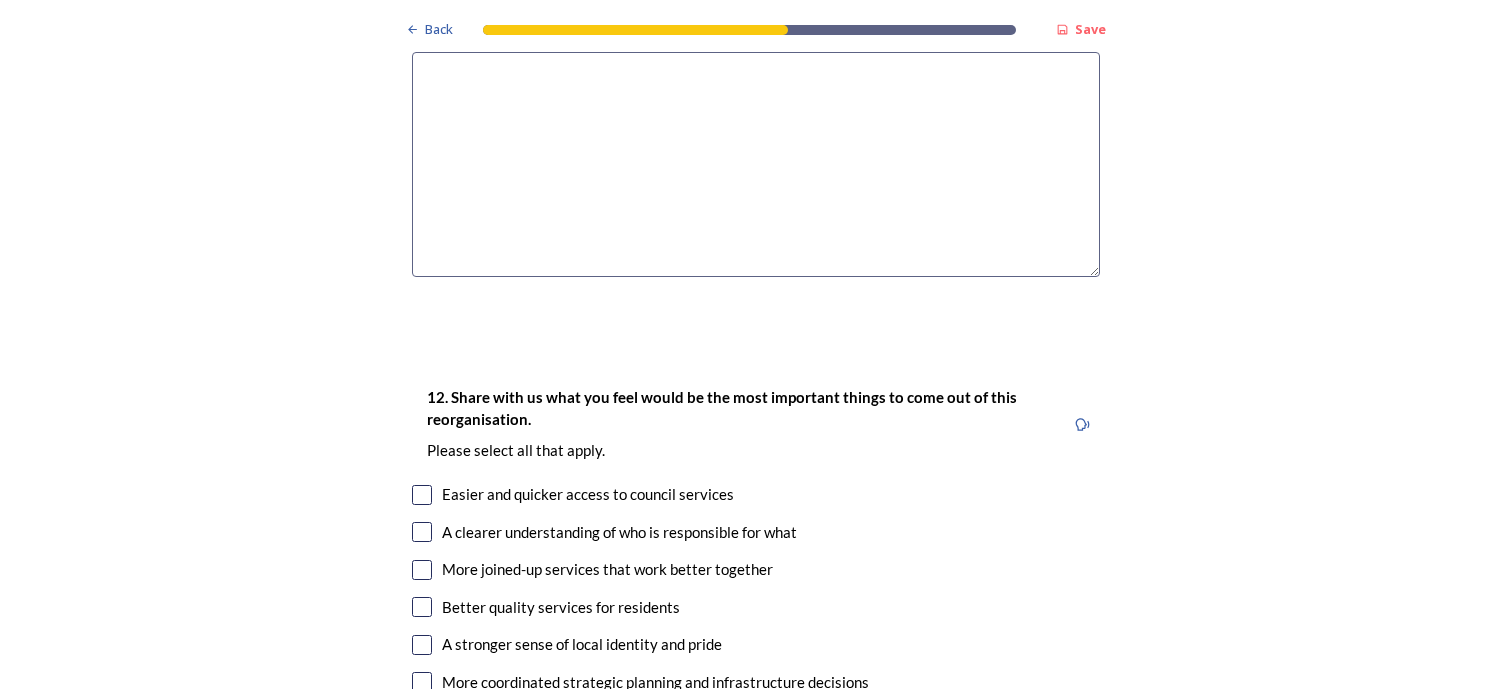 scroll, scrollTop: 3500, scrollLeft: 0, axis: vertical 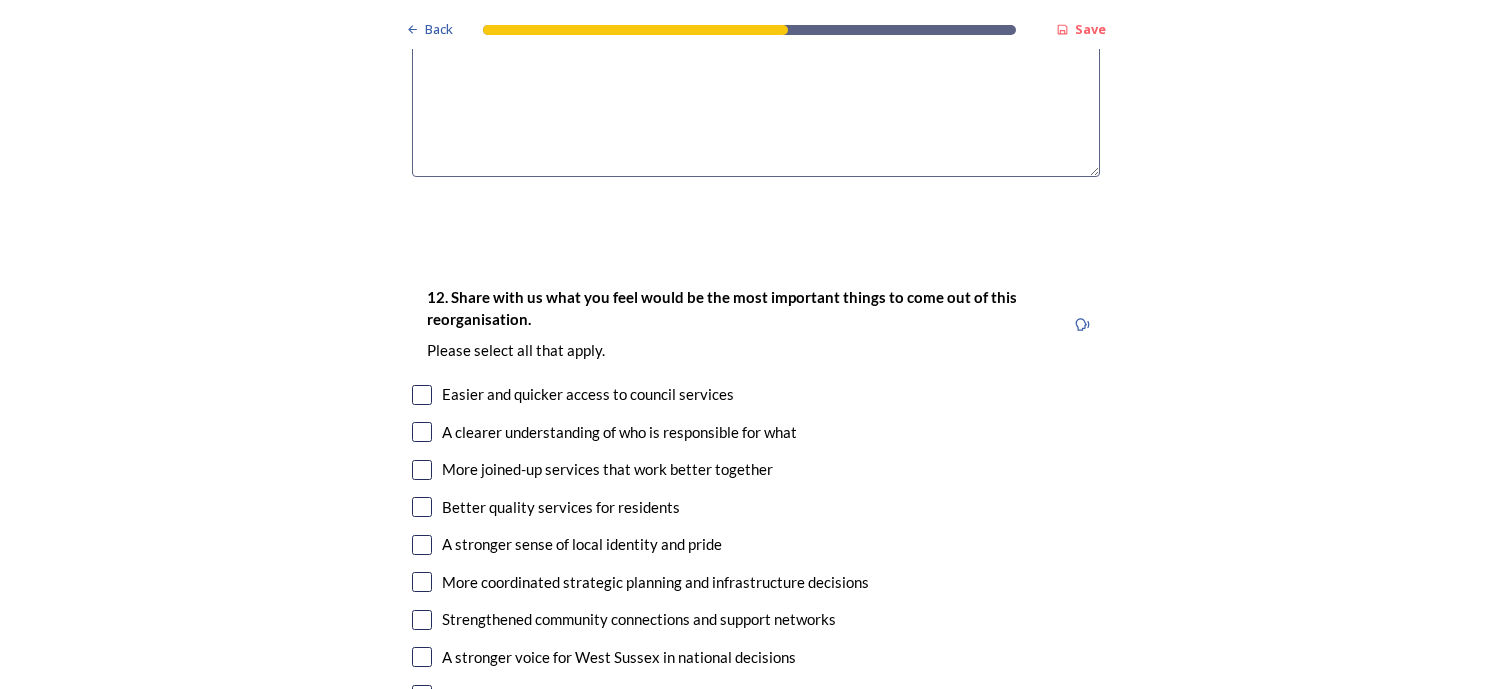 click at bounding box center (422, 507) 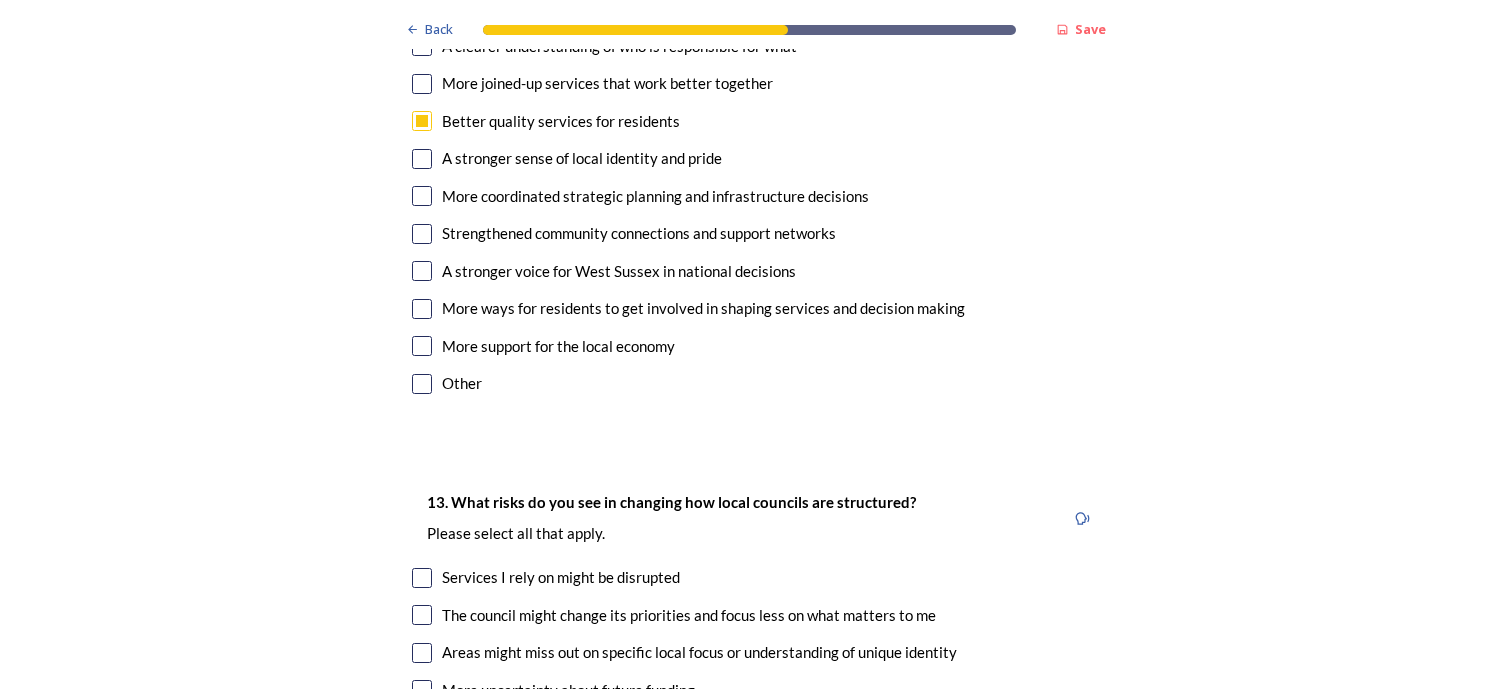 scroll, scrollTop: 4000, scrollLeft: 0, axis: vertical 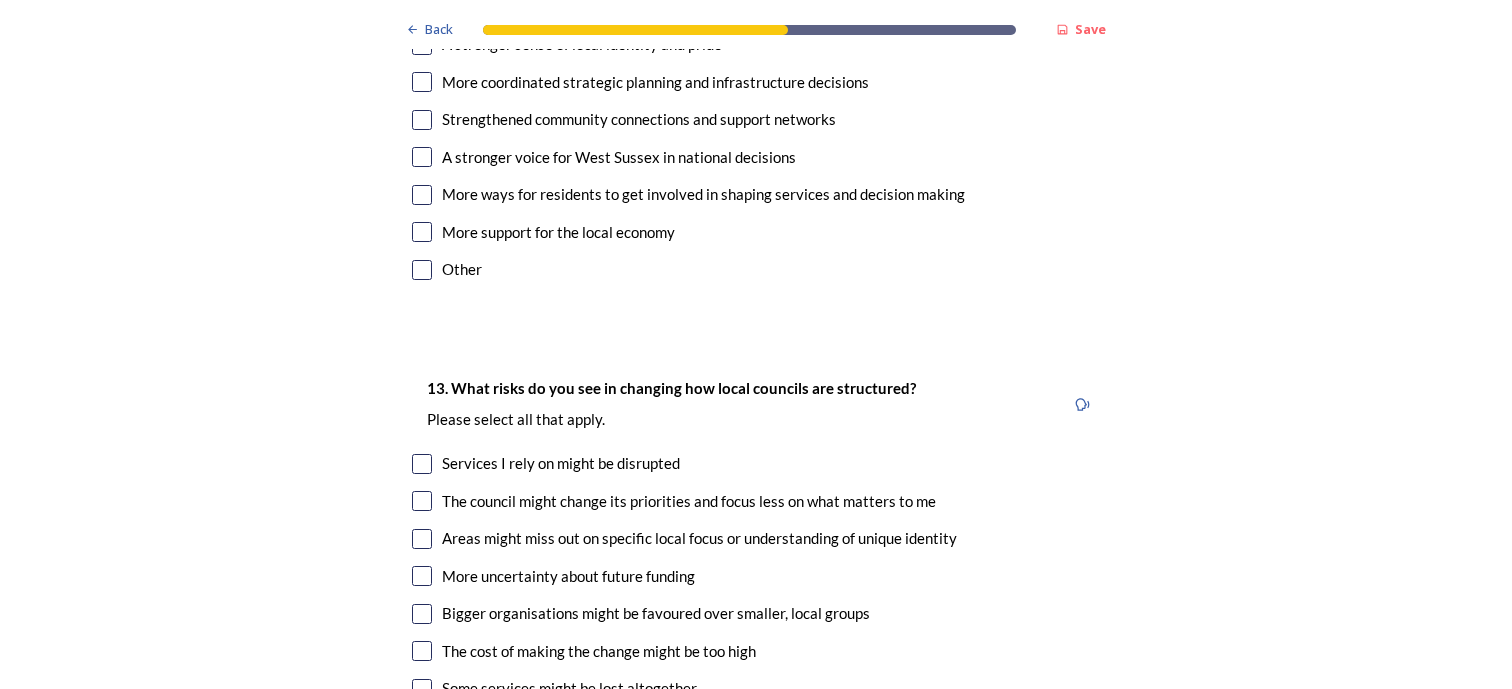 click at bounding box center [422, 232] 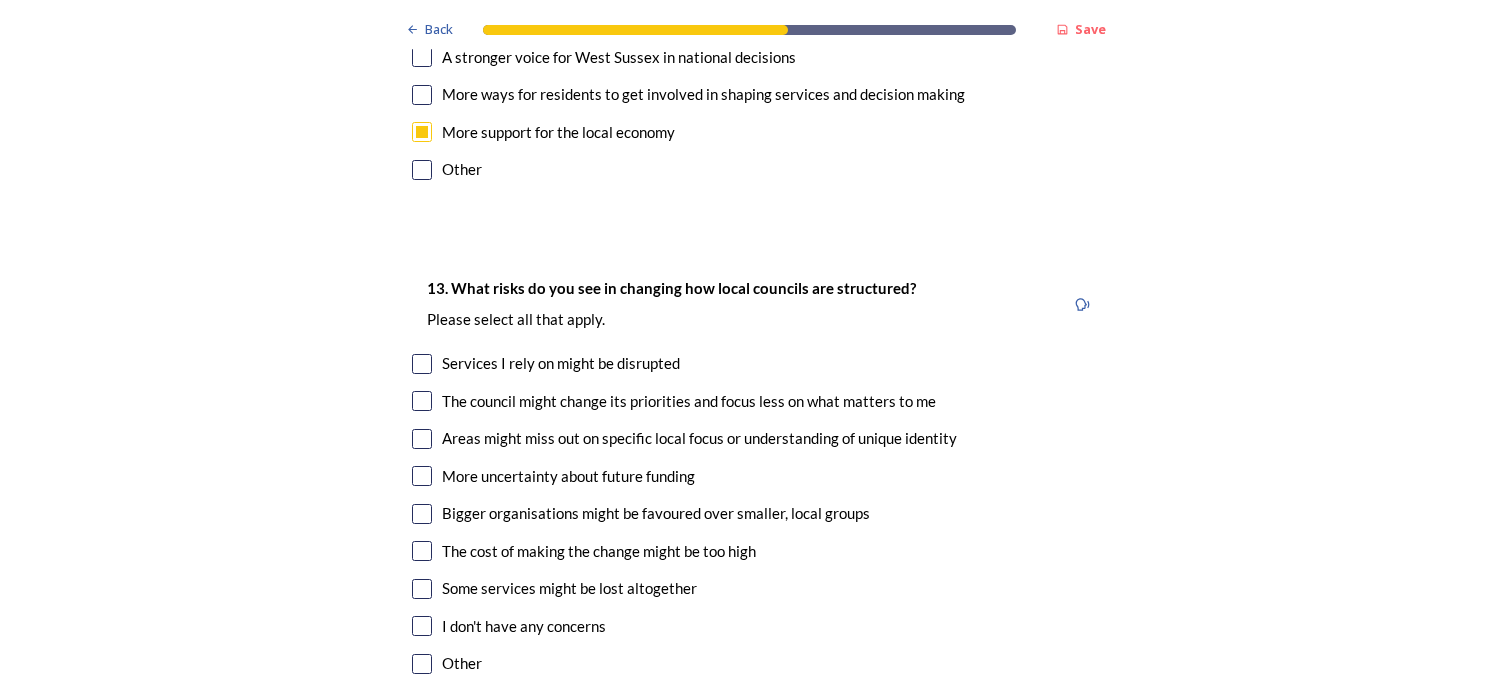 scroll, scrollTop: 4200, scrollLeft: 0, axis: vertical 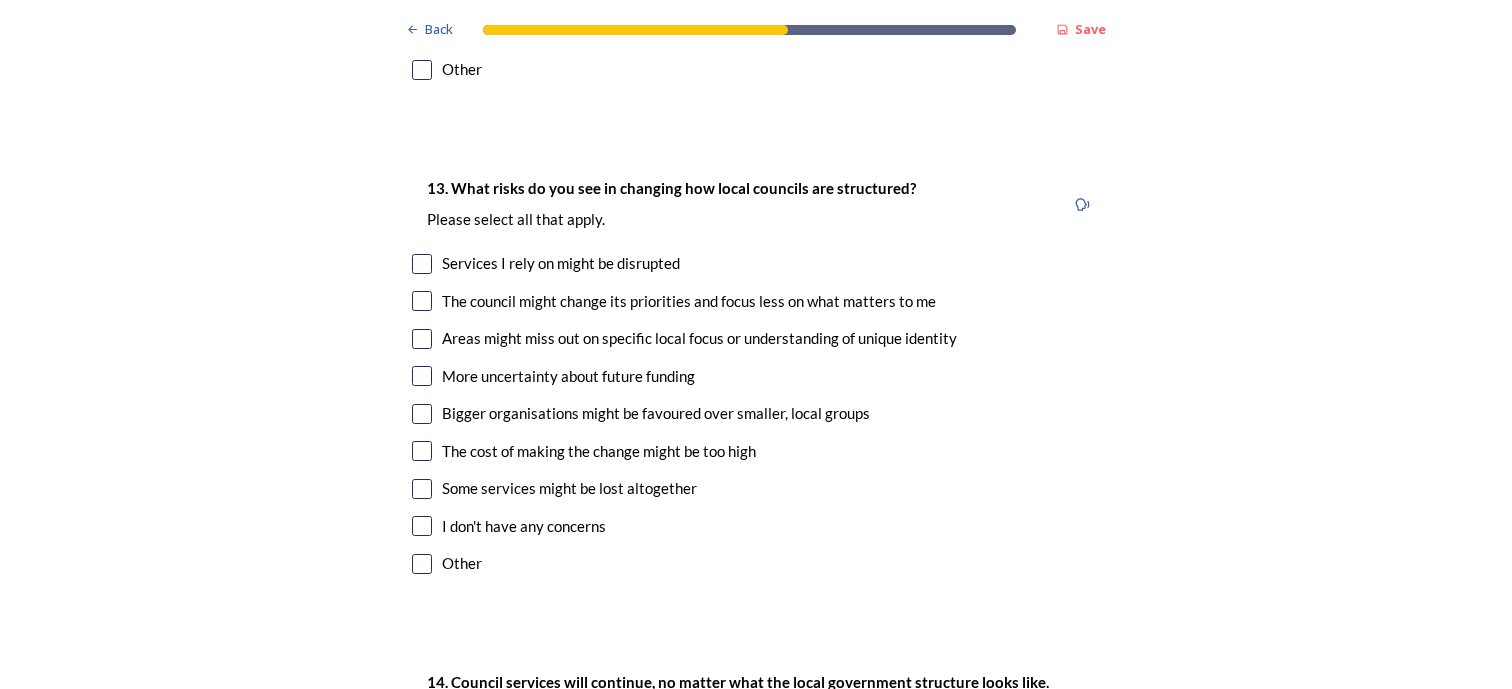 click at bounding box center [422, 414] 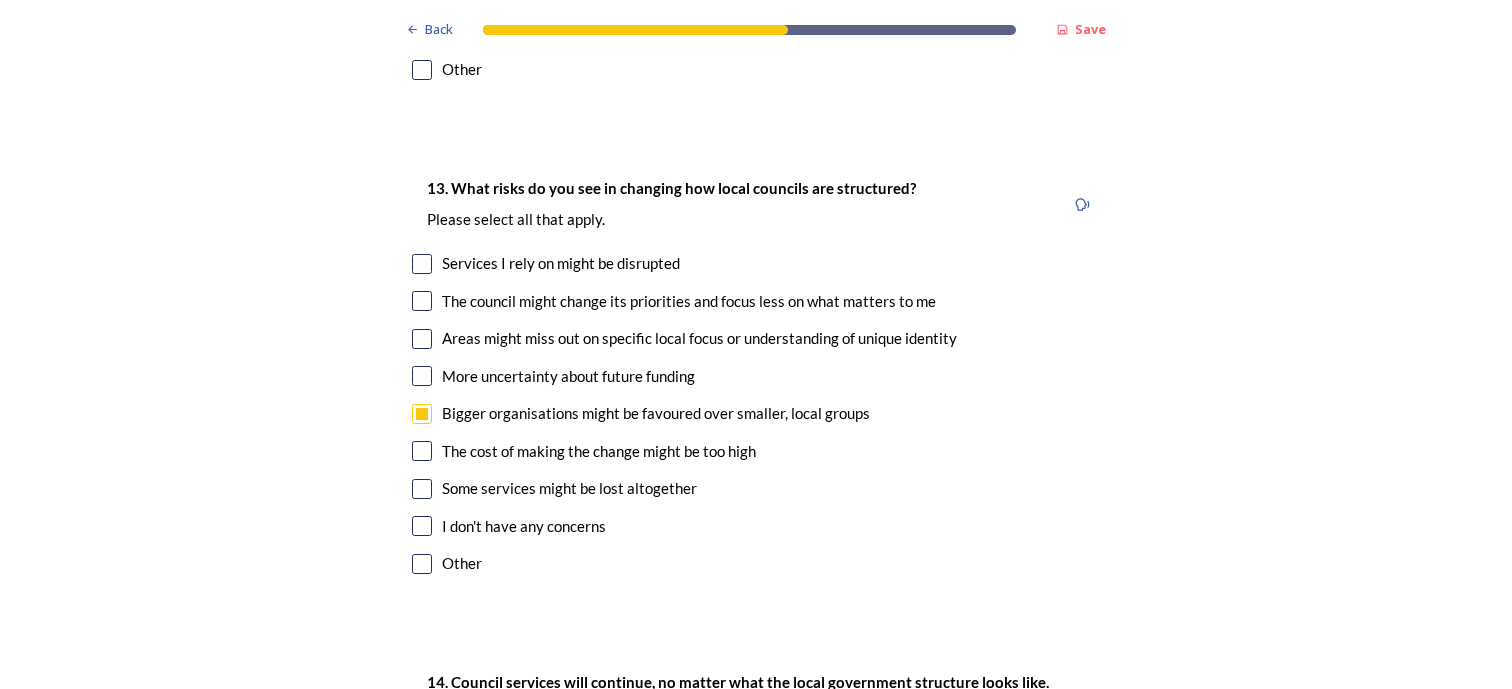 click at bounding box center (422, 451) 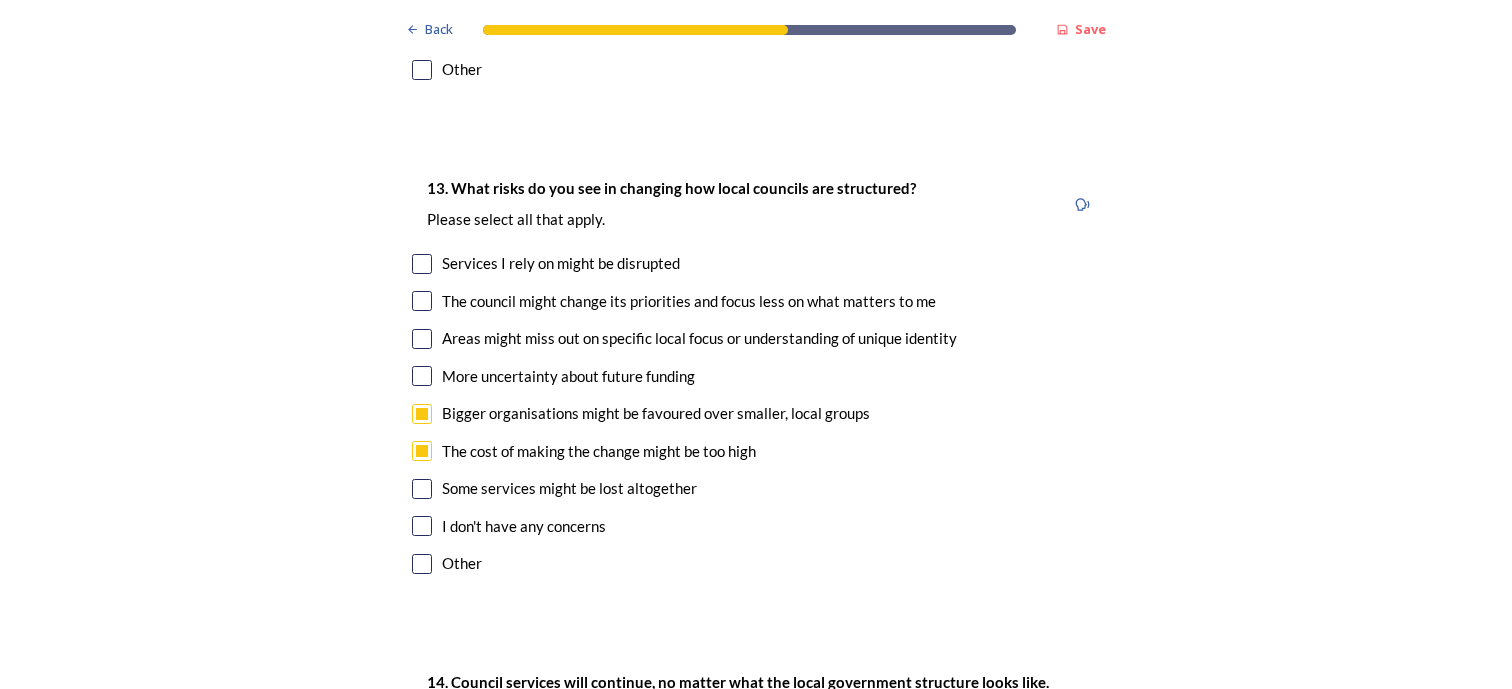 click at bounding box center (422, 489) 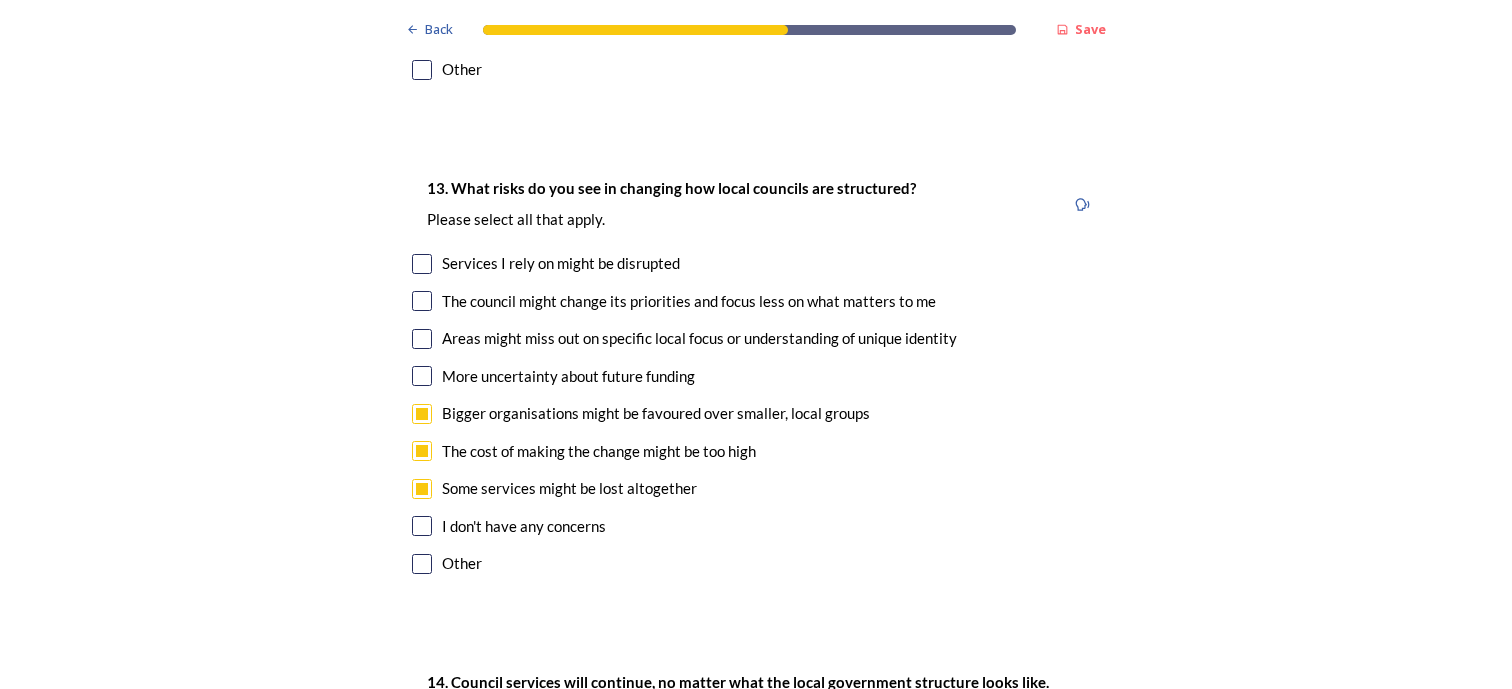 click at bounding box center [422, 264] 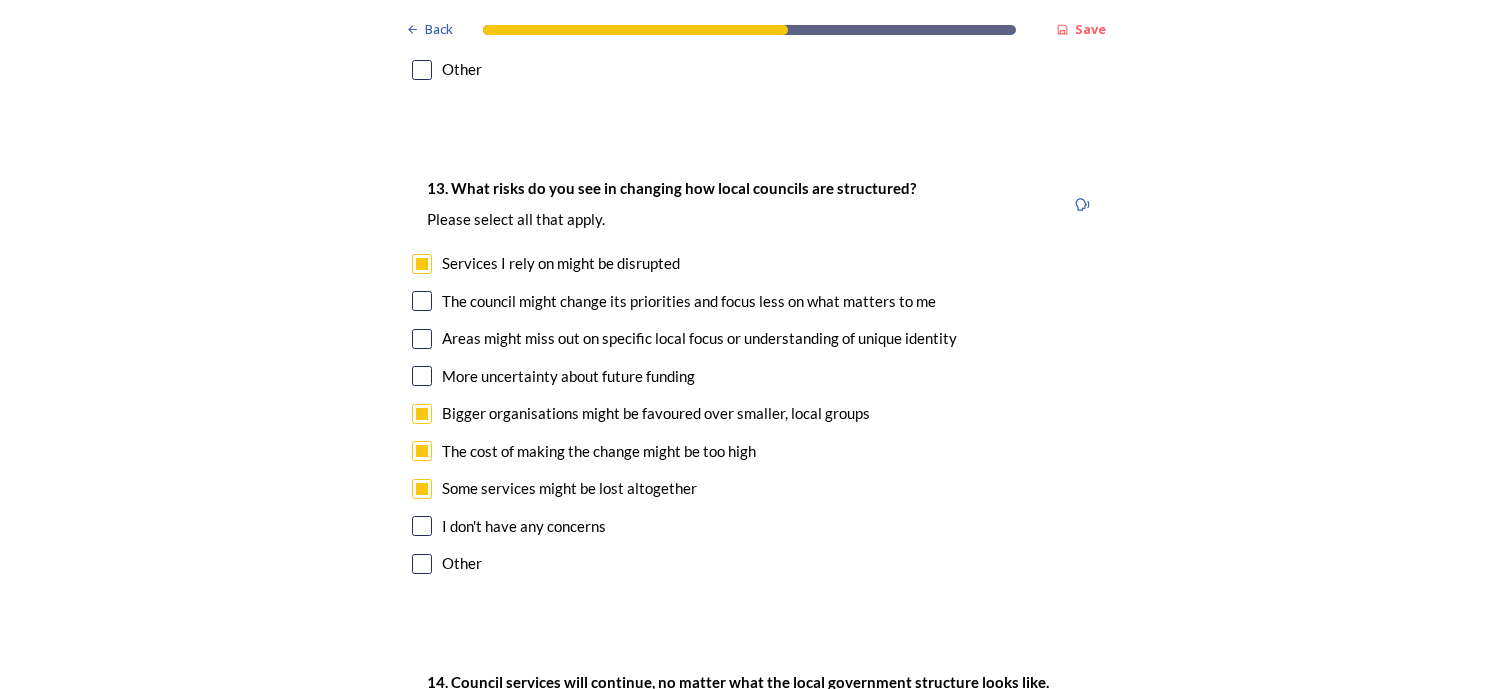 click at bounding box center [422, 301] 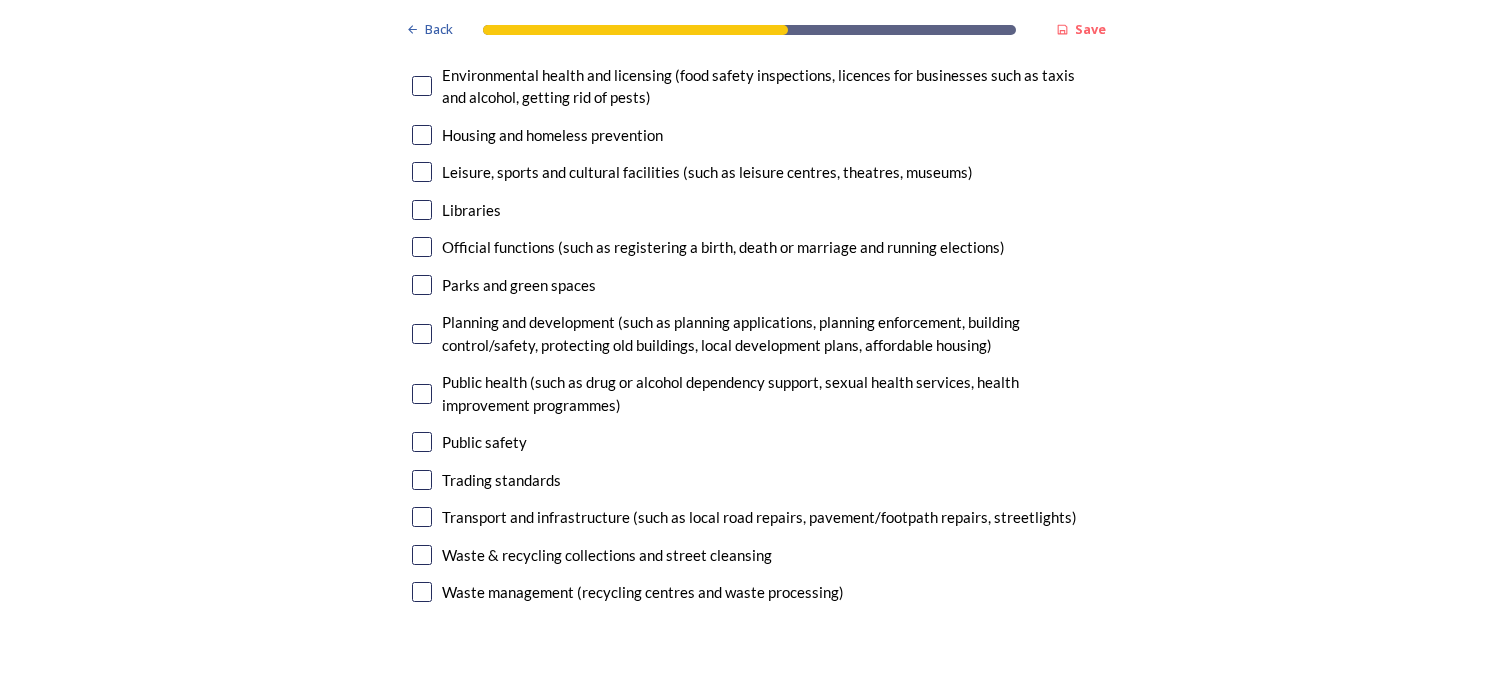 scroll, scrollTop: 5100, scrollLeft: 0, axis: vertical 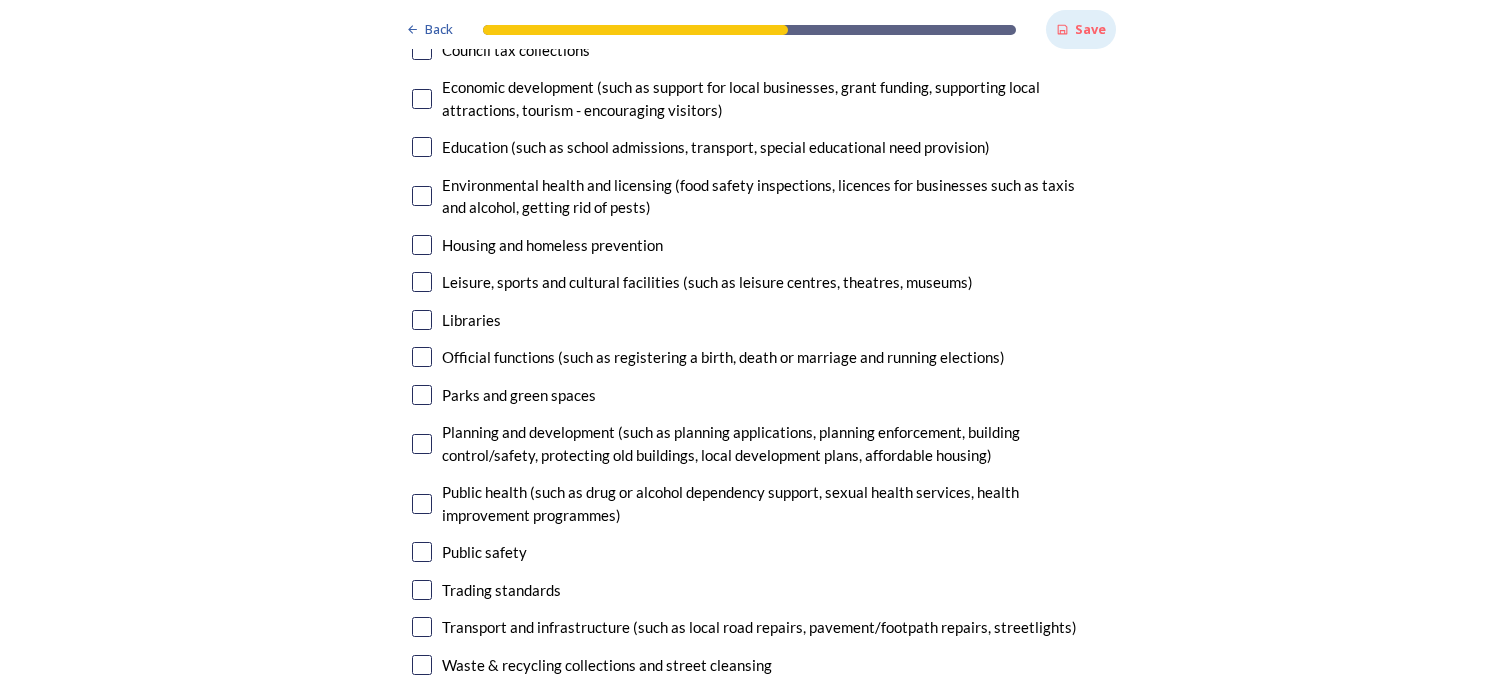 click on "Save" at bounding box center (1090, 29) 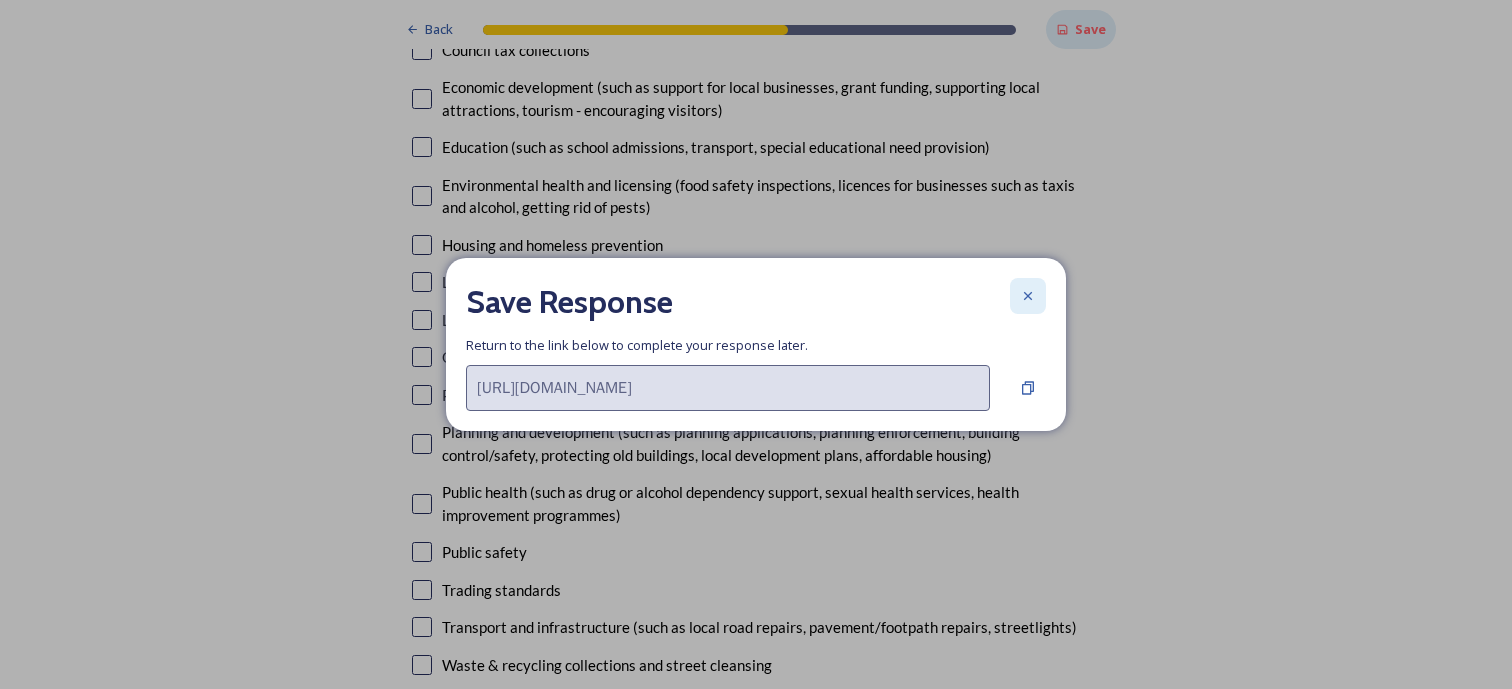 click 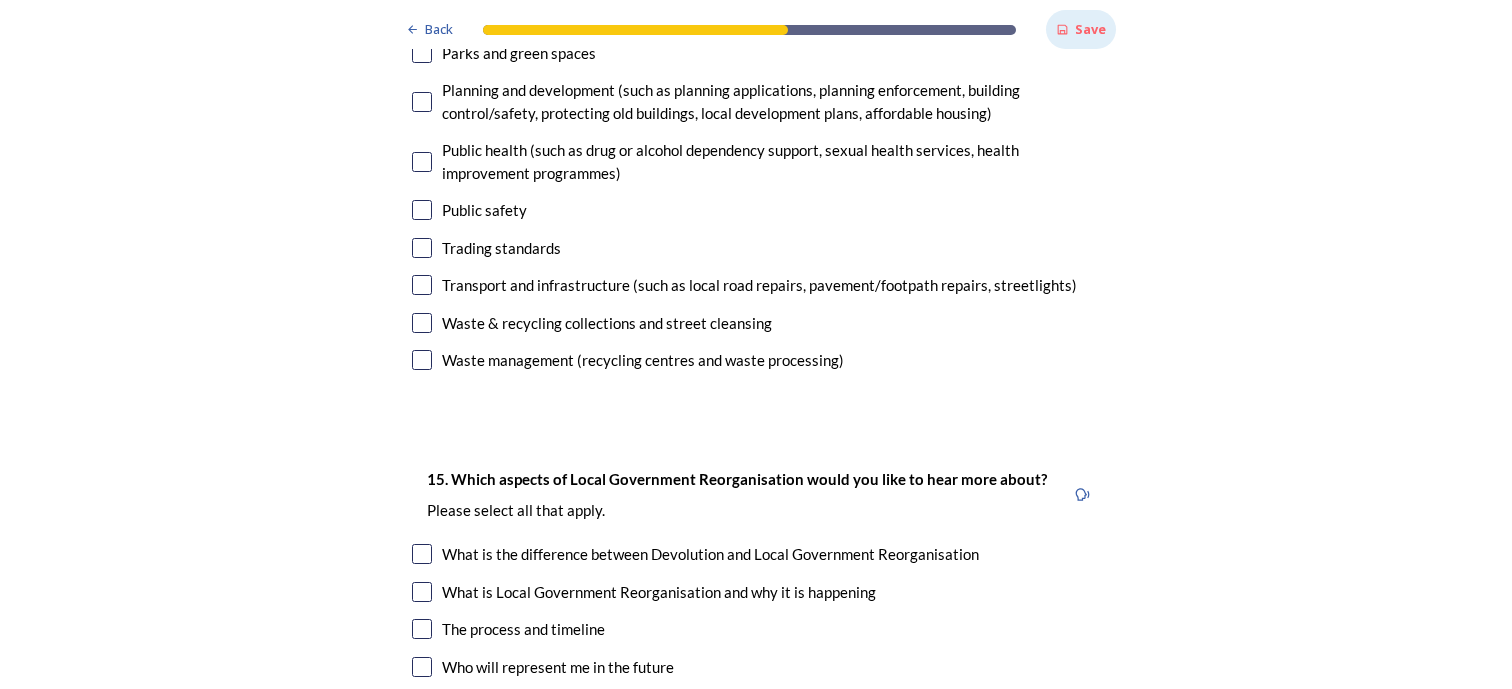 scroll, scrollTop: 5600, scrollLeft: 0, axis: vertical 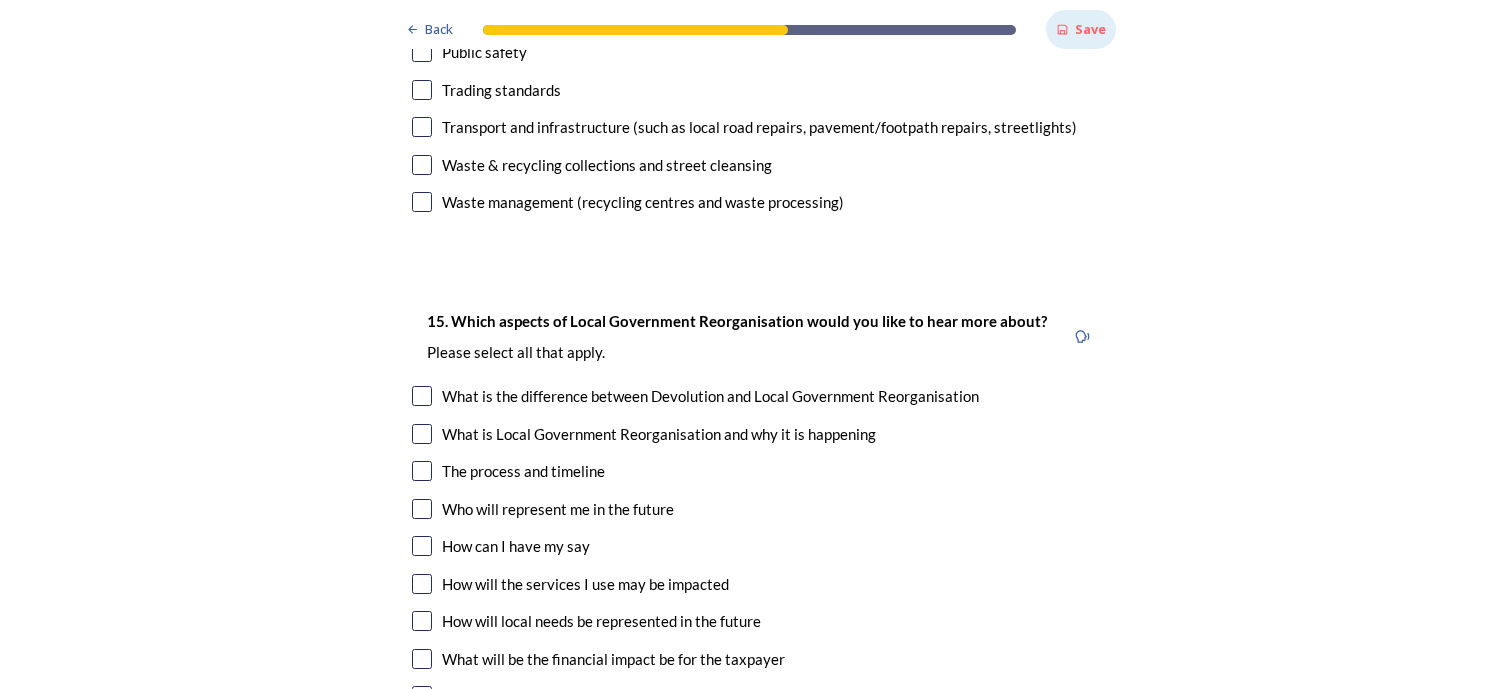 click at bounding box center (422, 471) 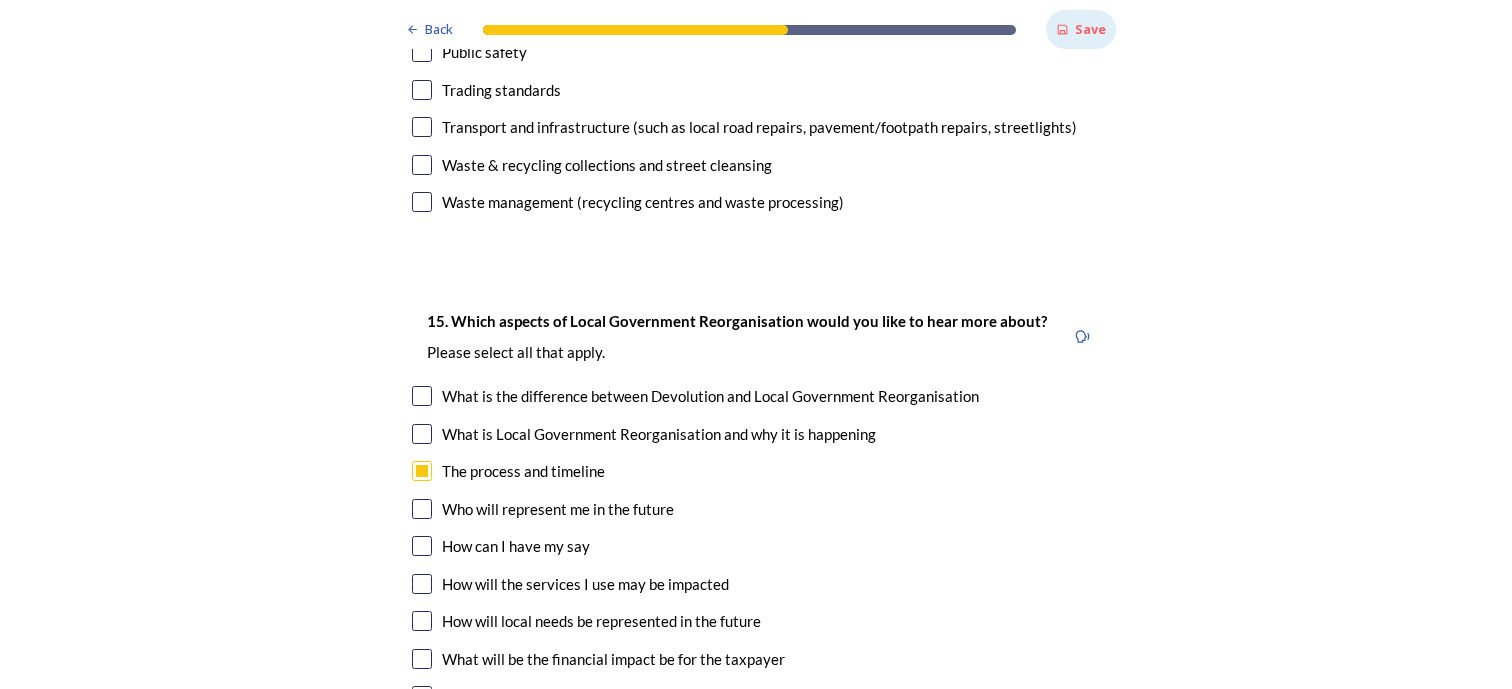 click at bounding box center (422, 509) 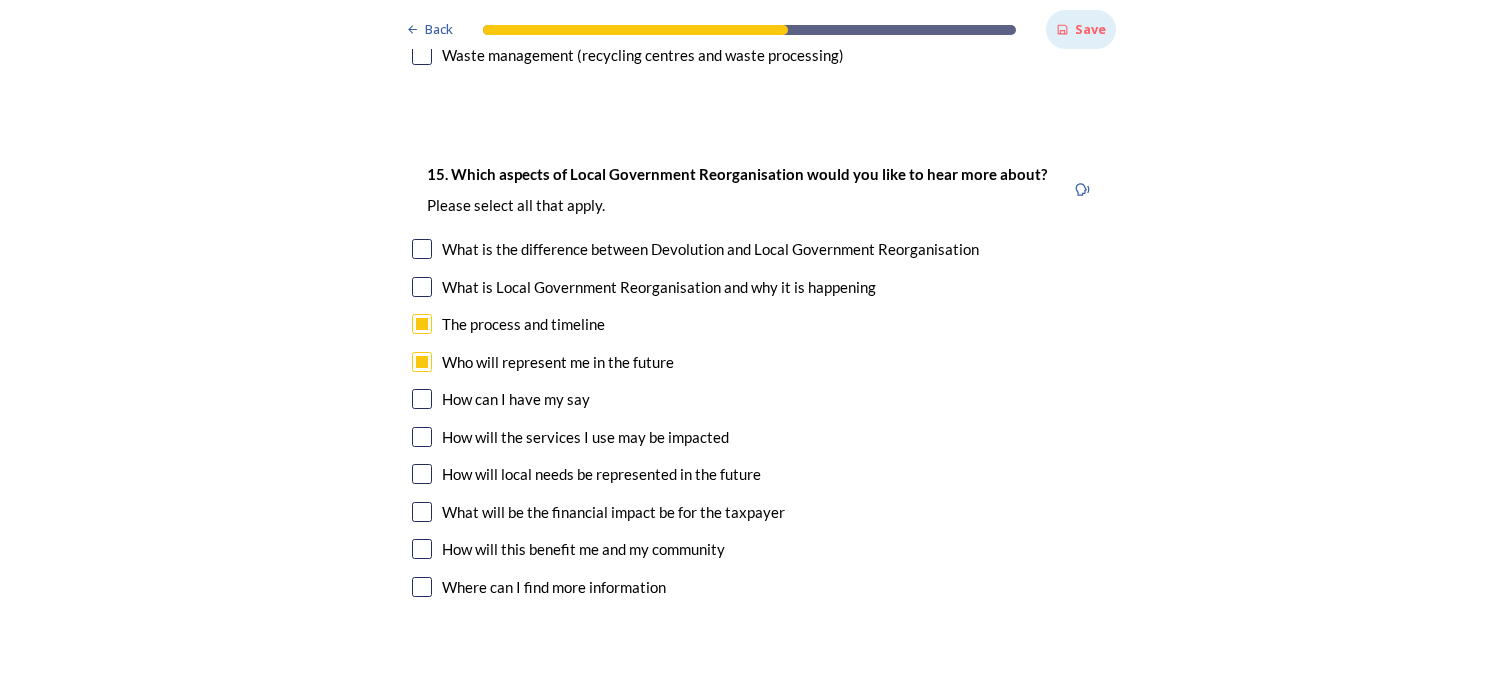 scroll, scrollTop: 5800, scrollLeft: 0, axis: vertical 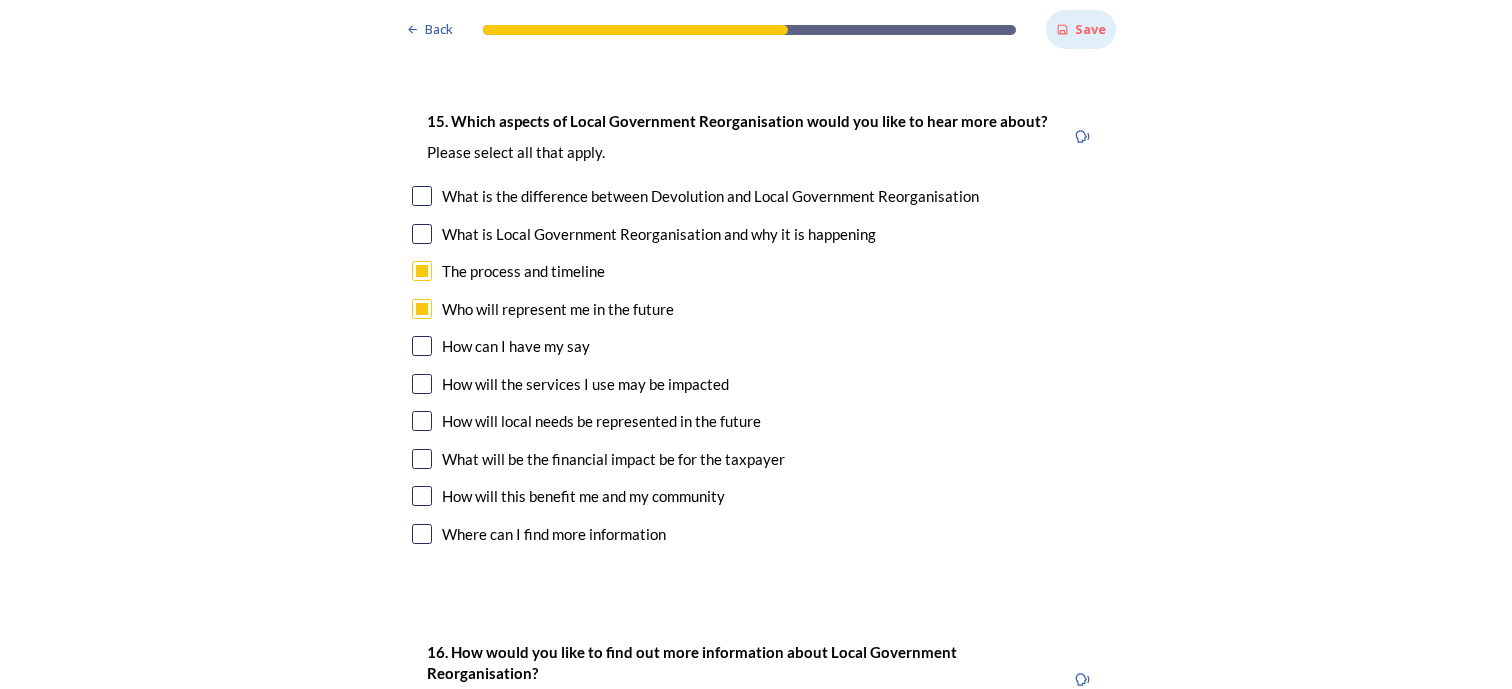 click at bounding box center (422, 384) 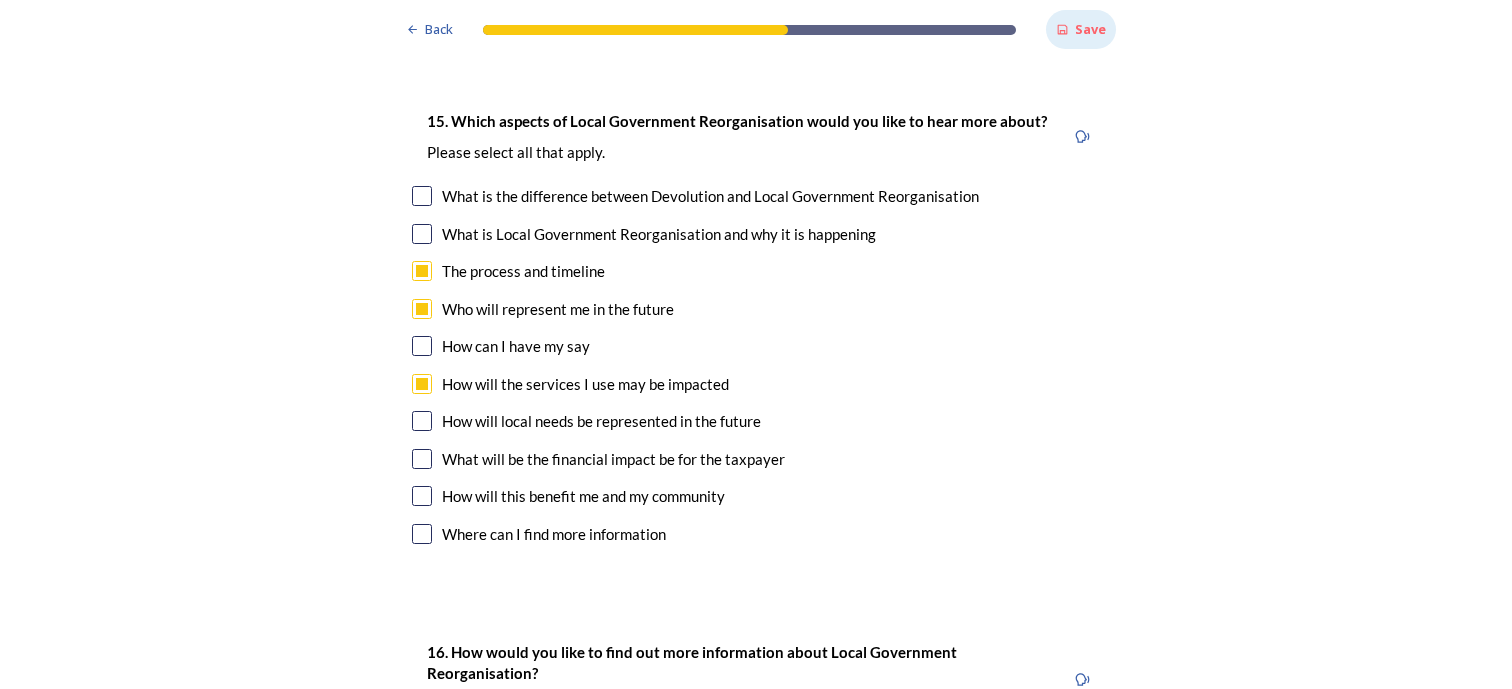 click at bounding box center (422, 459) 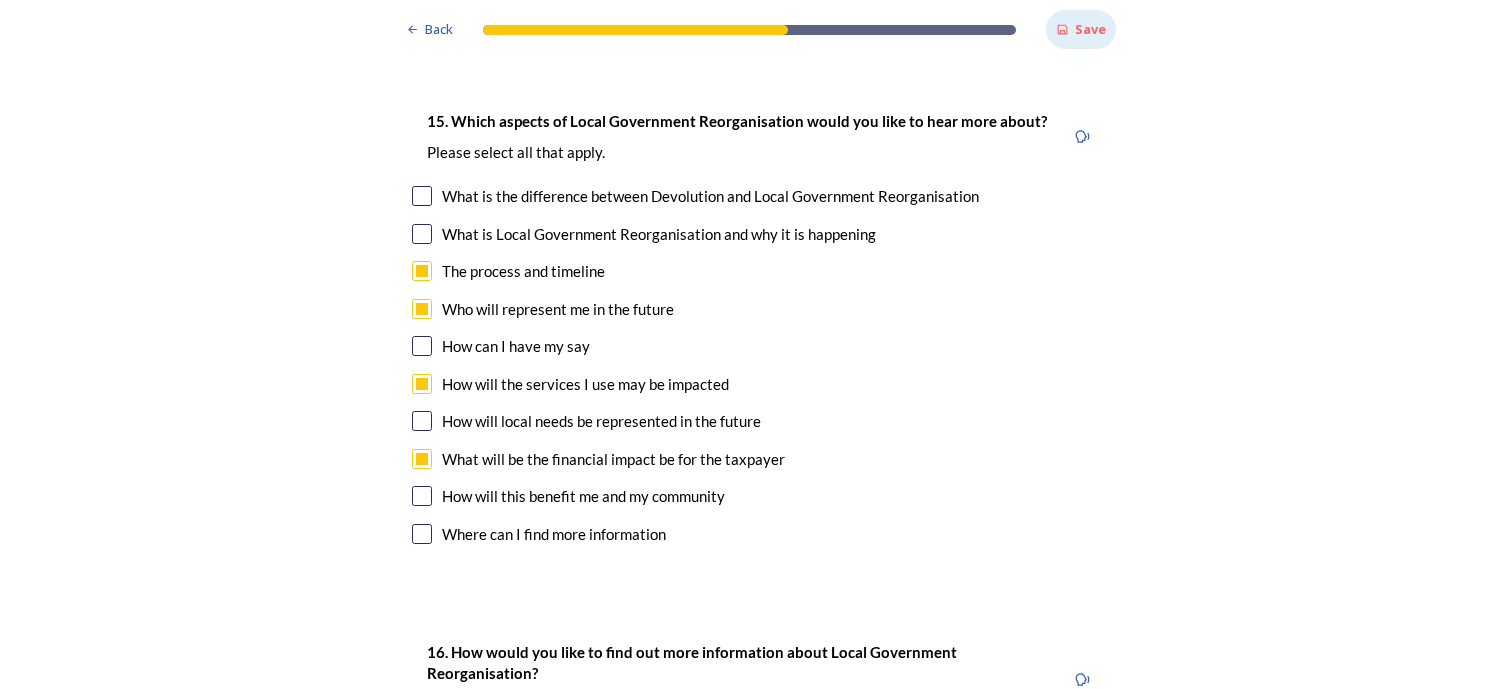 click at bounding box center [422, 496] 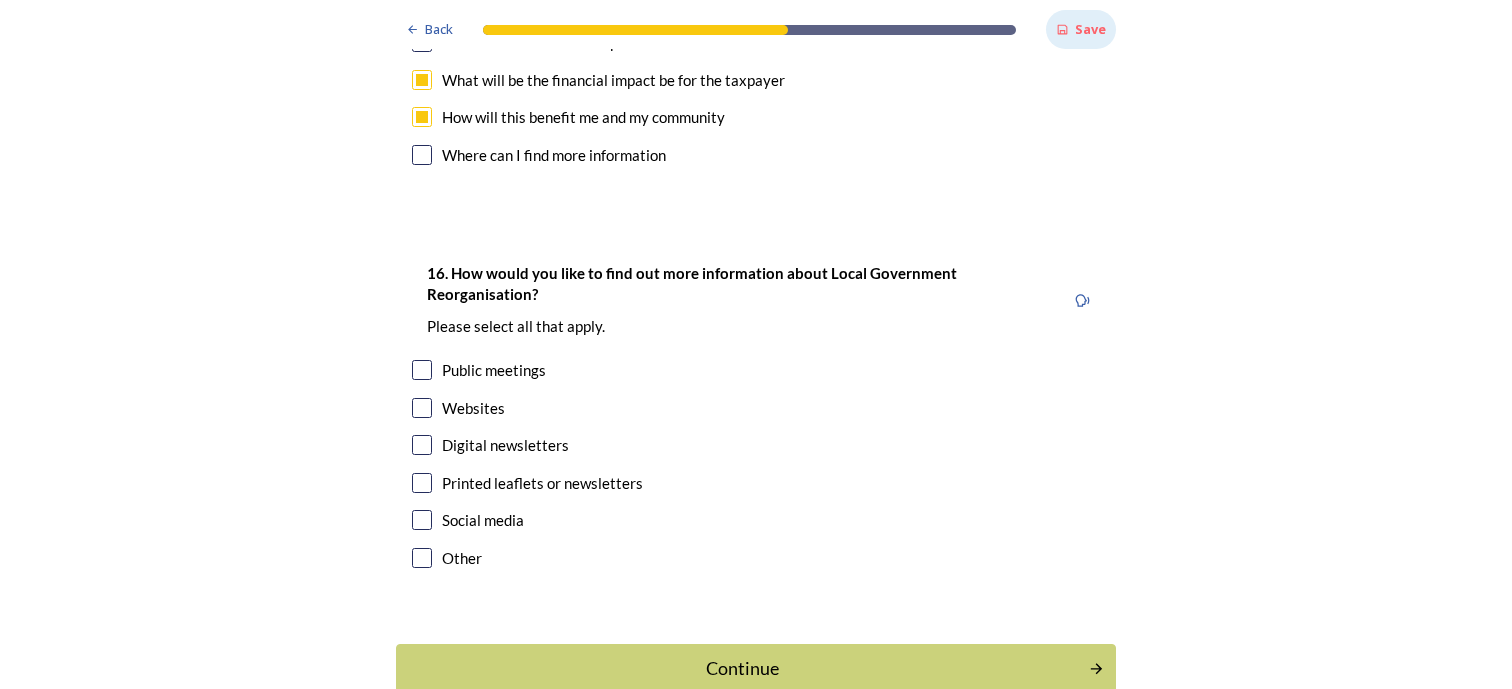 scroll, scrollTop: 6195, scrollLeft: 0, axis: vertical 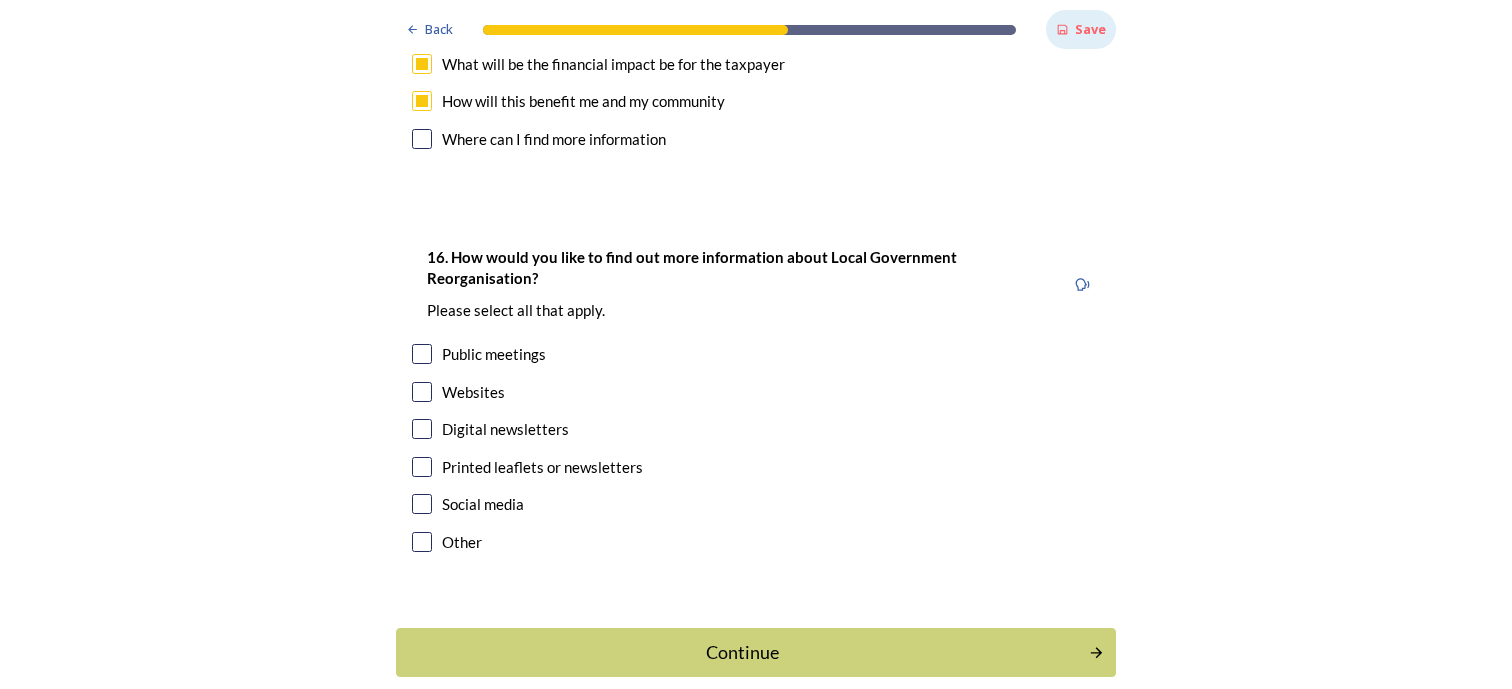click at bounding box center [422, 504] 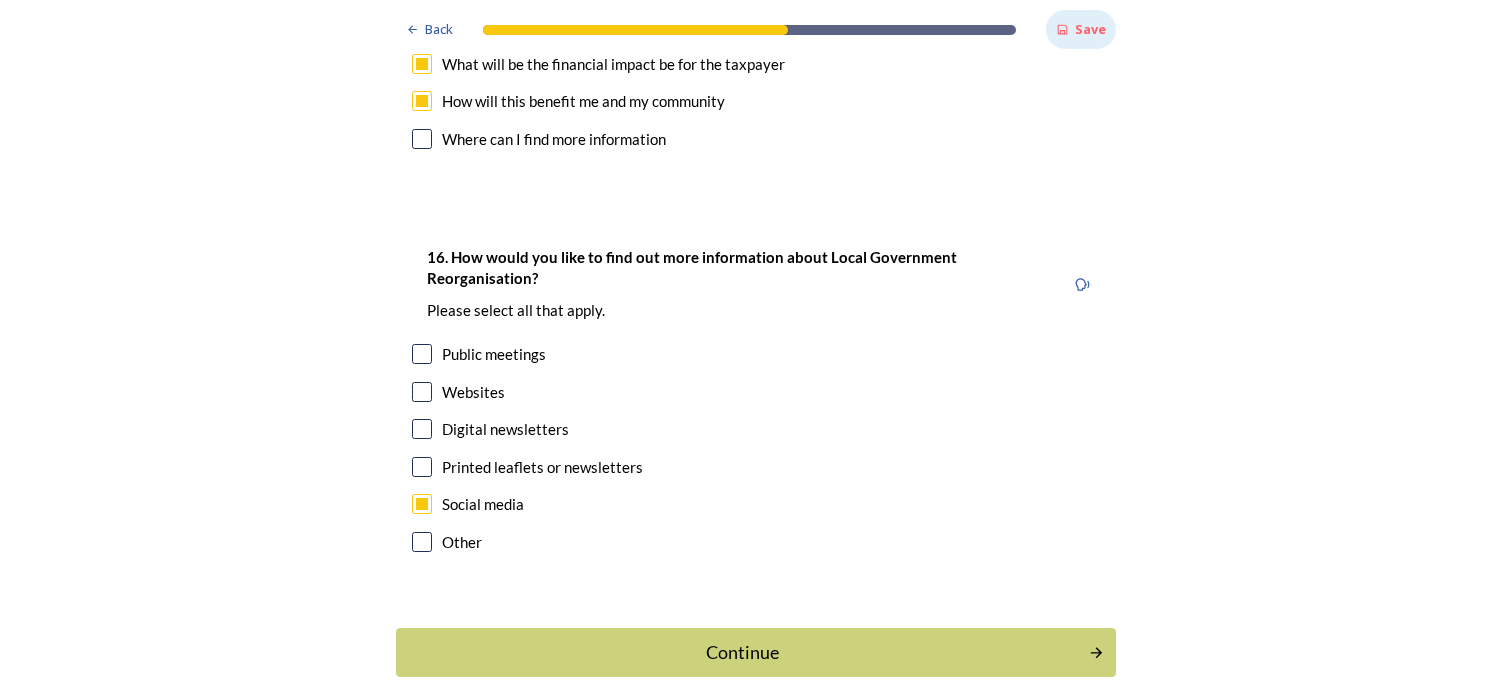 click at bounding box center [422, 392] 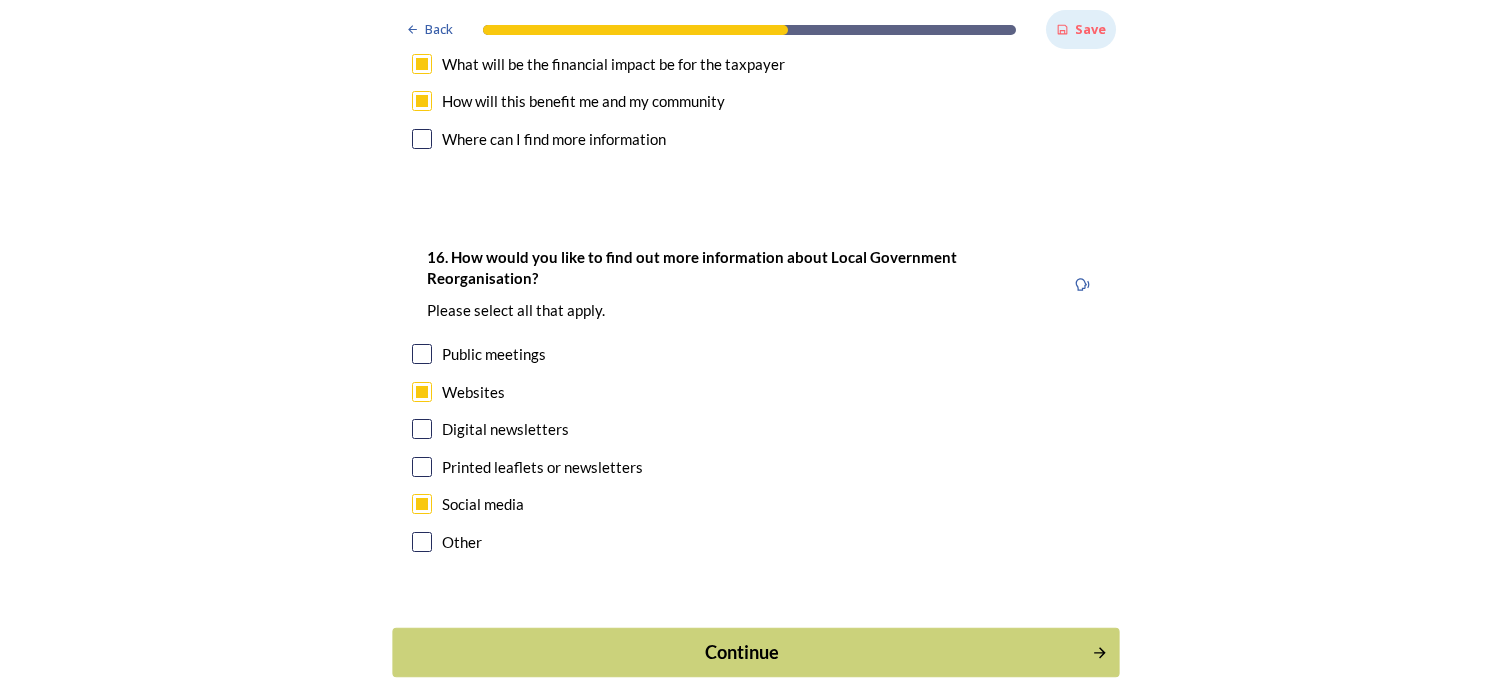 click on "Continue" at bounding box center [742, 652] 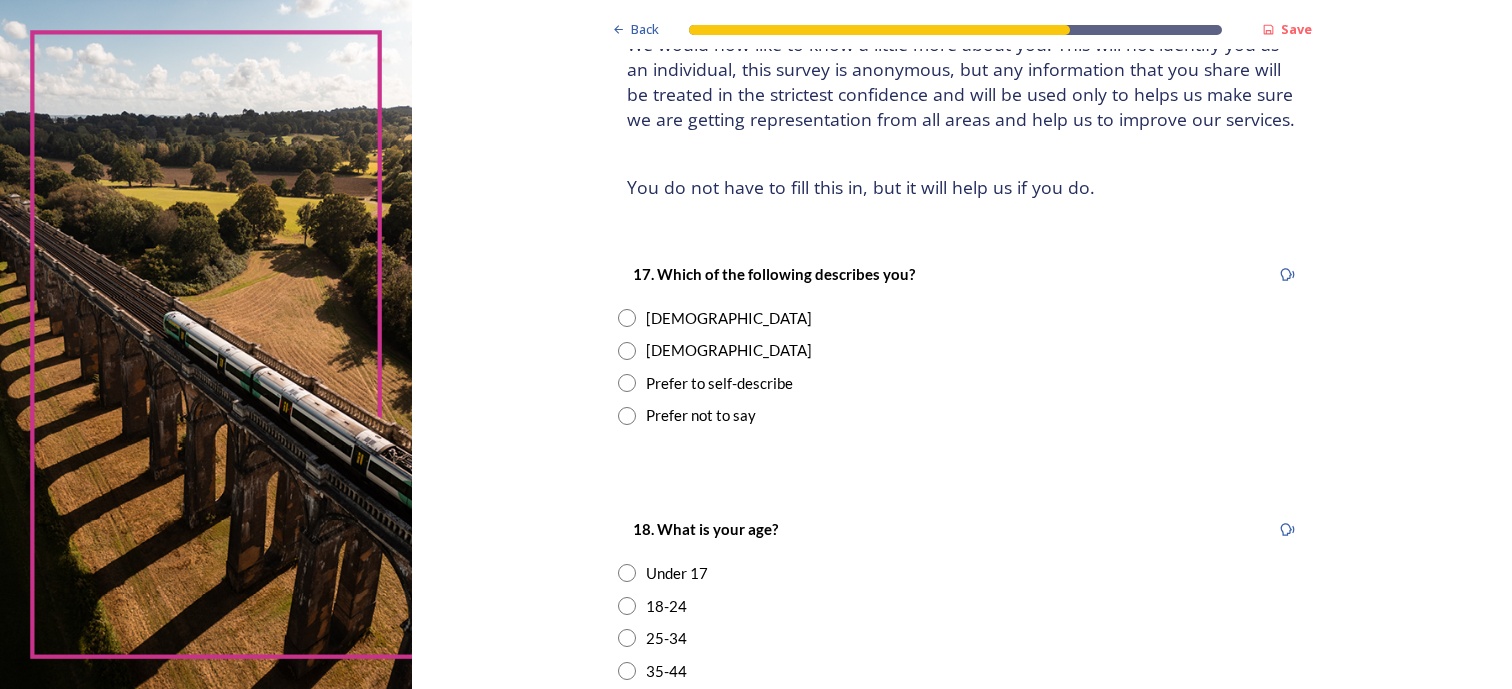 scroll, scrollTop: 200, scrollLeft: 0, axis: vertical 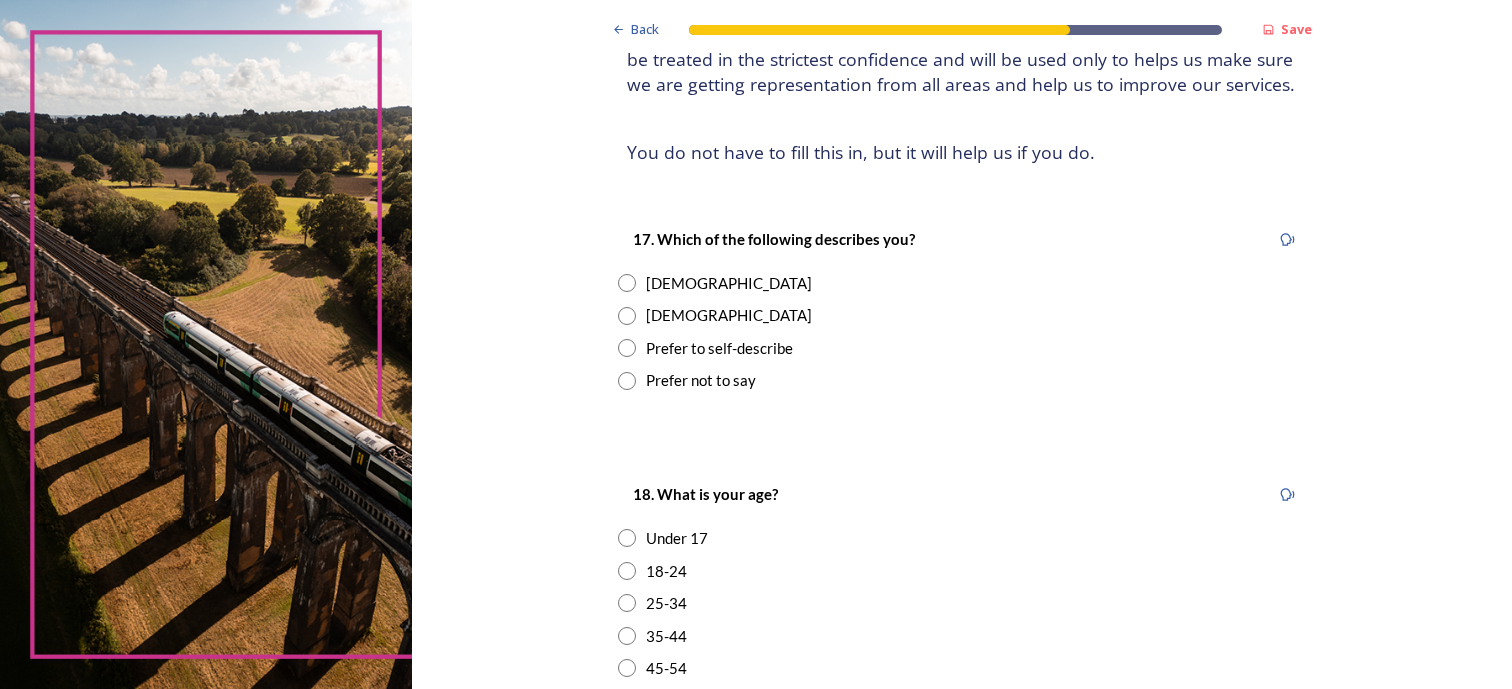 click at bounding box center (627, 283) 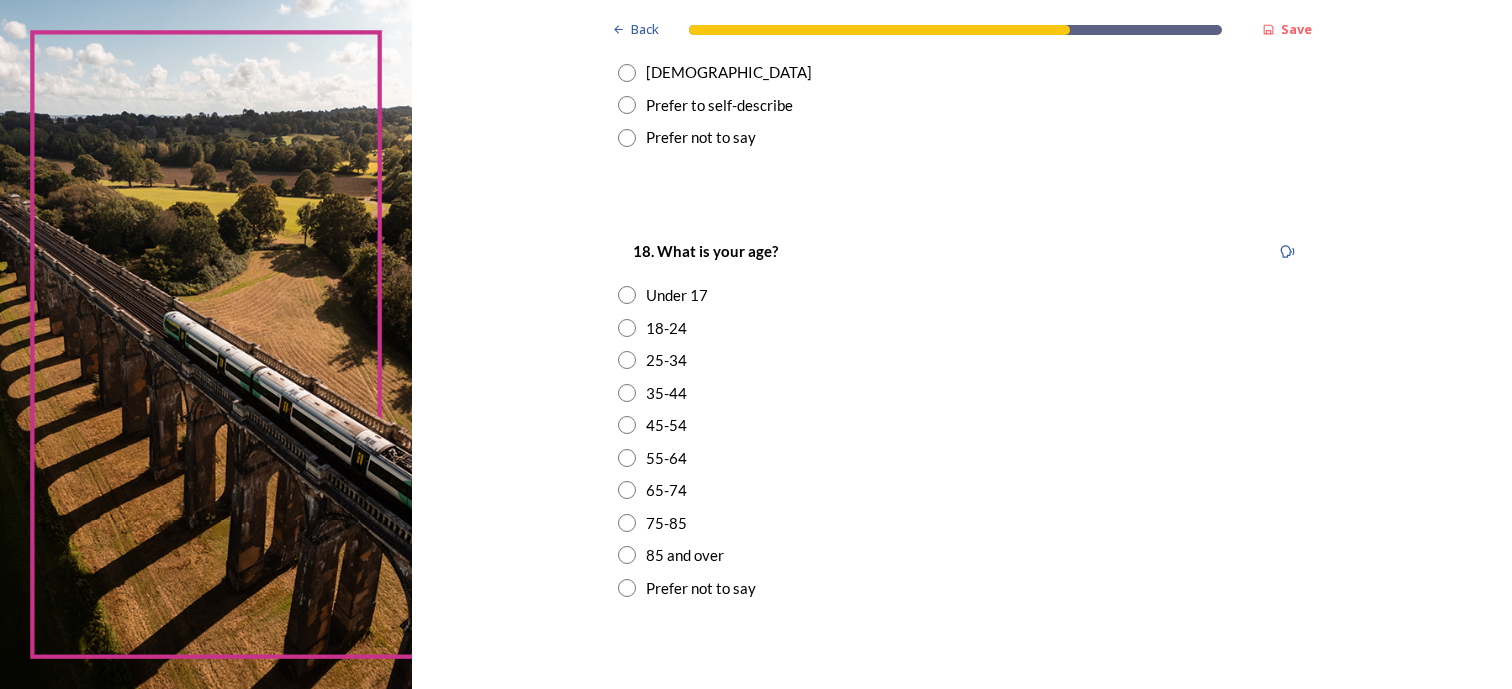 scroll, scrollTop: 500, scrollLeft: 0, axis: vertical 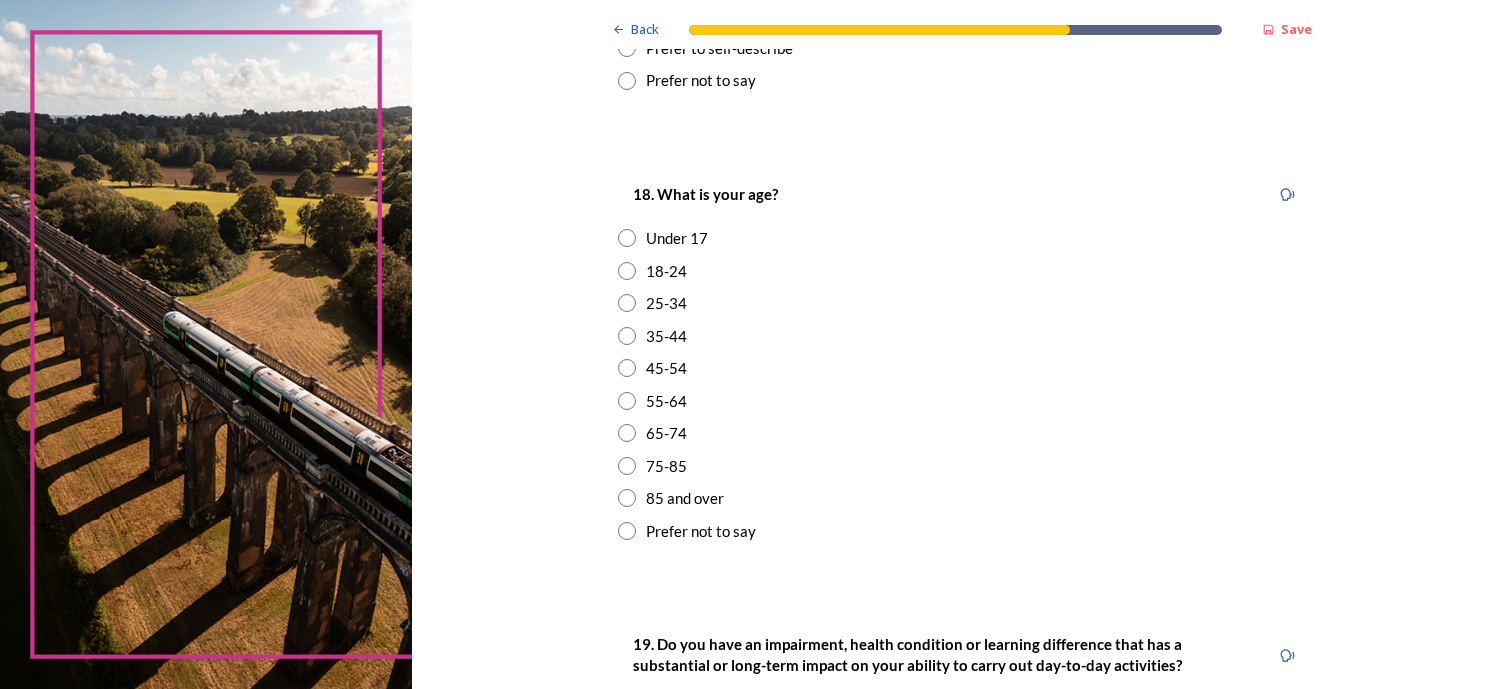 click at bounding box center [627, 368] 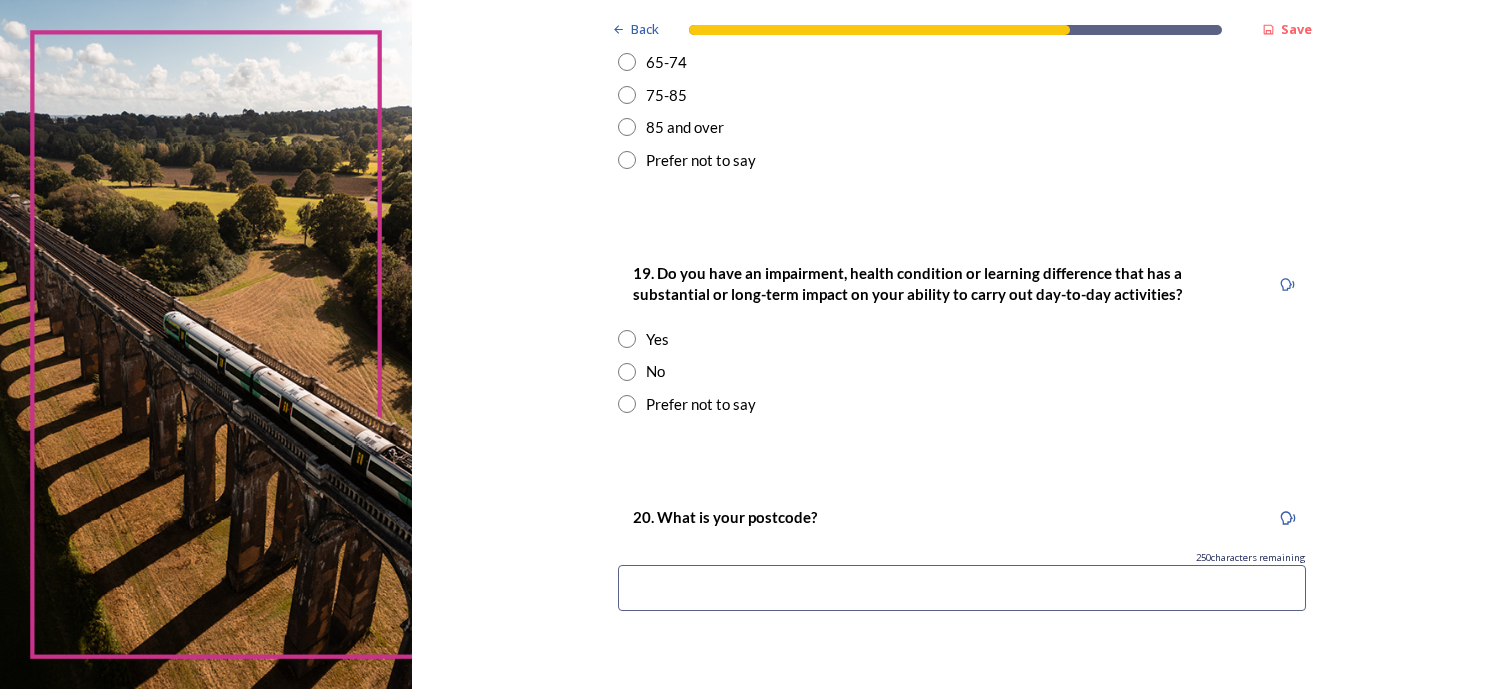 scroll, scrollTop: 900, scrollLeft: 0, axis: vertical 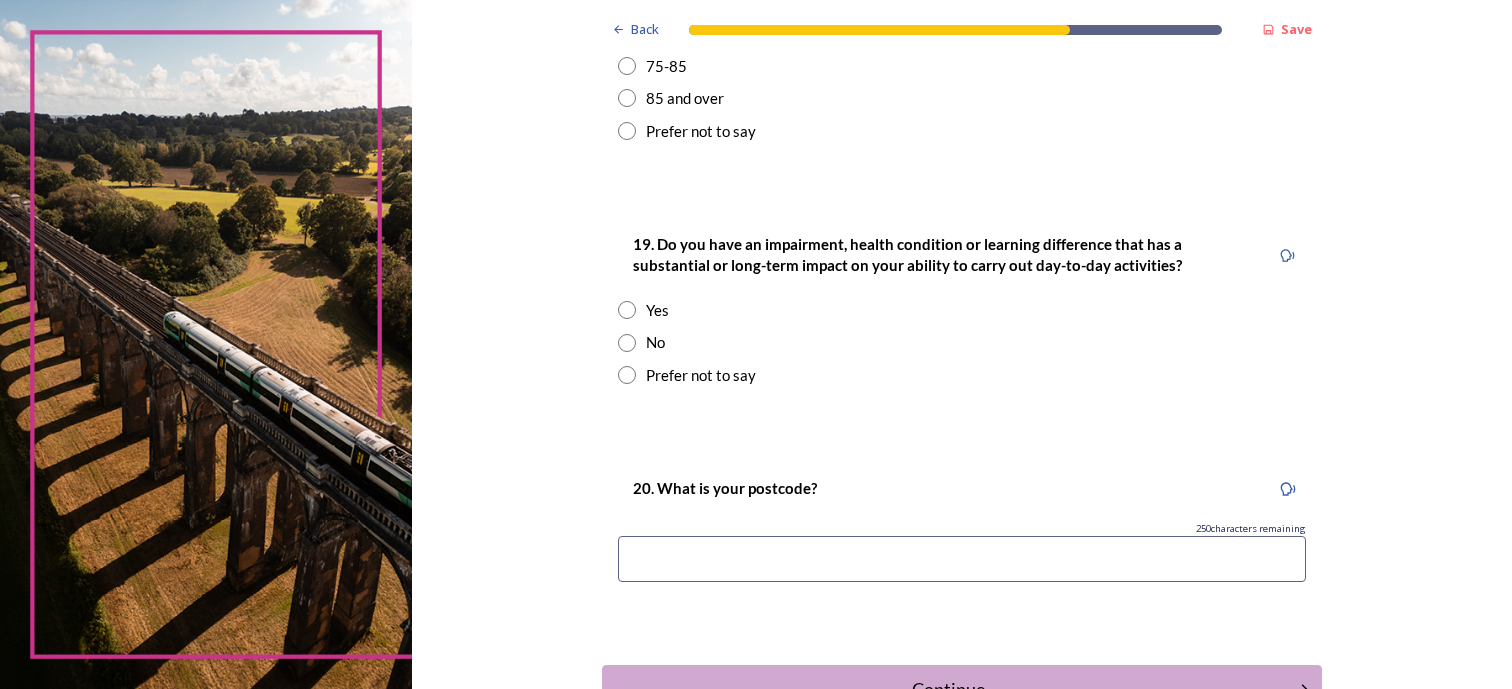 click at bounding box center (627, 343) 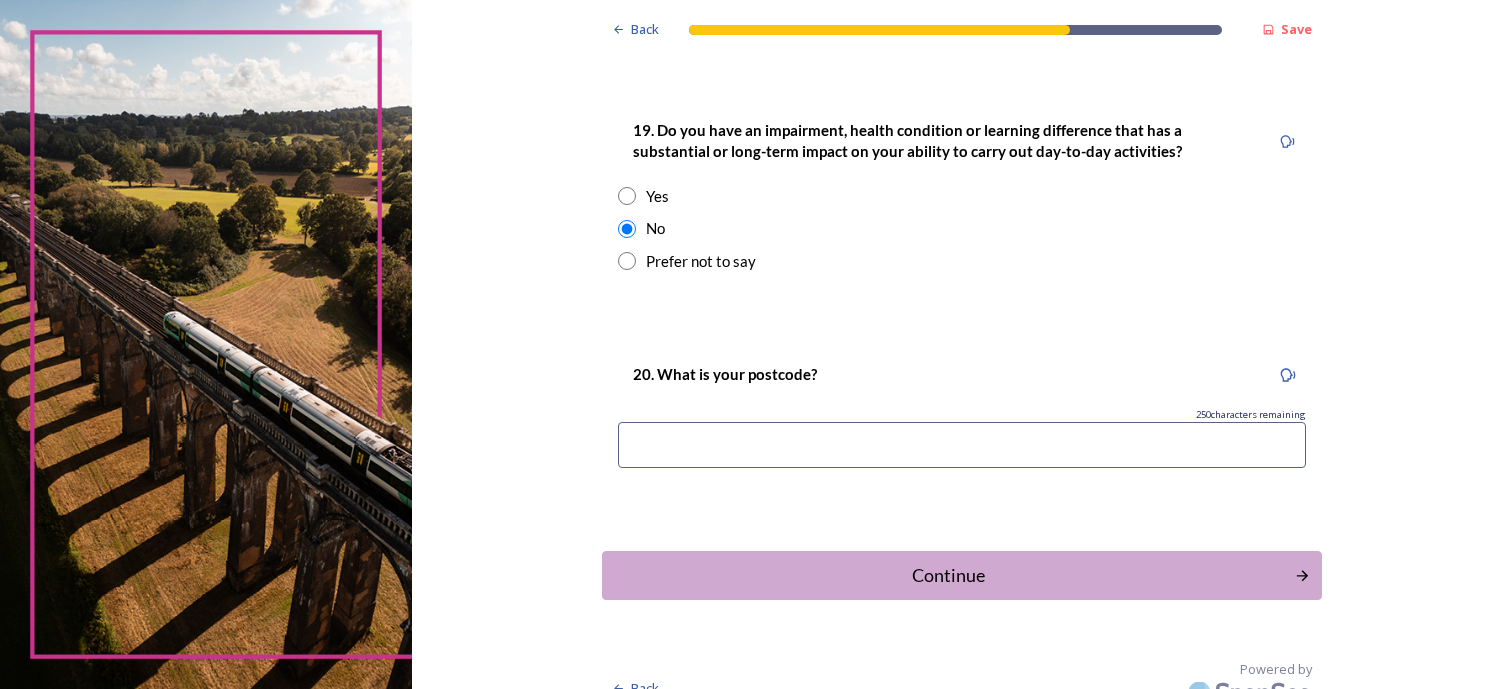 scroll, scrollTop: 1041, scrollLeft: 0, axis: vertical 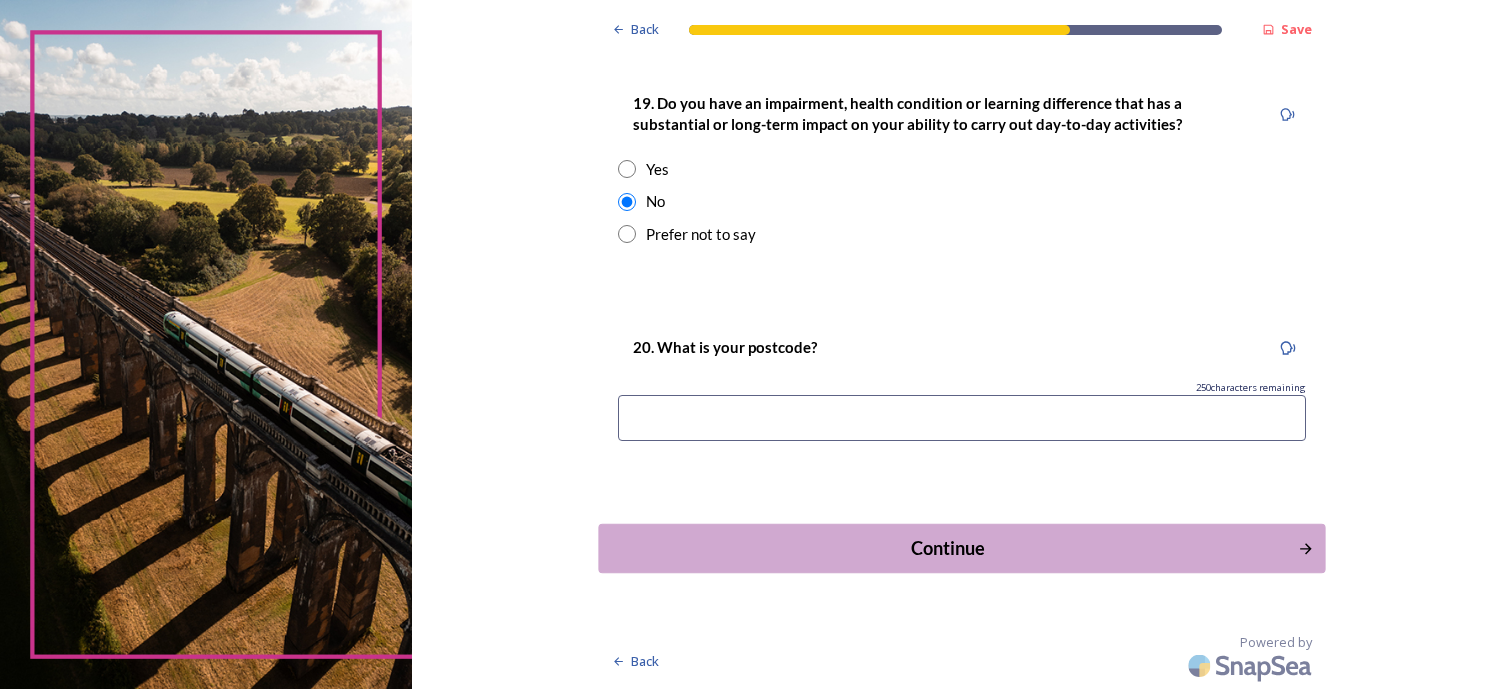 click on "Continue" at bounding box center (947, 548) 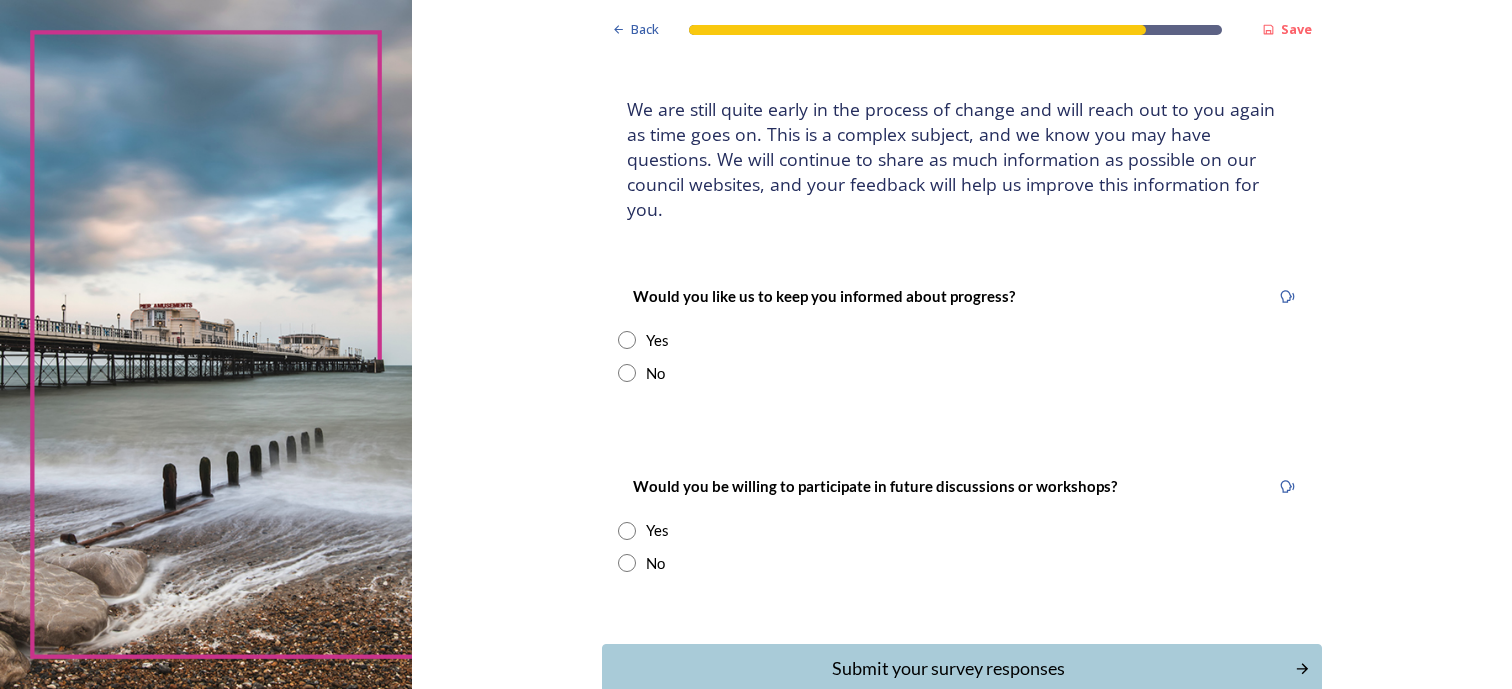 scroll, scrollTop: 195, scrollLeft: 0, axis: vertical 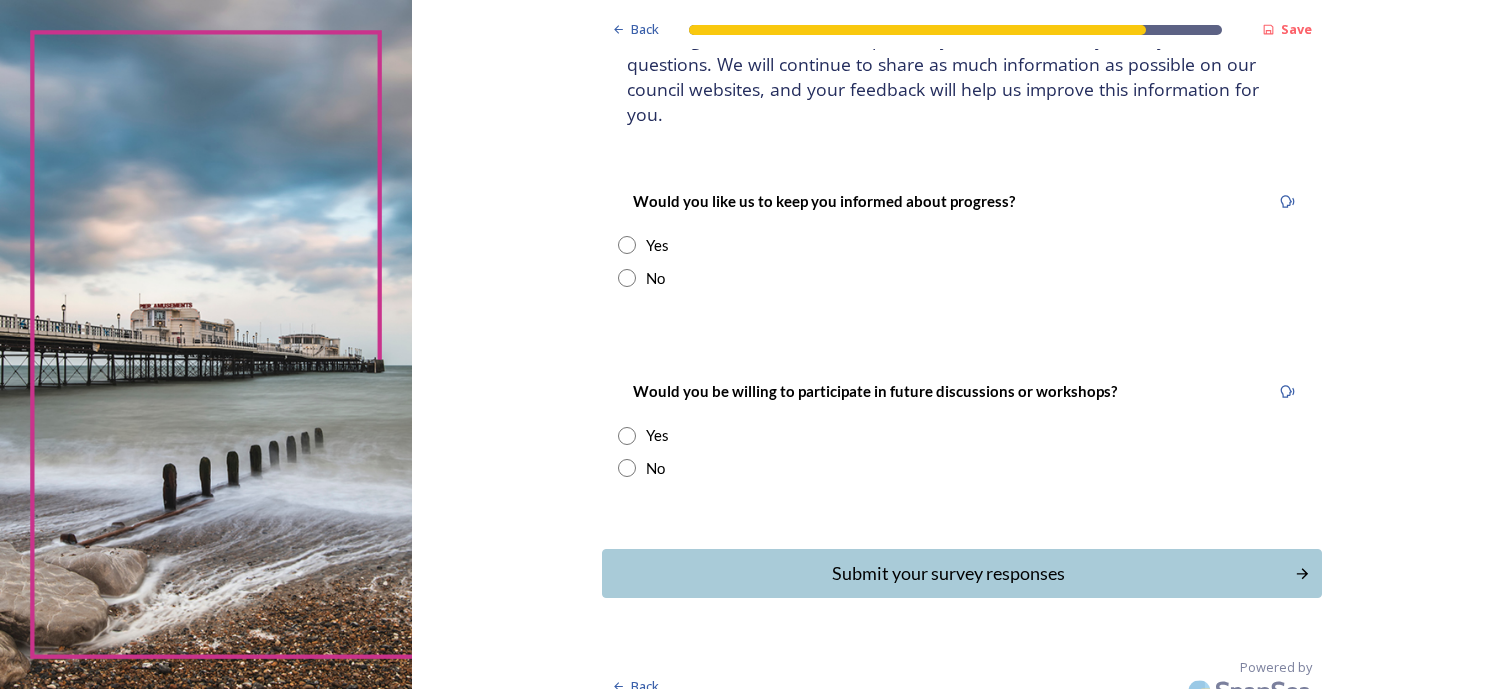 click at bounding box center [627, 278] 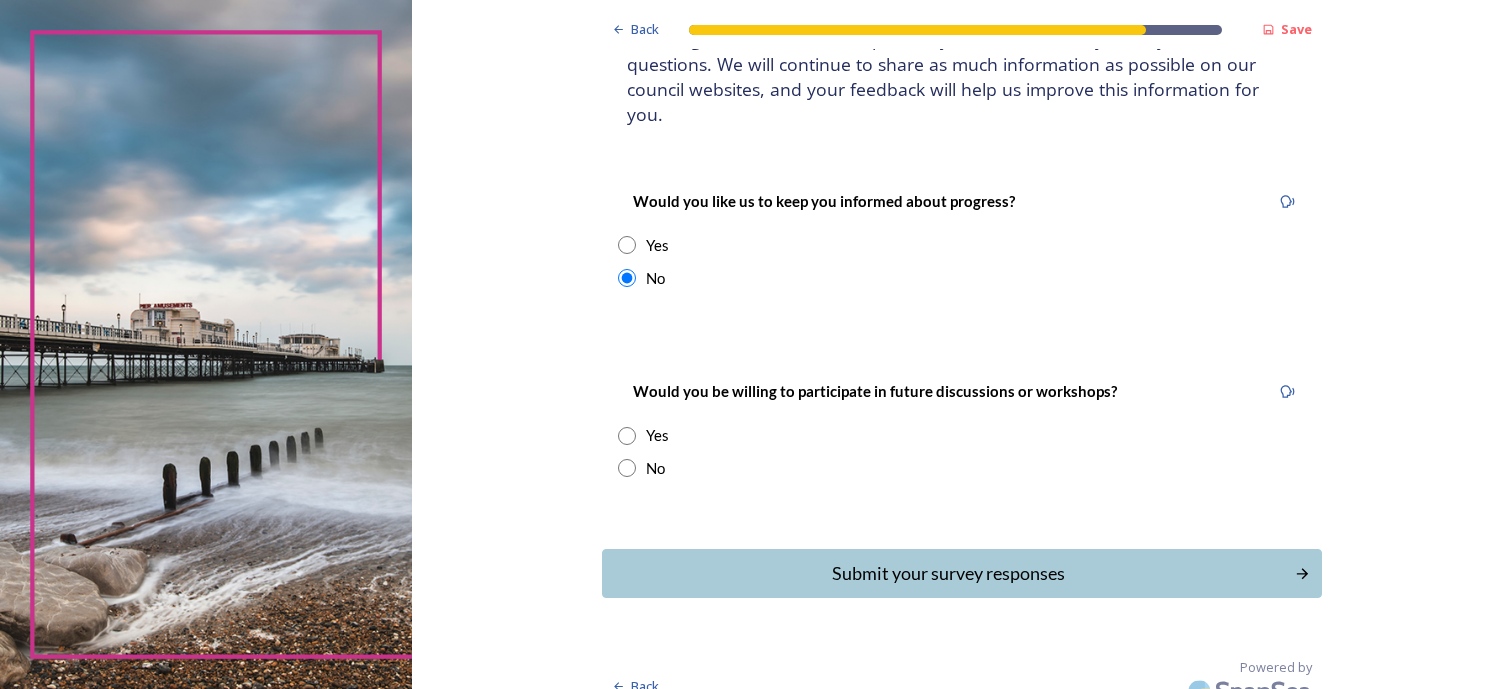 click at bounding box center (627, 468) 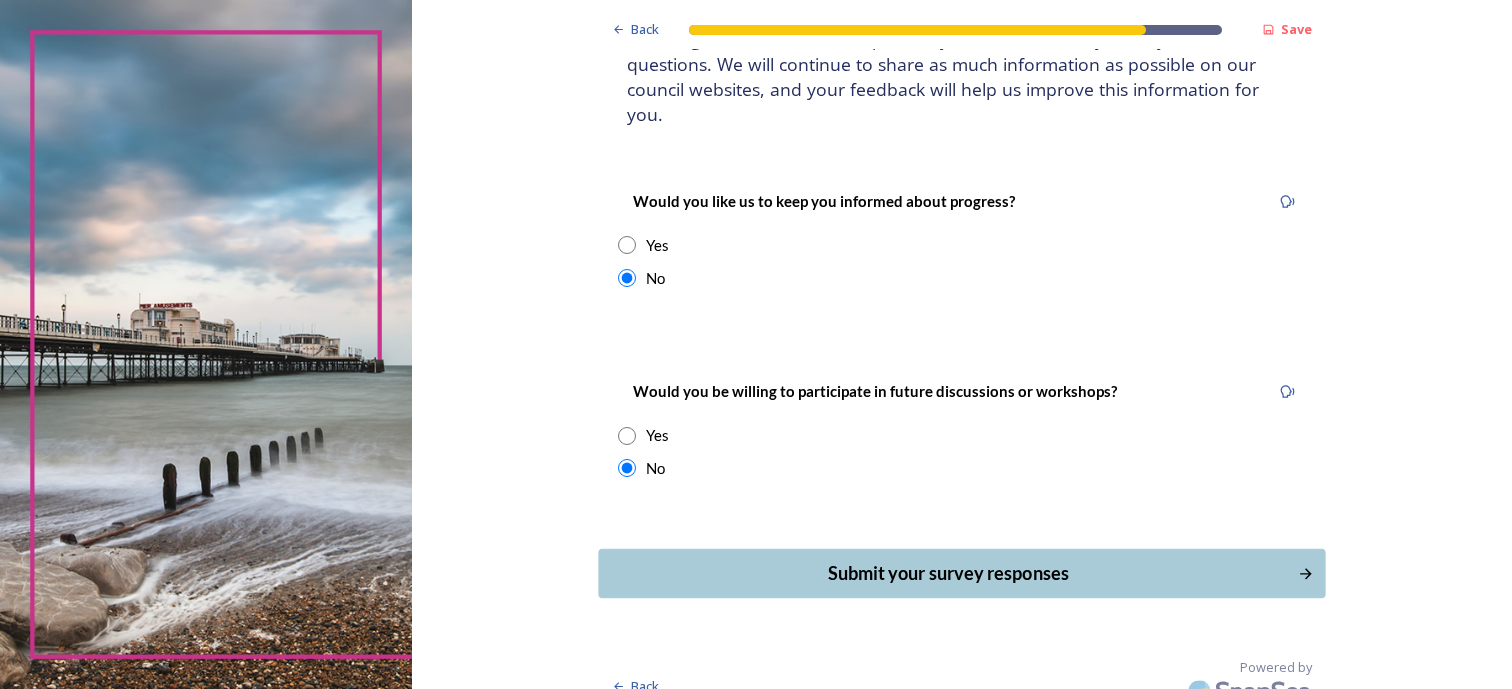 click on "Submit your survey responses" at bounding box center (947, 573) 